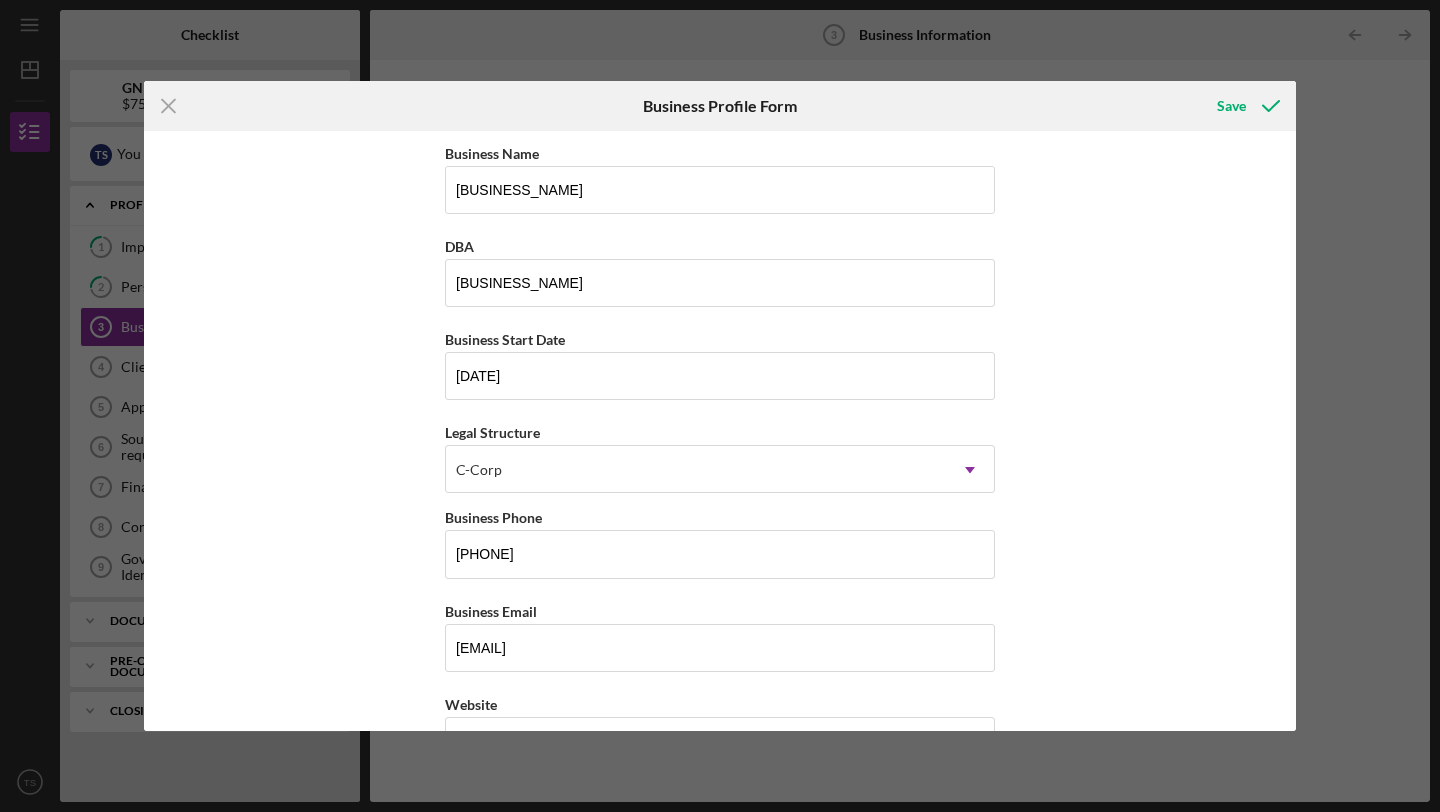 scroll, scrollTop: 70, scrollLeft: 0, axis: vertical 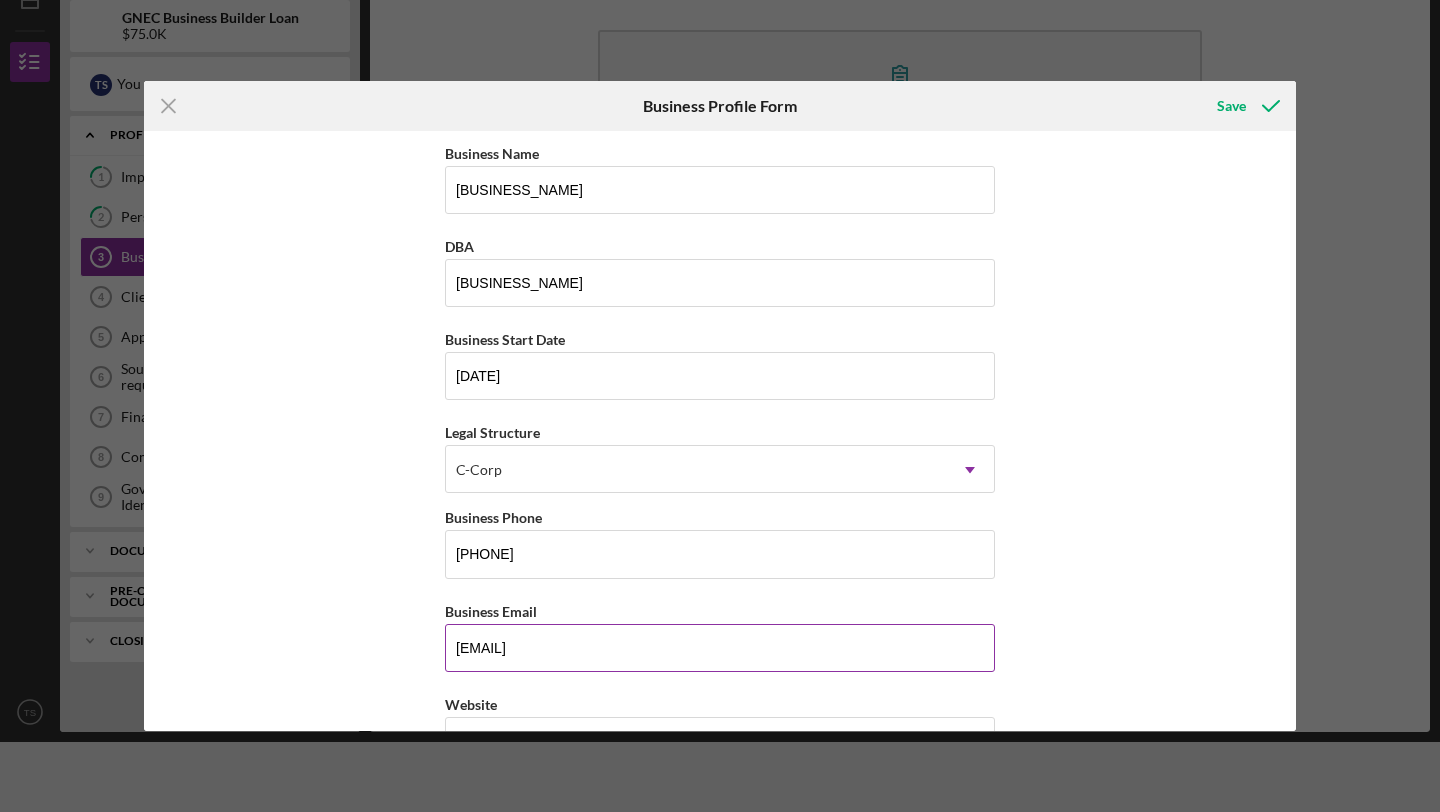 click on "[EMAIL]" at bounding box center (720, 648) 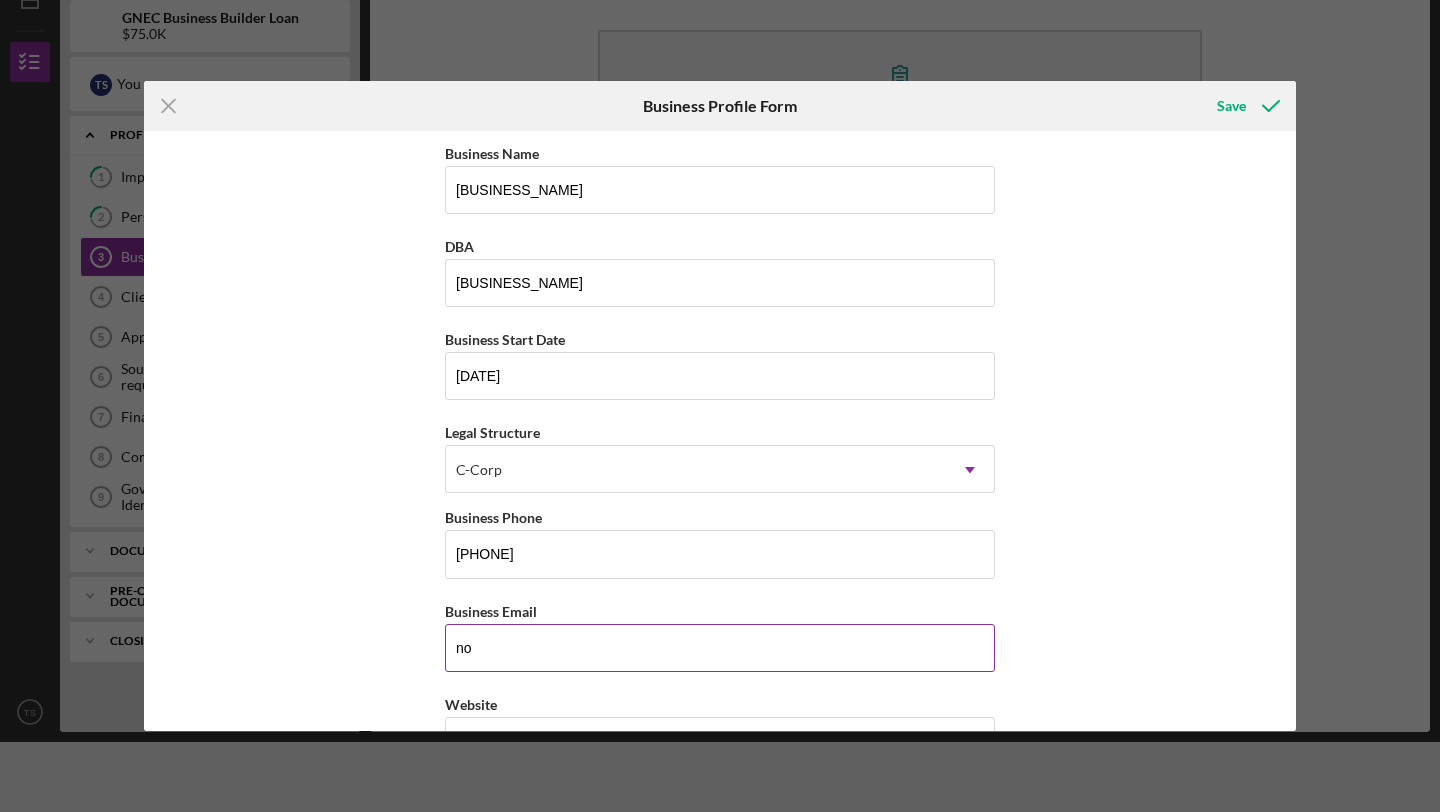type on "n" 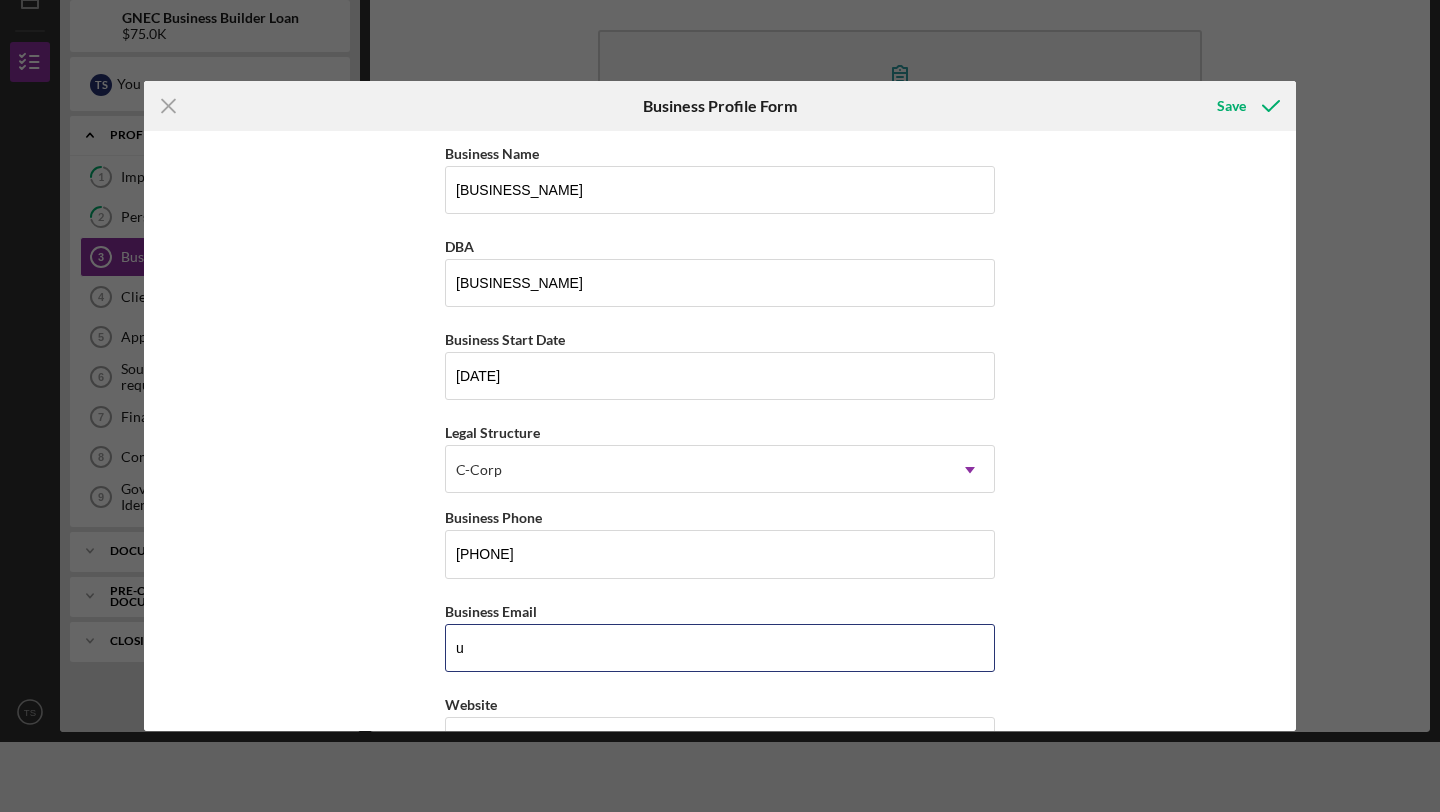 type on "[EMAIL]" 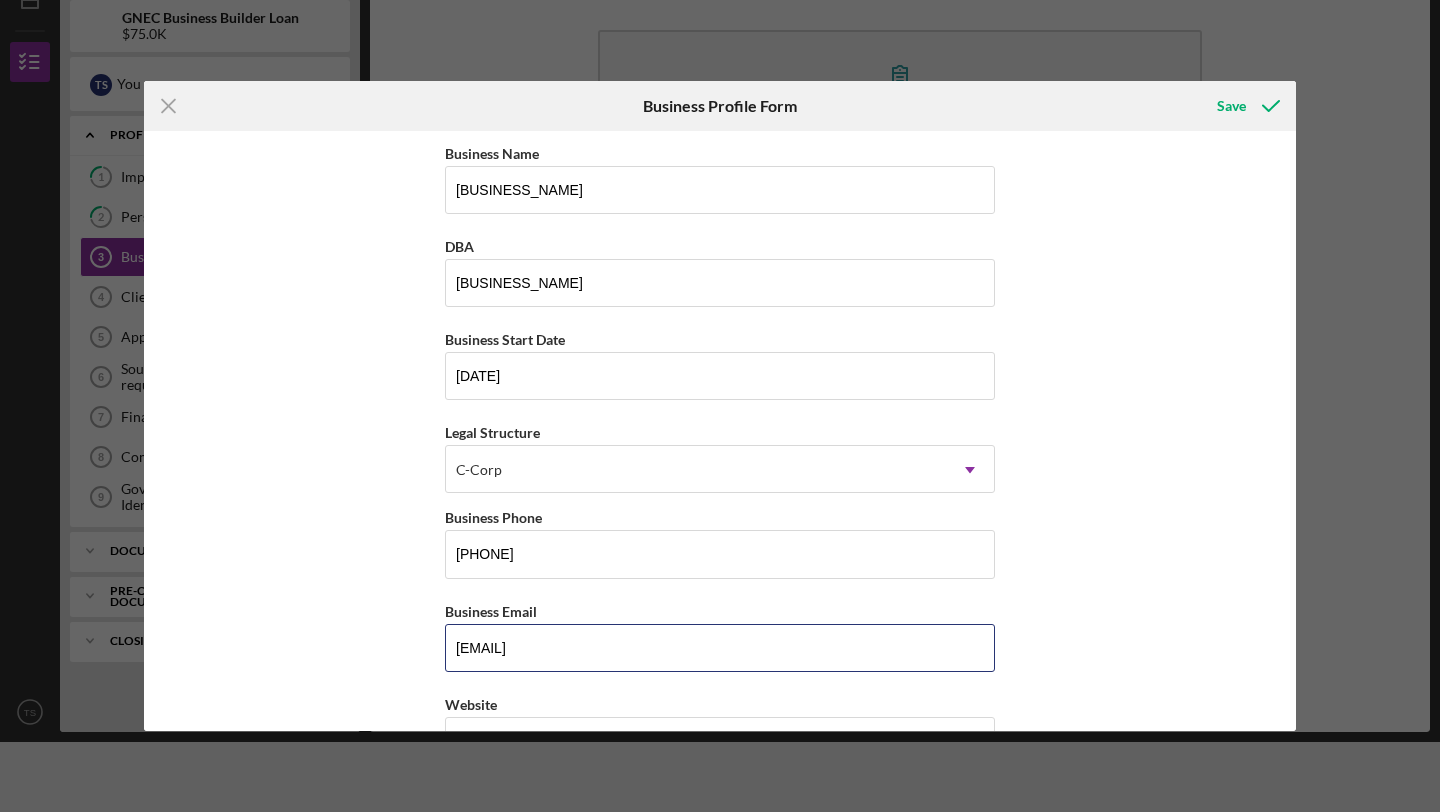 scroll, scrollTop: 225, scrollLeft: 0, axis: vertical 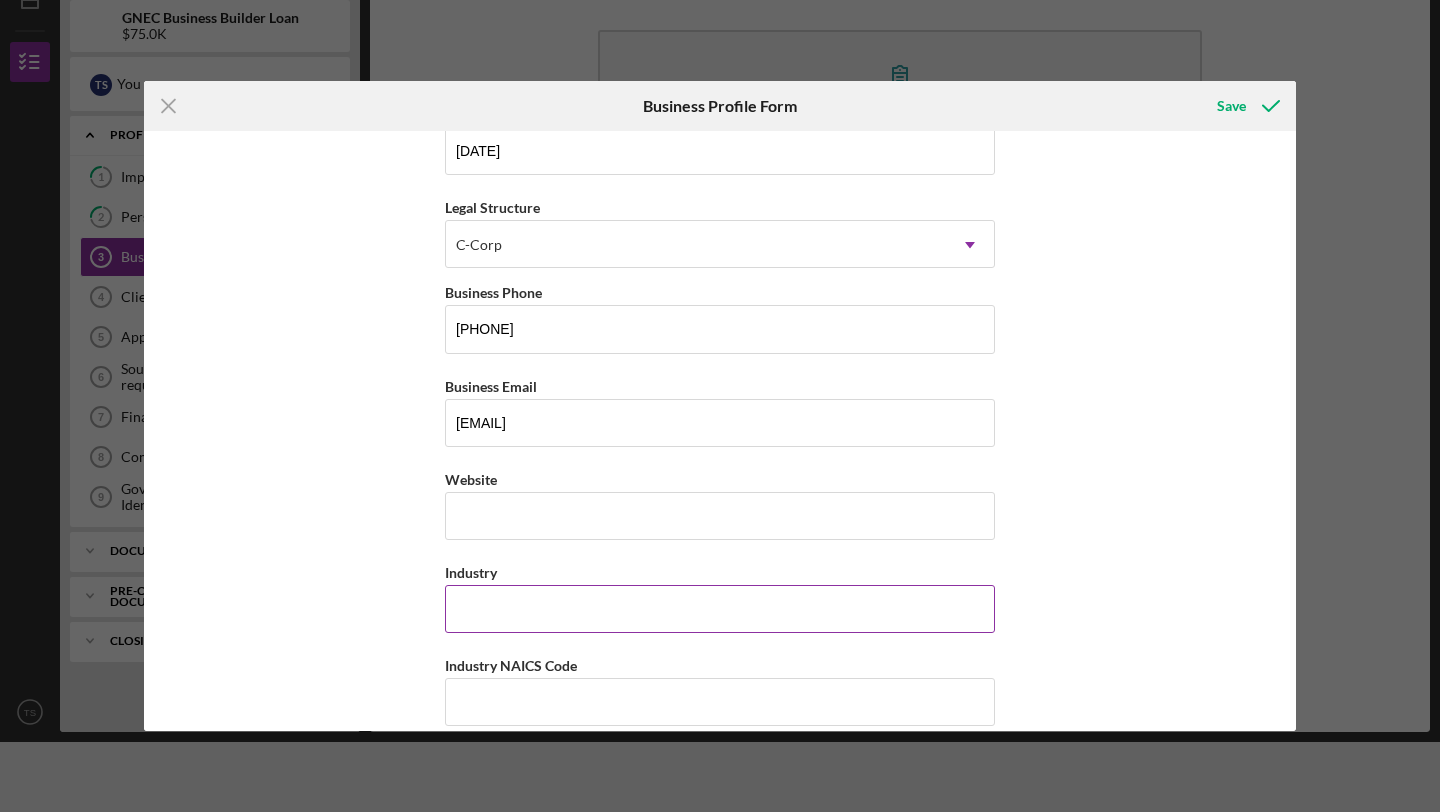 click on "Industry" at bounding box center [720, 609] 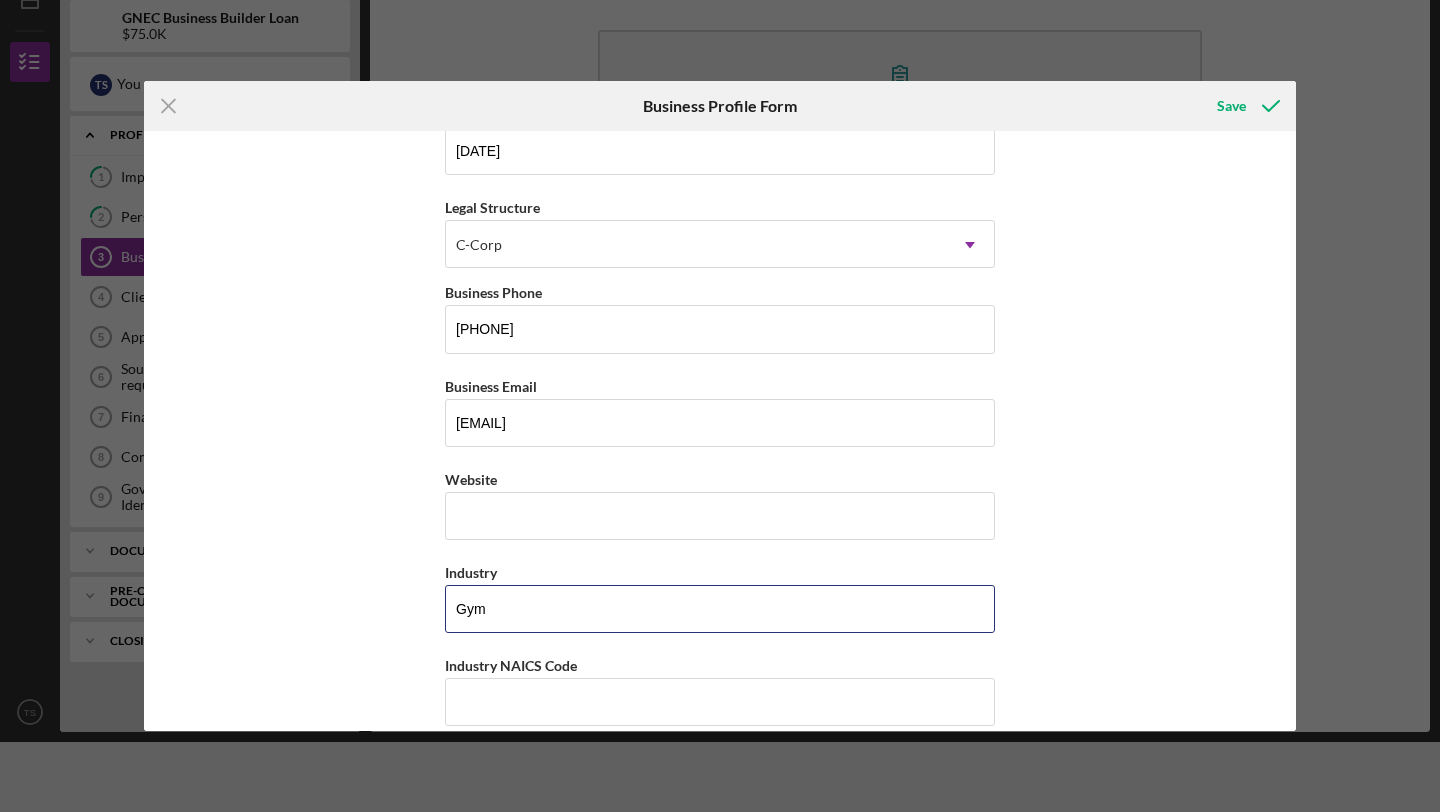 type on "Gym" 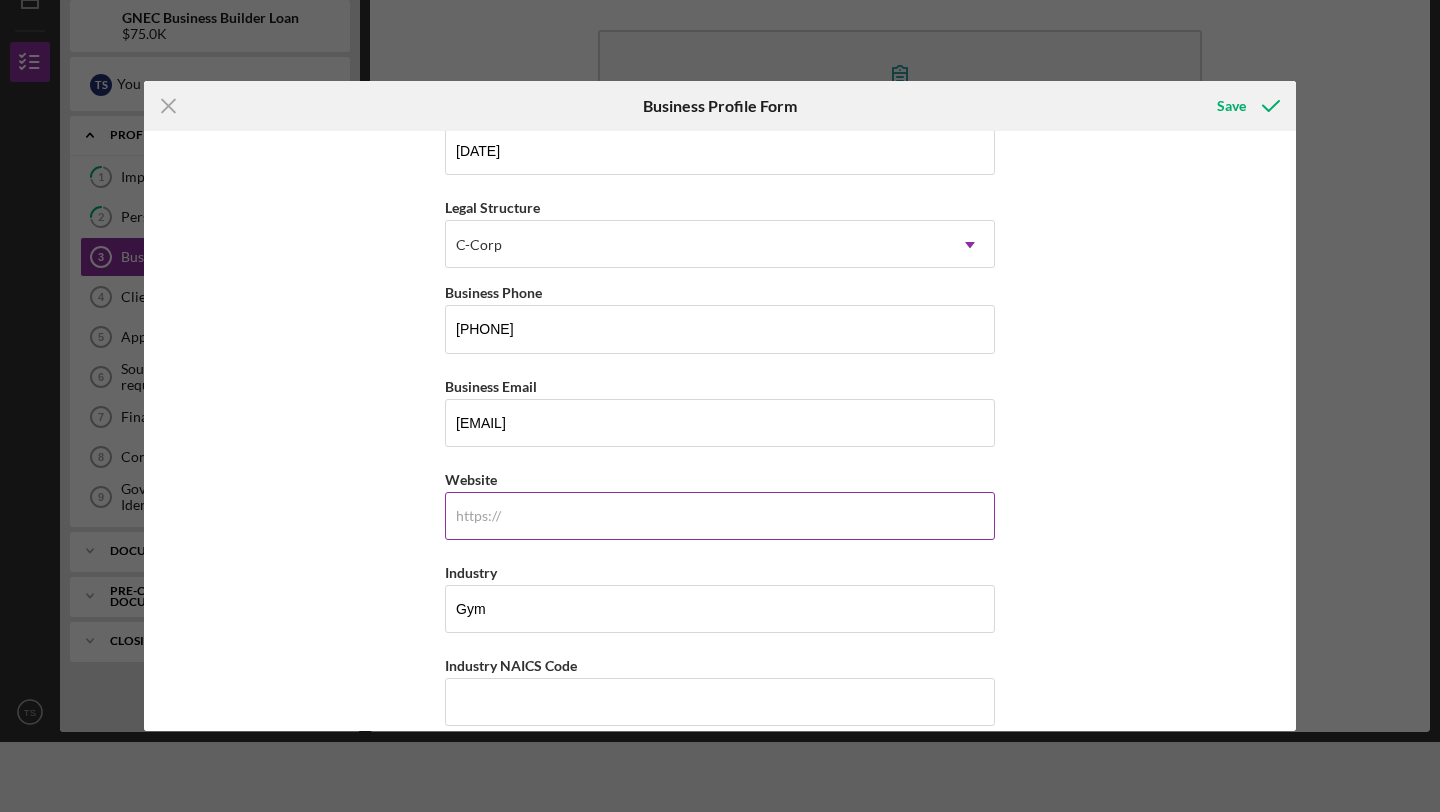 paste on "www.anytimefitness.com/locations/[LOCATION]-[STATE]/[NUMBER]?utm_source=google&utm_medium=organic-businesslisting&utm_campaign=gbp-listing&utm_content=[NUMBER]" 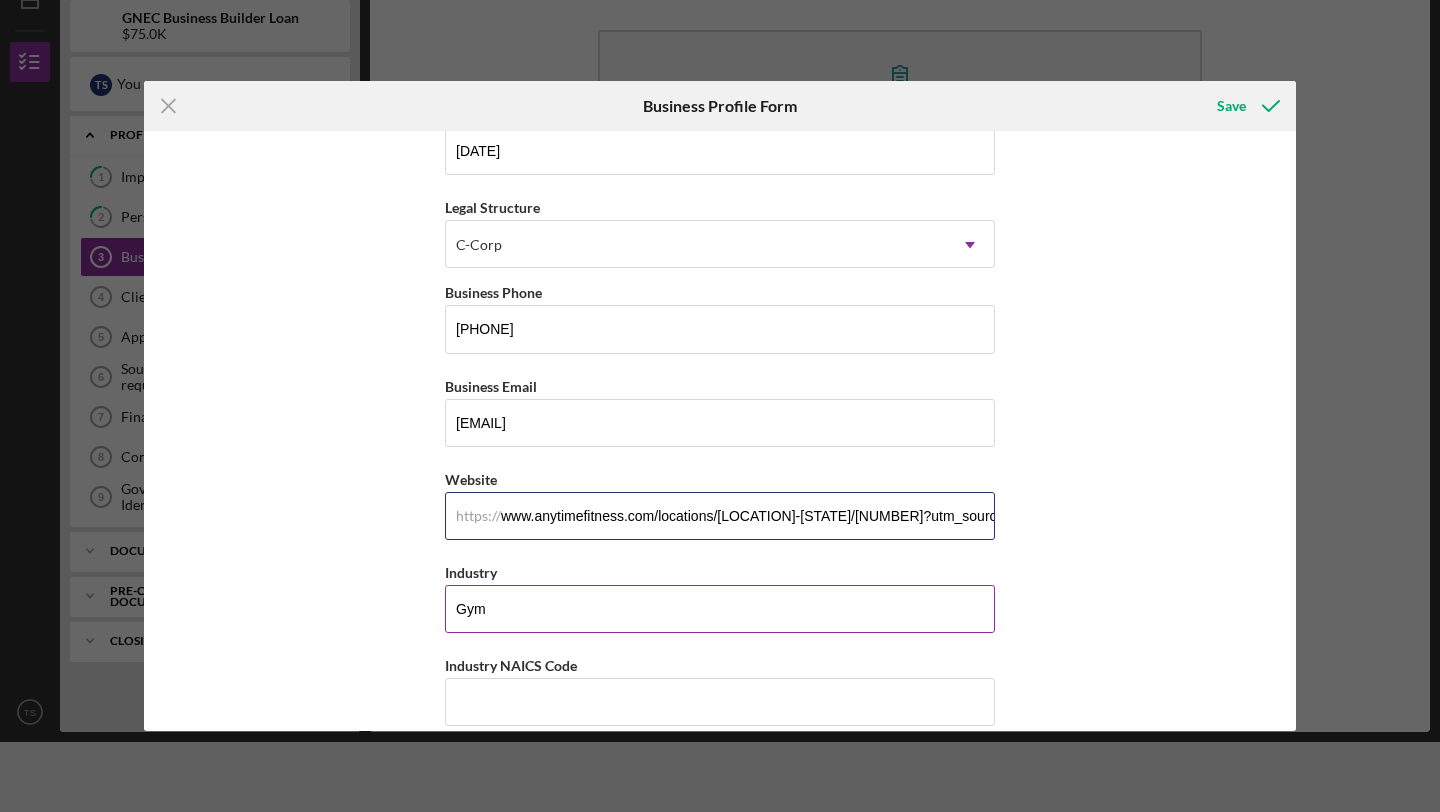 scroll, scrollTop: 0, scrollLeft: 535, axis: horizontal 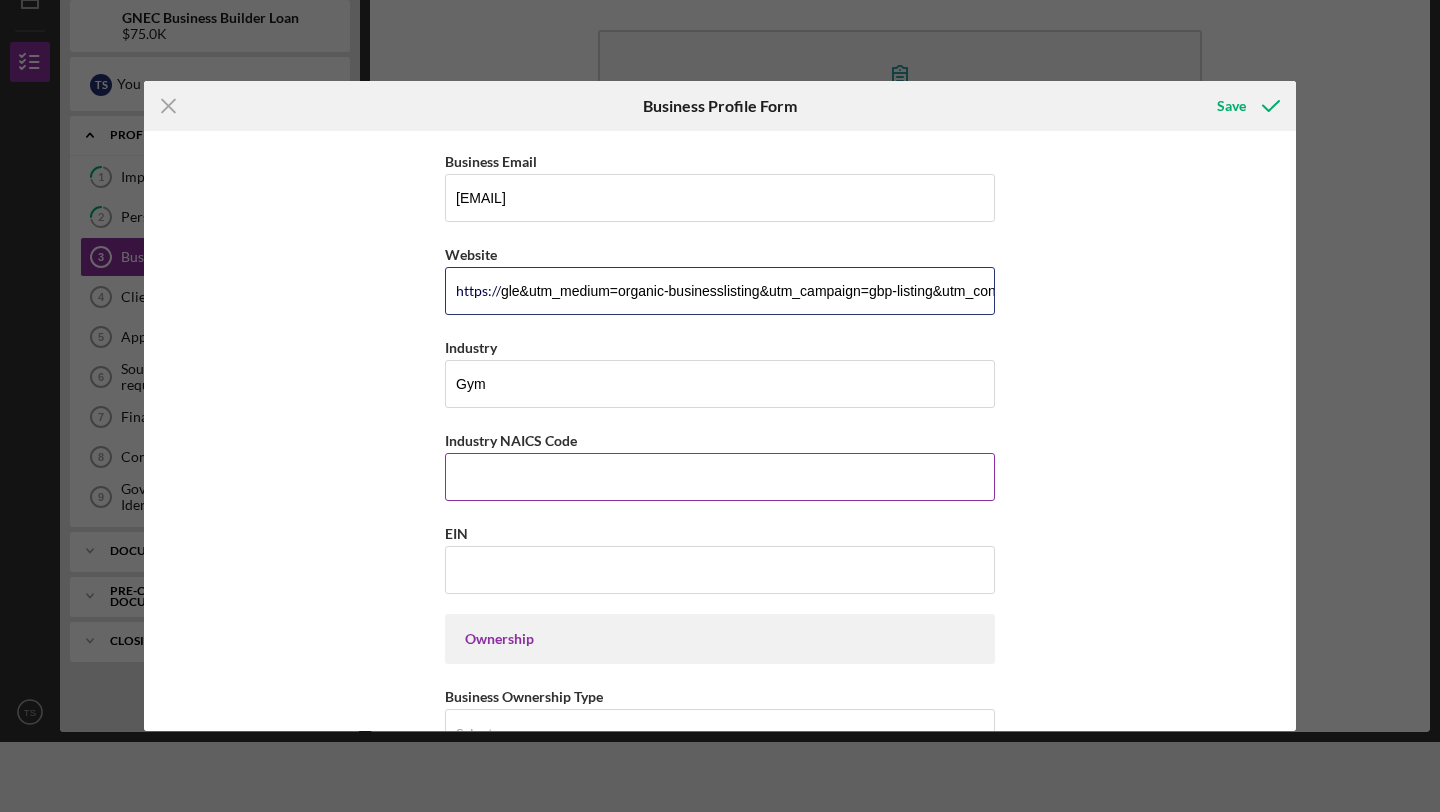 type on "www.anytimefitness.com/locations/[LOCATION]-[STATE]/[NUMBER]?utm_source=google&utm_medium=organic-businesslisting&utm_campaign=gbp-listing&utm_content=[NUMBER]" 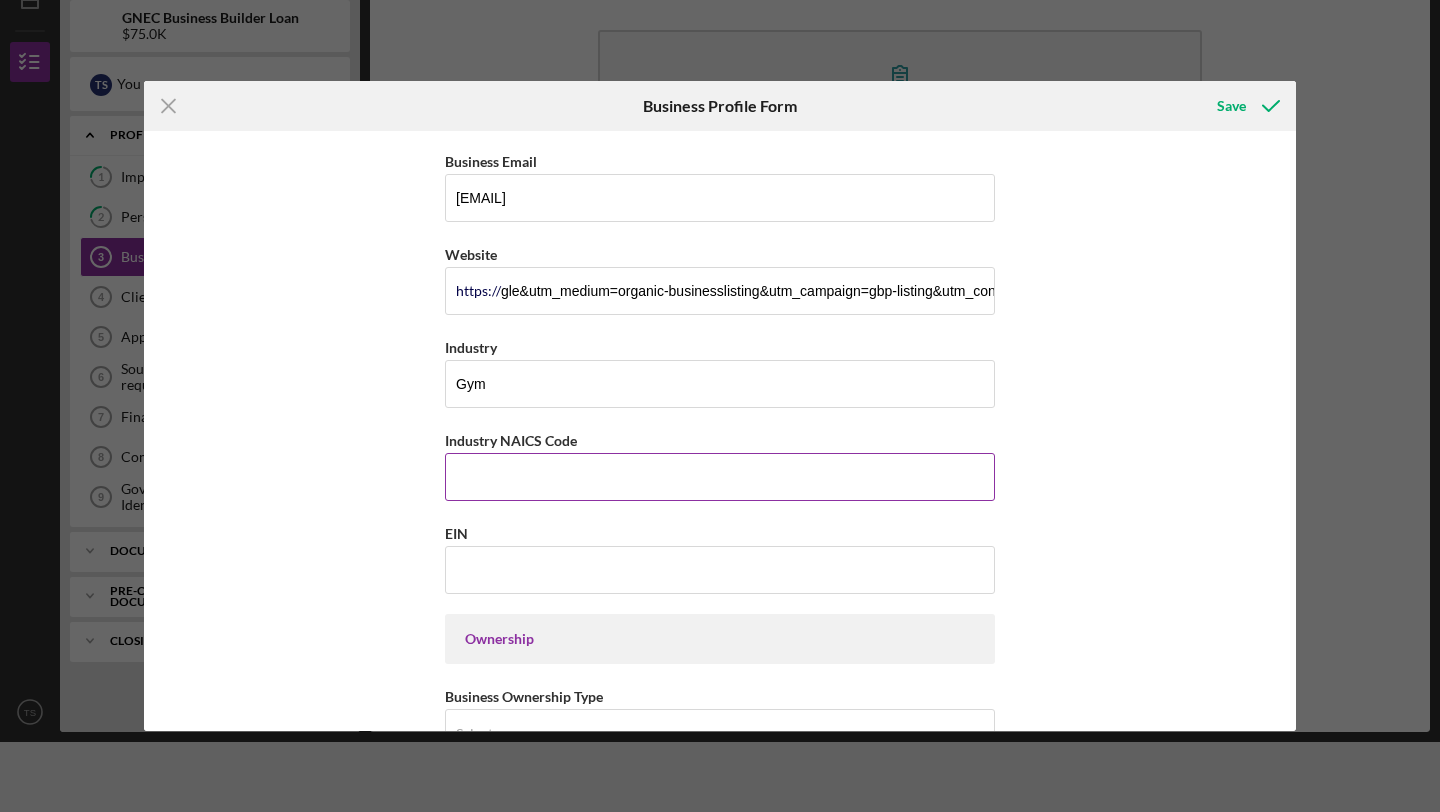 click on "Industry NAICS Code" at bounding box center [720, 477] 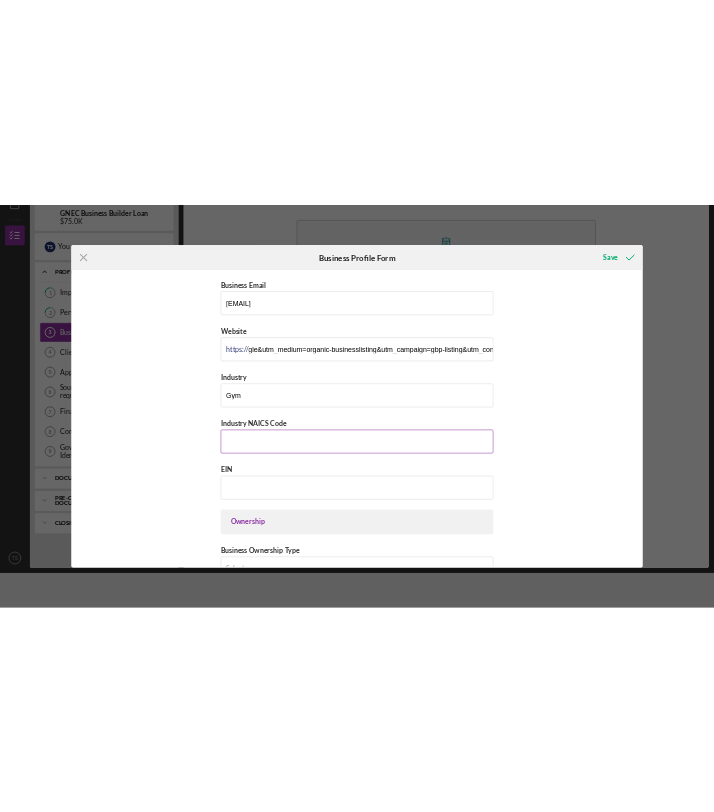 scroll, scrollTop: 0, scrollLeft: 0, axis: both 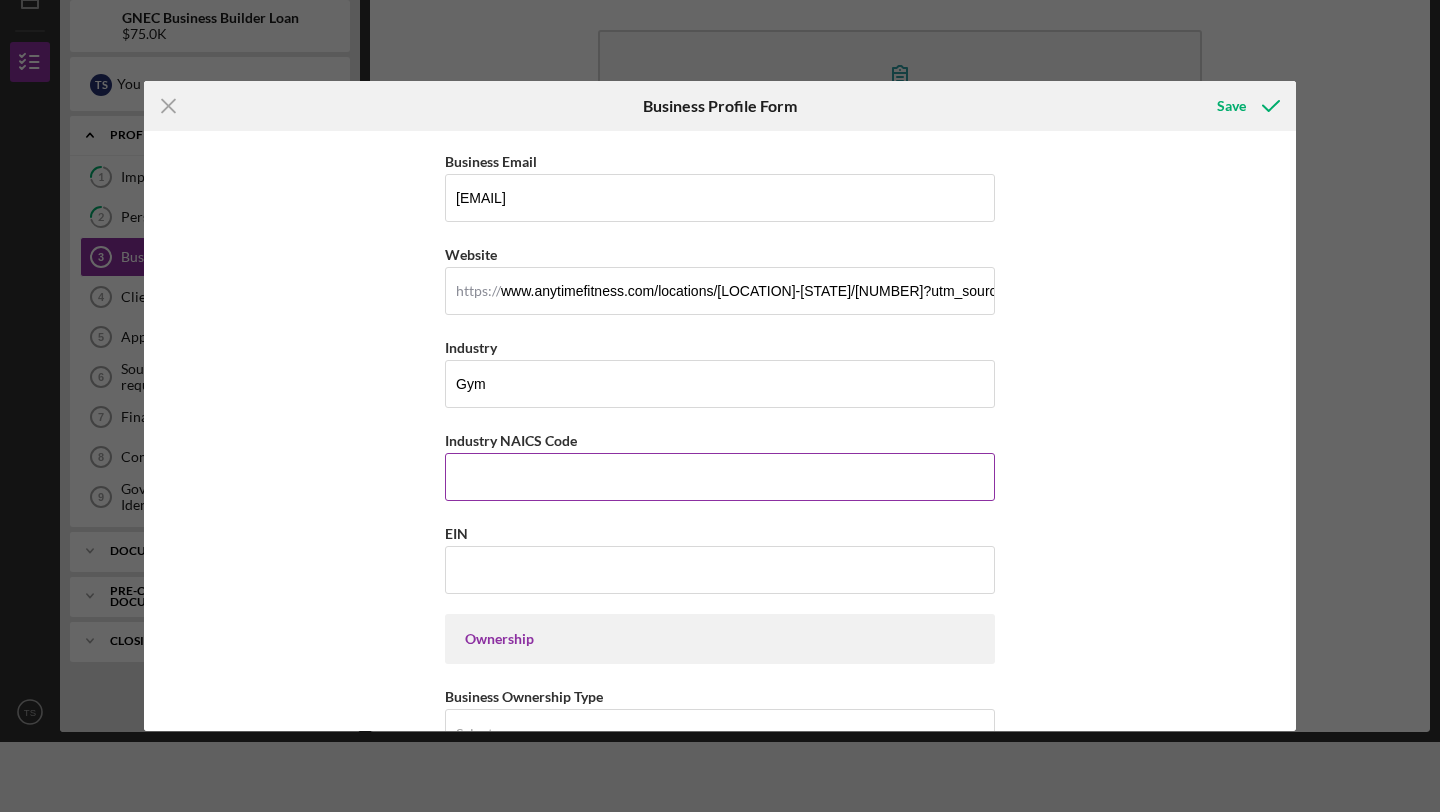 click on "Industry NAICS Code" at bounding box center [720, 477] 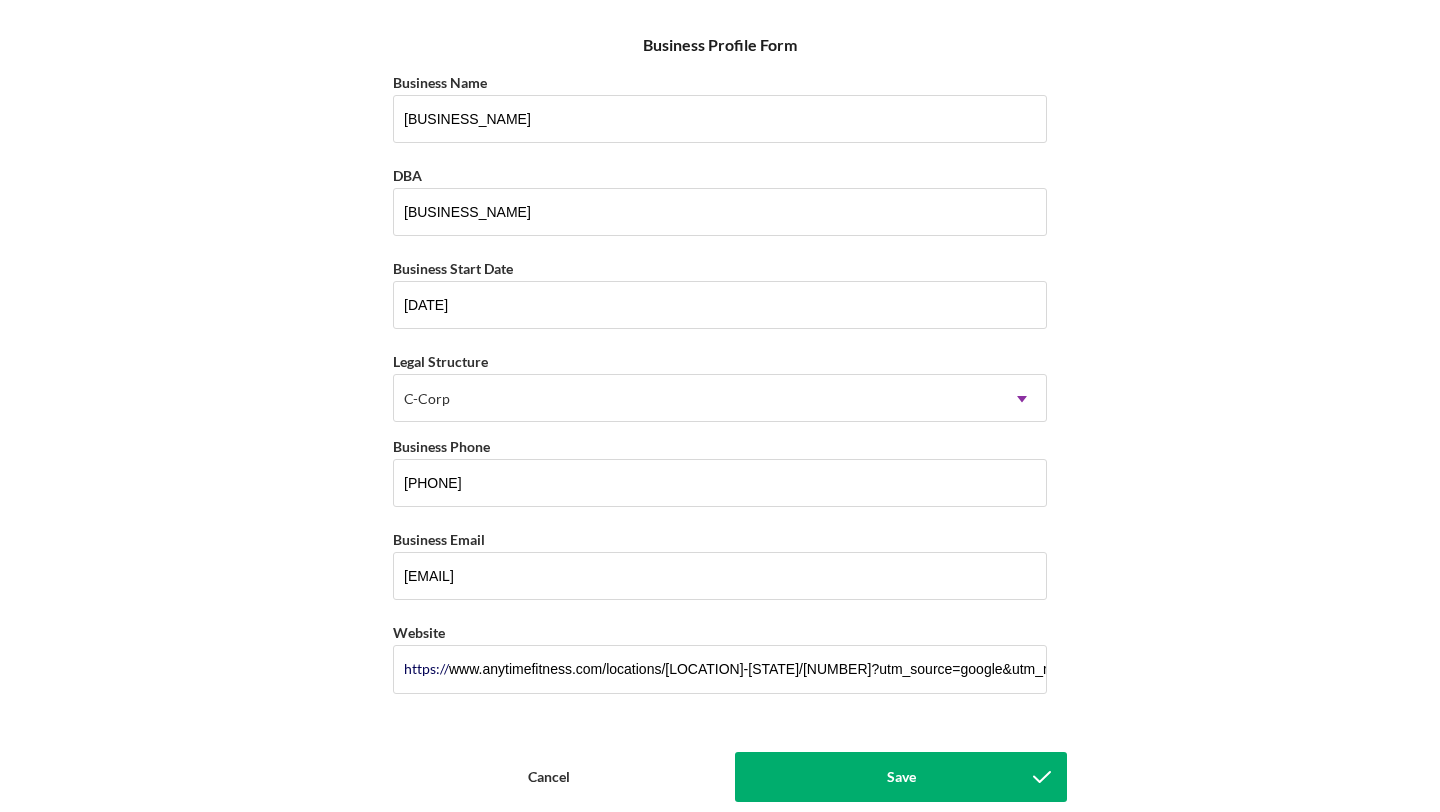 scroll, scrollTop: 0, scrollLeft: 0, axis: both 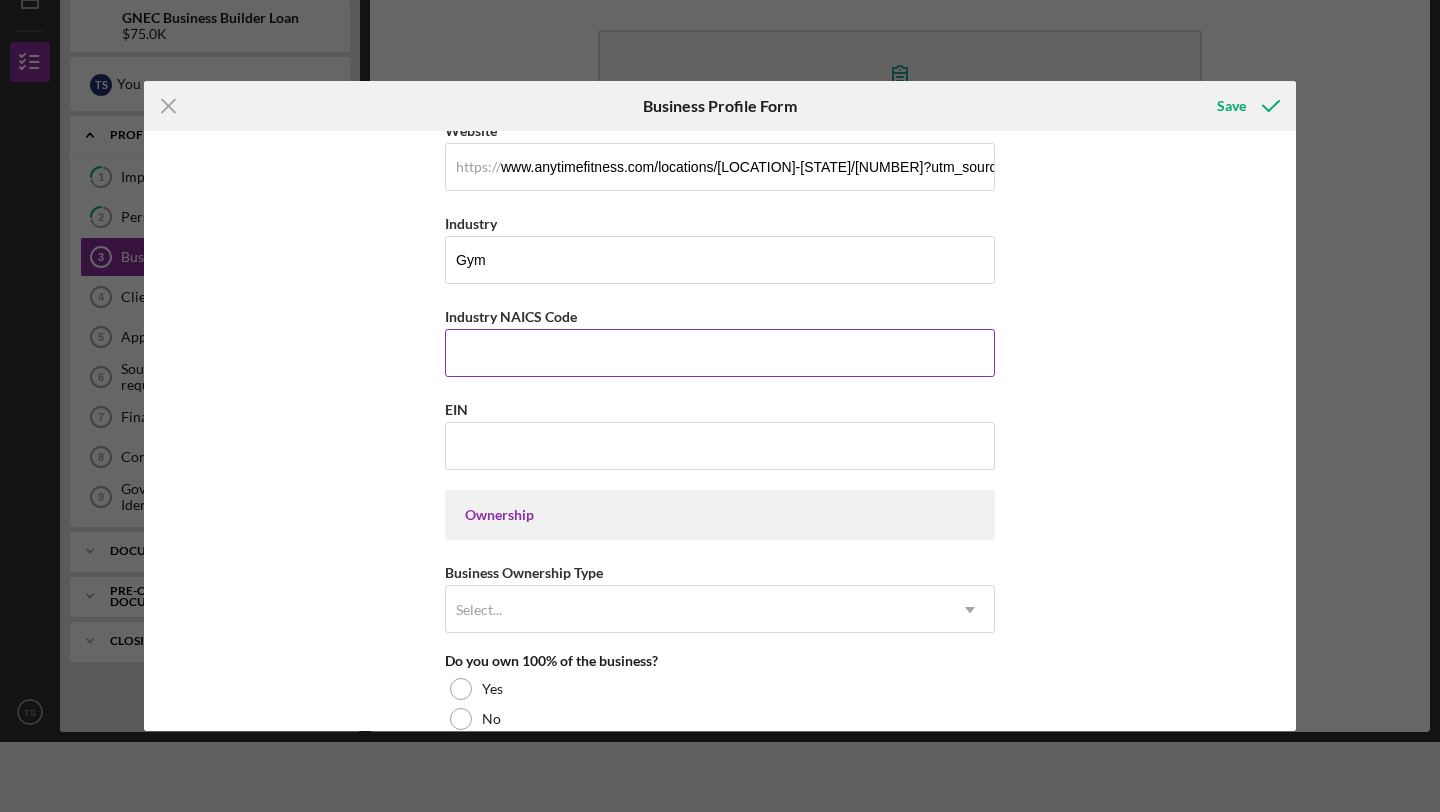paste on "-[NUMBER]" 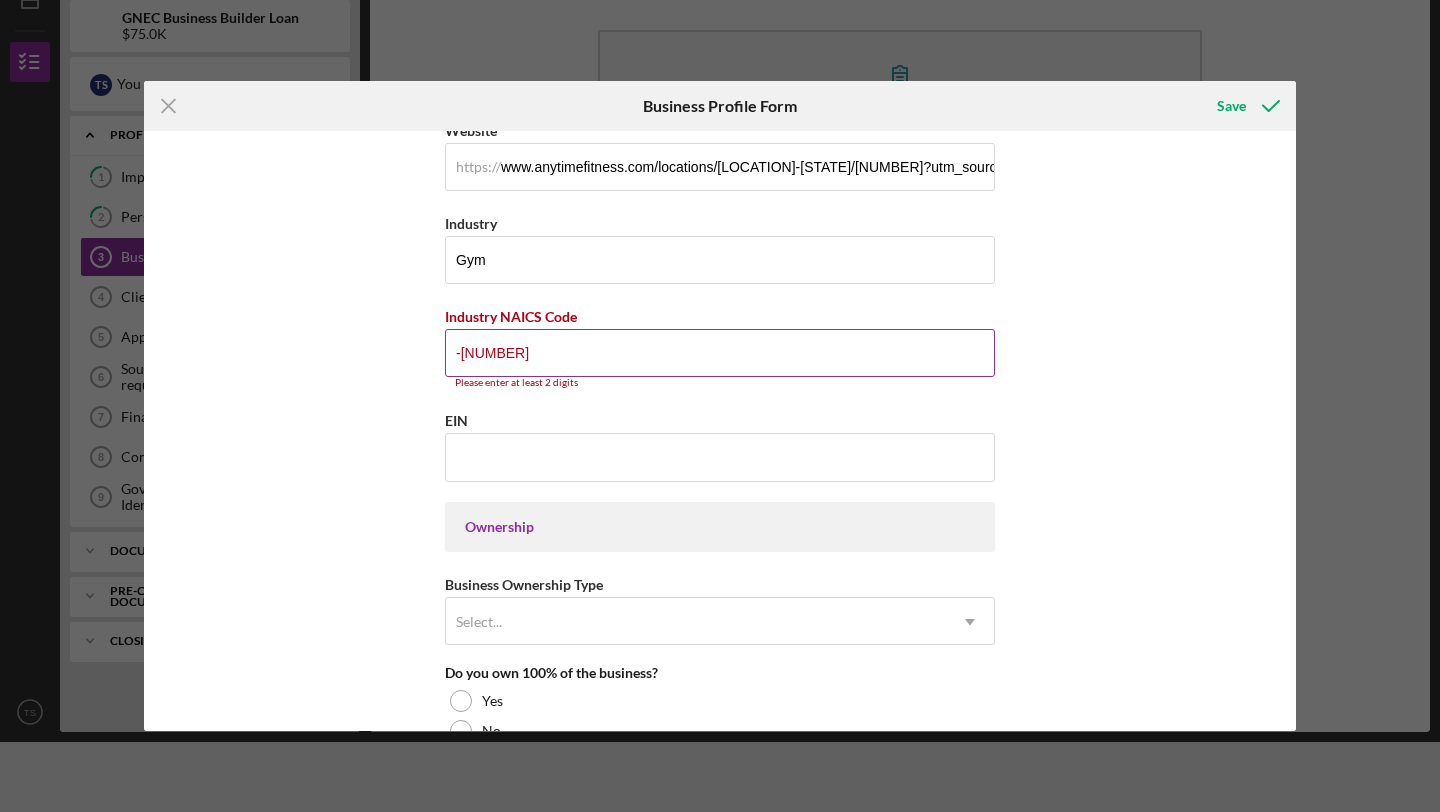 click on "-[NUMBER]" at bounding box center [720, 353] 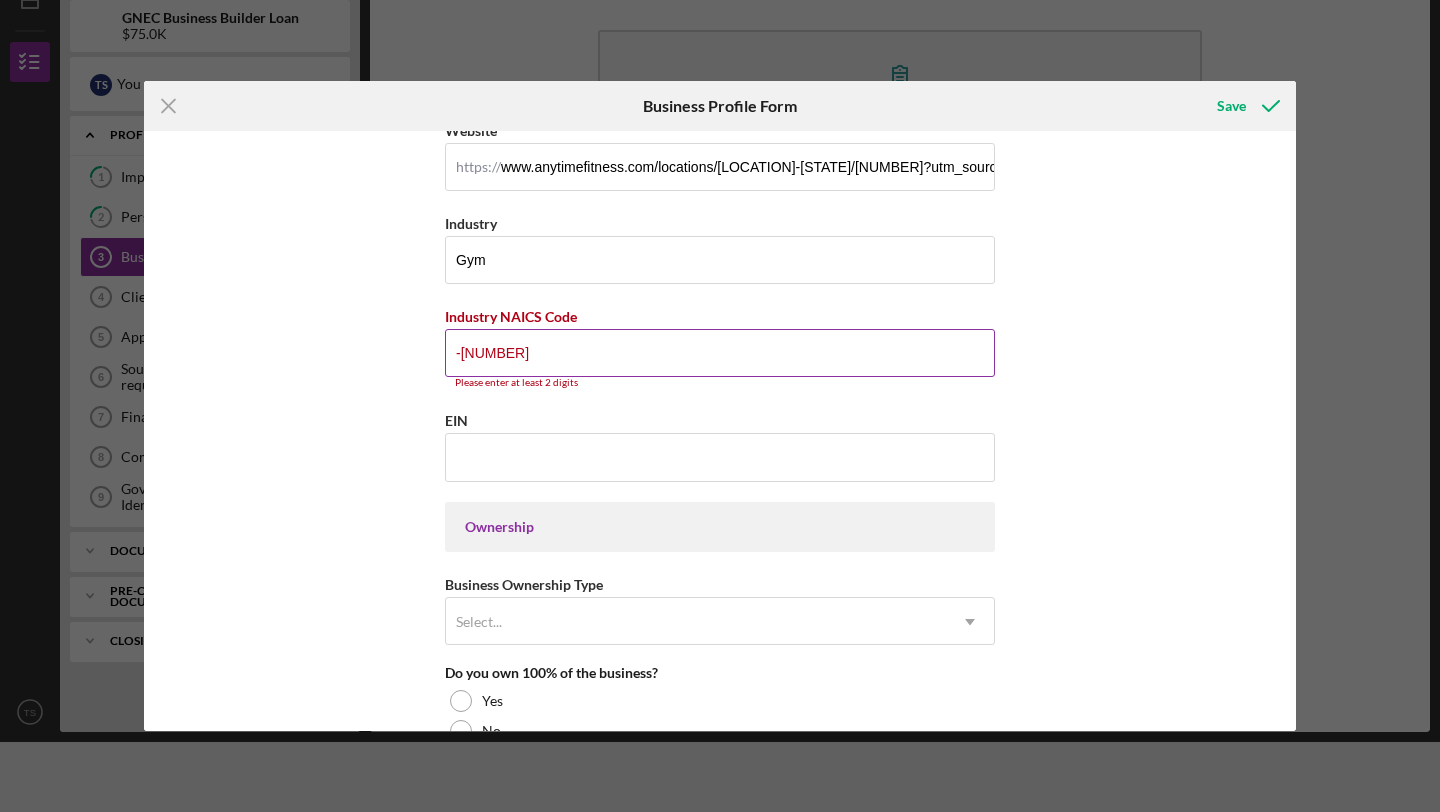 click on "-[NUMBER]" at bounding box center (720, 353) 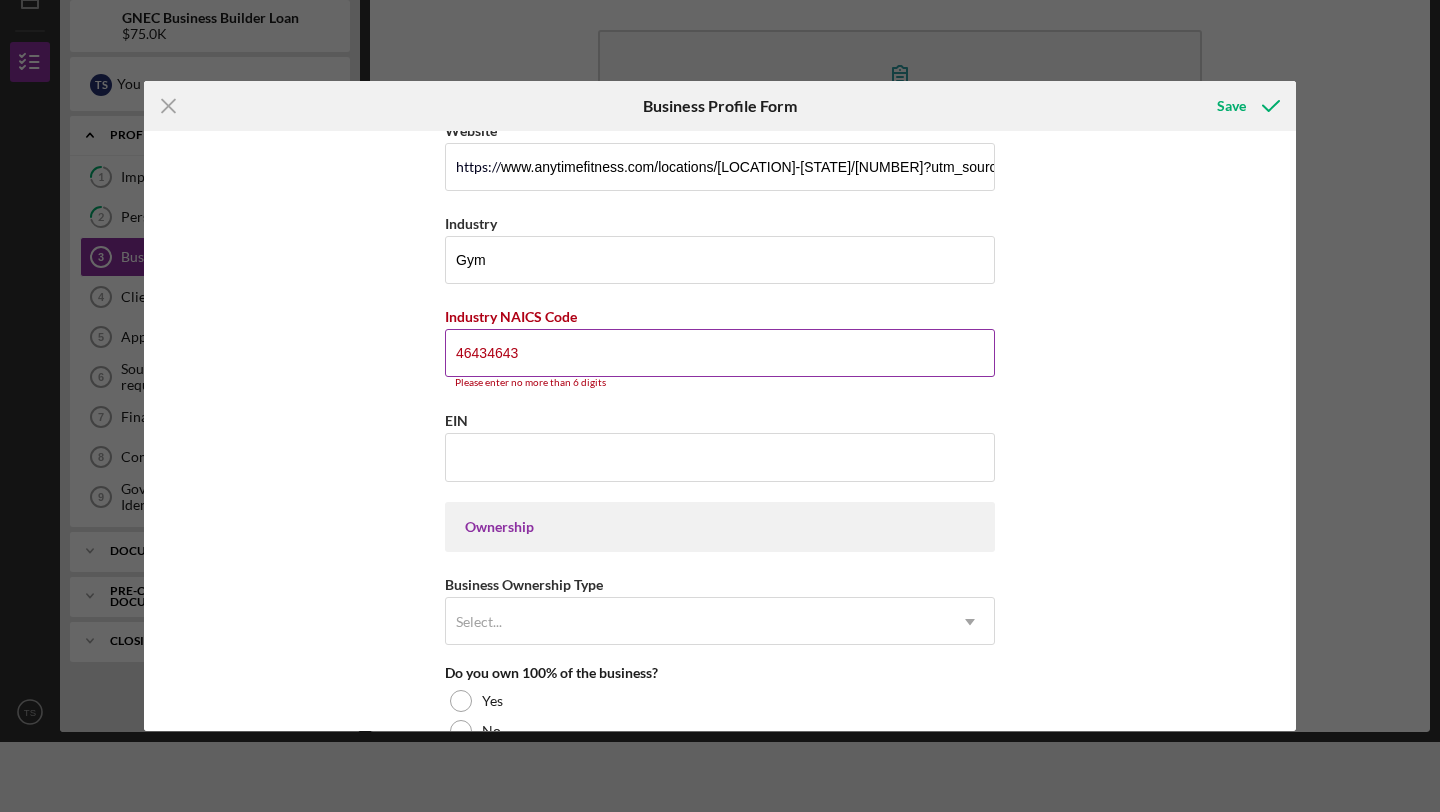 click on "46434643" at bounding box center (720, 353) 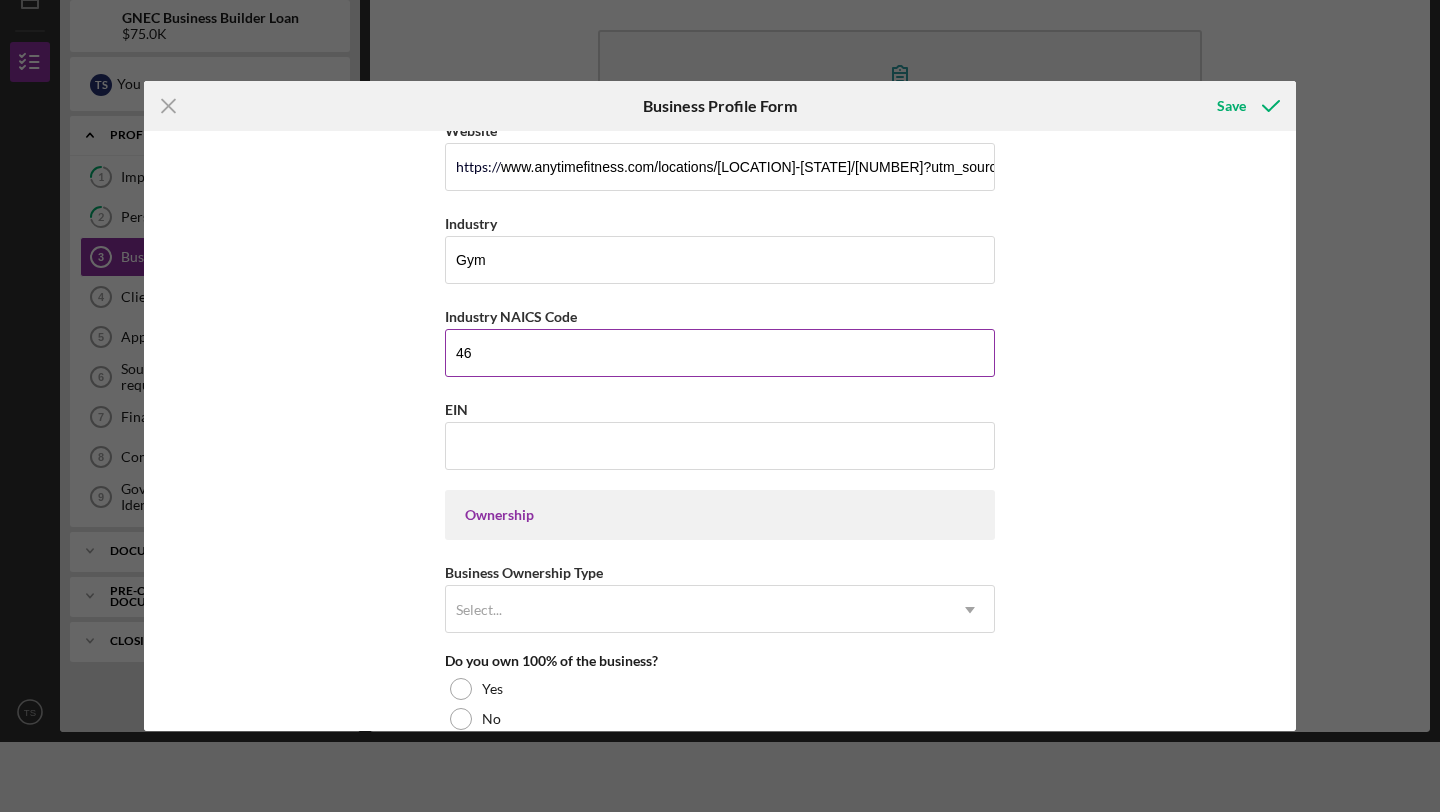 type on "4" 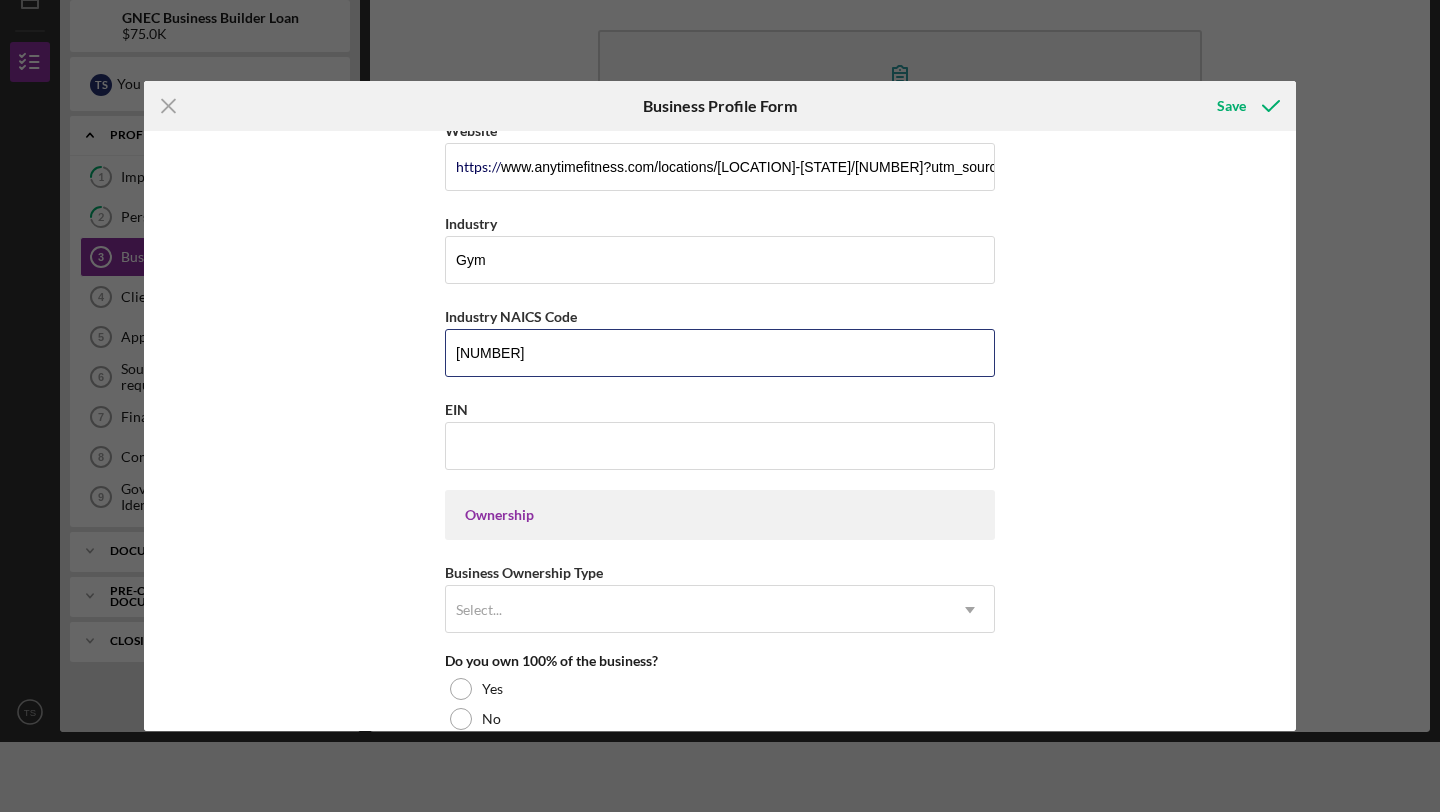 type on "[NUMBER]" 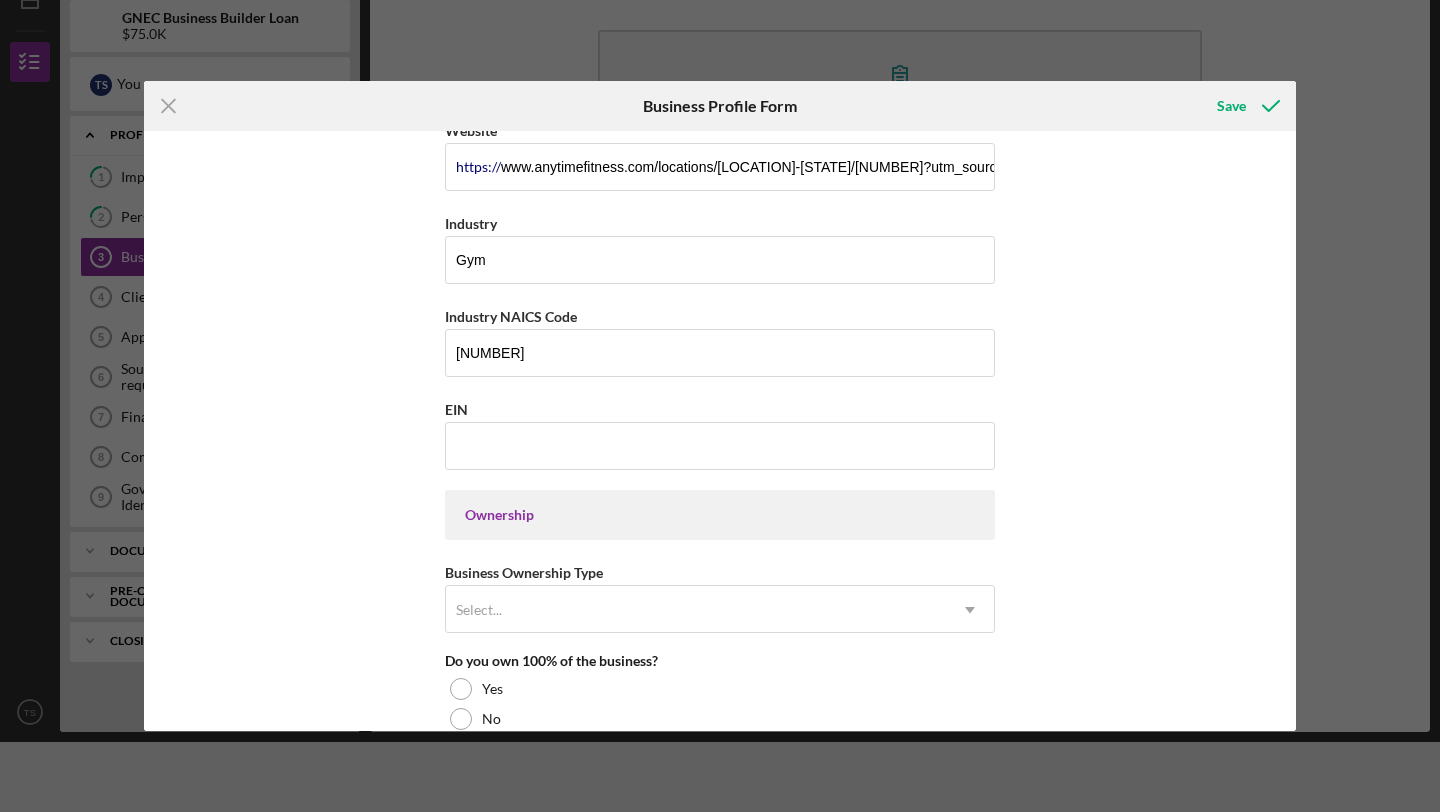 click on "Business Name [NAME] Inc DBA Anytime Fitness [LOCATION] Business Start Date [DATE] Legal Structure C-Corp Icon/Dropdown Arrow Business Phone [PHONE] Business Email [EMAIL] https:// Website www.anytimefitness.com/locations/[LOCATION]-[STATE]/[NUMBER]?utm_source=google&utm_medium=organic-businesslisting&utm_campaign=gbp-listing&utm_content=[NUMBER] Industry Gym Industry NAICS Code [NUMBER] EIN Ownership Business Ownership Type Select... Icon/Dropdown Arrow Do you own 100% of the business? Yes No Business Street Address [NUMBER] [STREET] City [LOCATION] State [STATE] Icon/Dropdown Arrow Zip [POSTAL_CODE] County [STATE] Is your Mailing Address the same as your Business Address? Yes No Do you own or lease your business premisses? Select... Icon/Dropdown Arrow Annual Gross Revenue Number of Full-Time Employees Number of Part-Time Employees" at bounding box center [720, 431] 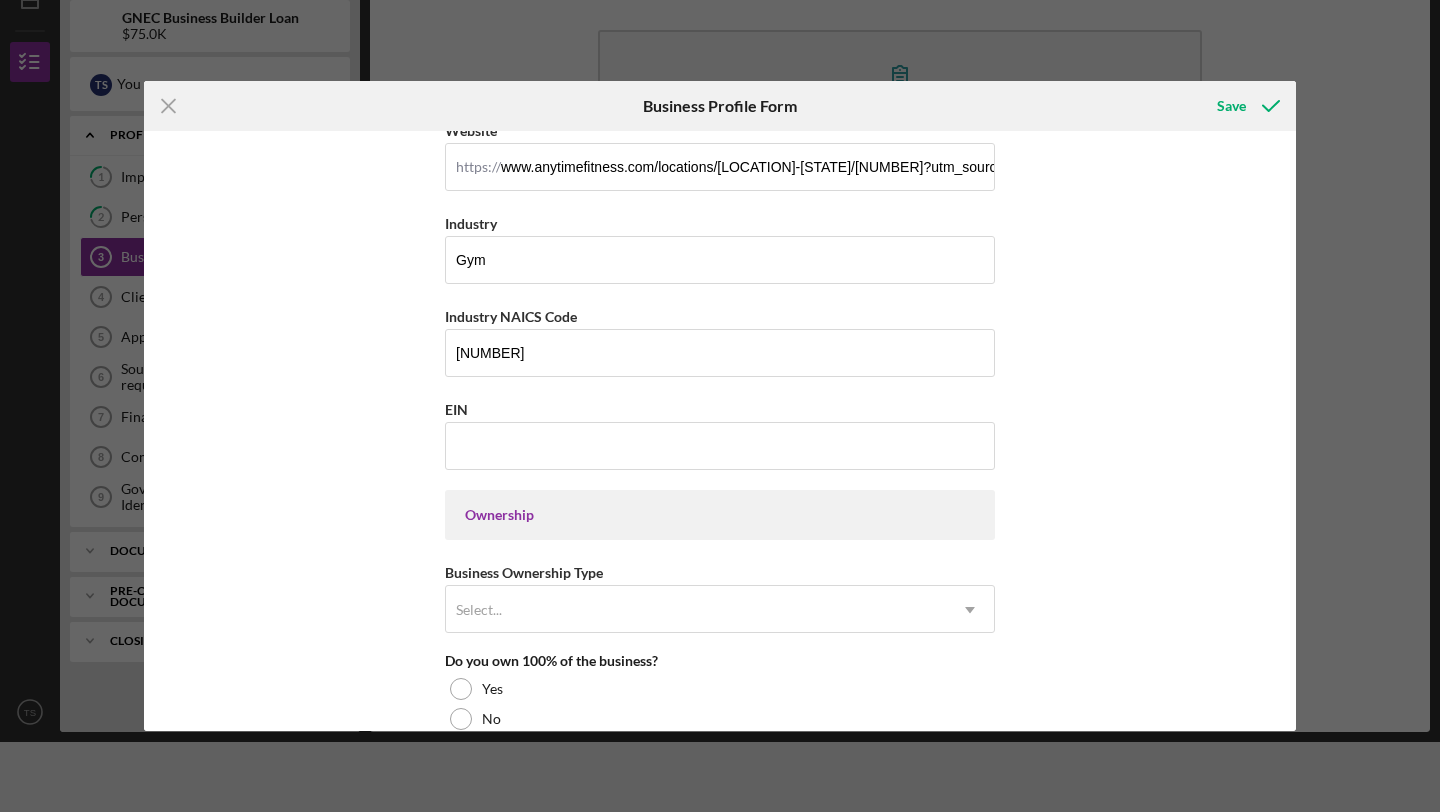 scroll, scrollTop: 811, scrollLeft: 0, axis: vertical 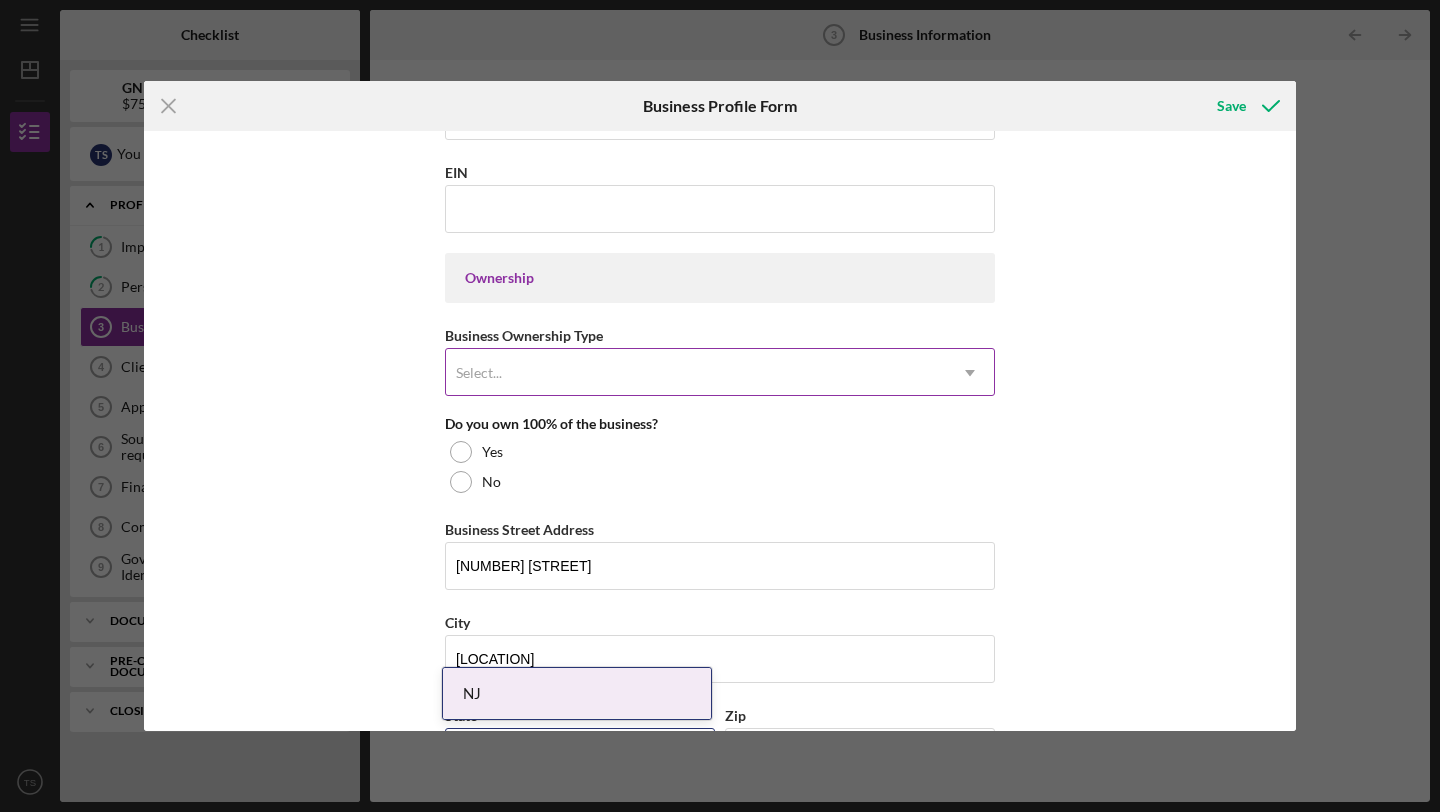click on "Icon/Dropdown Arrow" 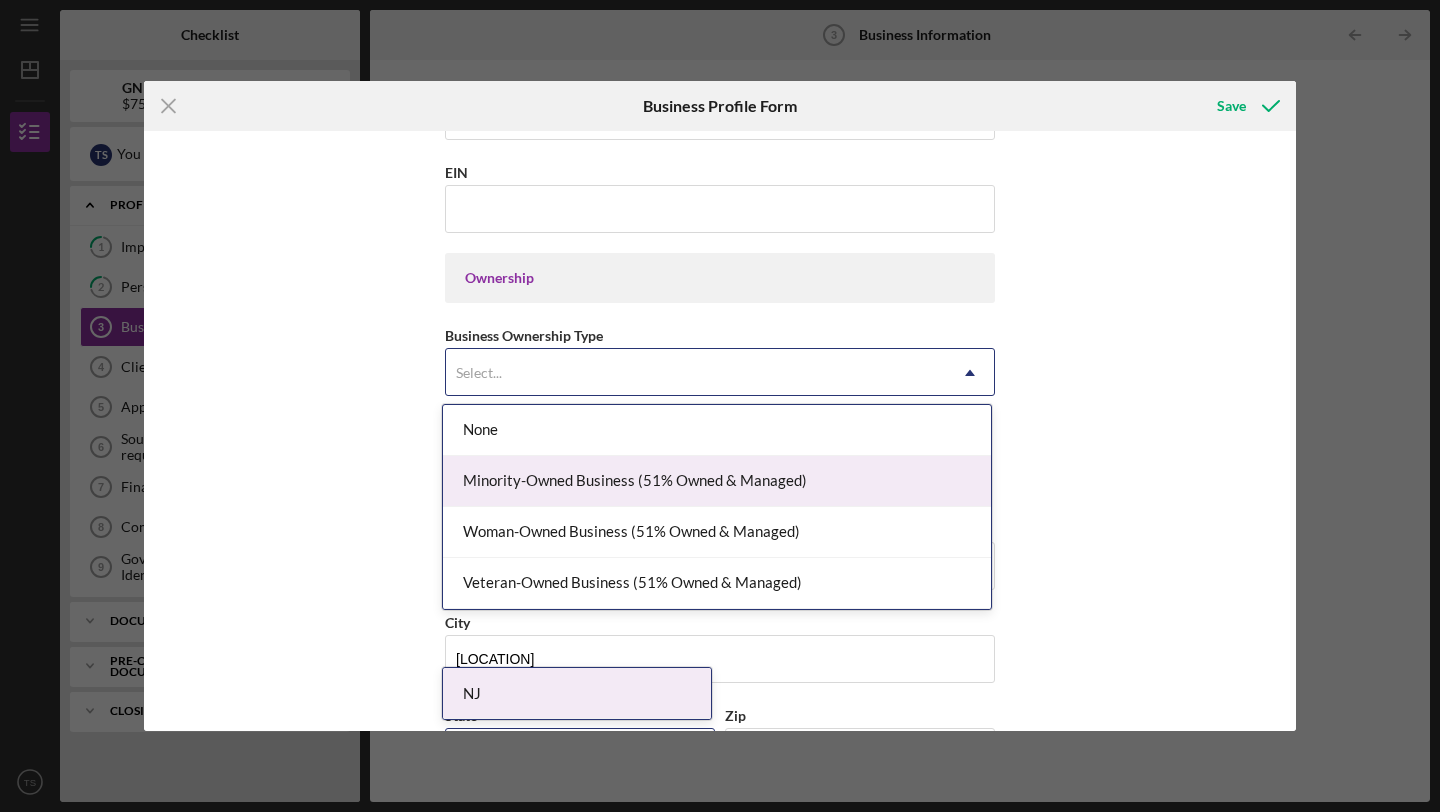 click on "Minority-Owned Business (51% Owned & Managed)" at bounding box center (717, 481) 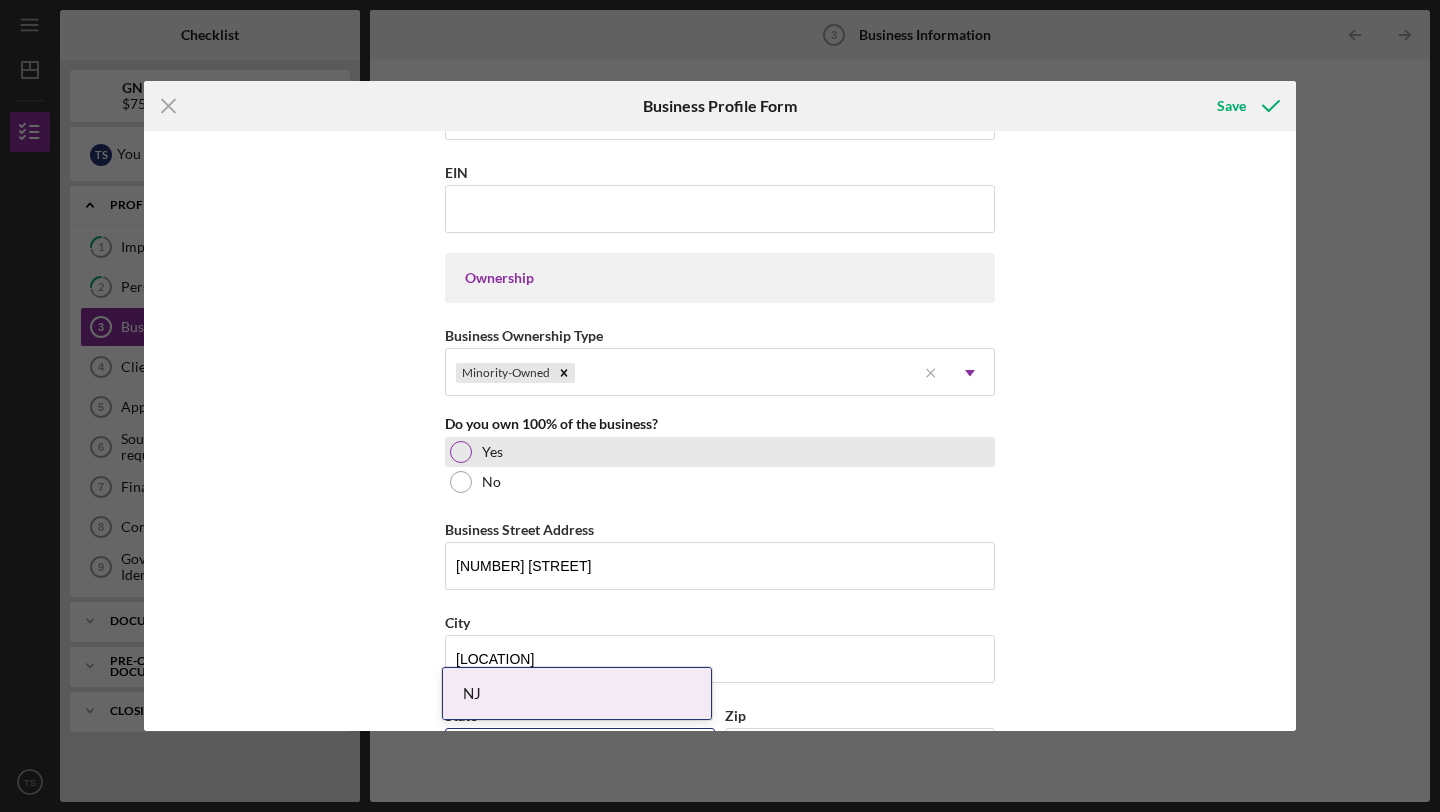 click at bounding box center (461, 452) 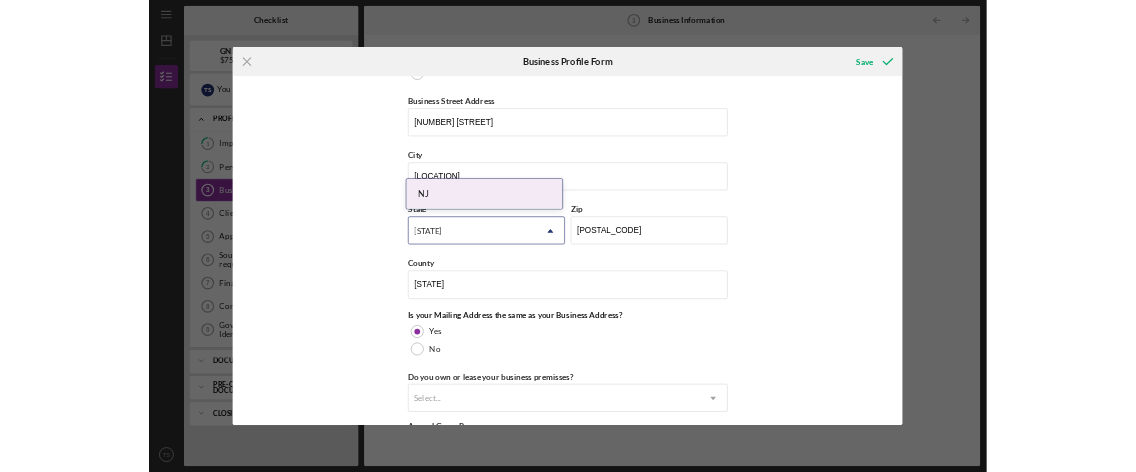 scroll, scrollTop: 1445, scrollLeft: 0, axis: vertical 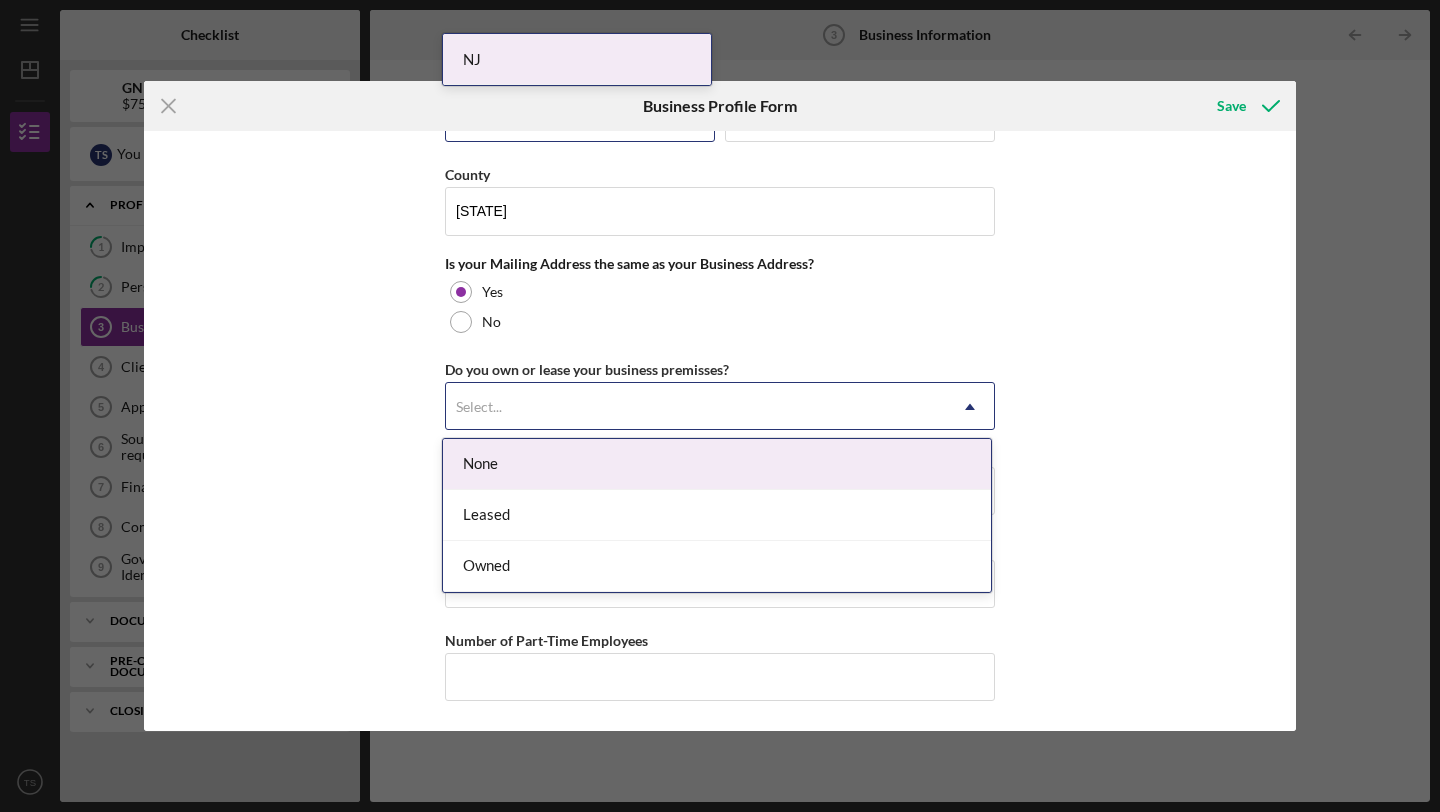 click on "Icon/Dropdown Arrow" 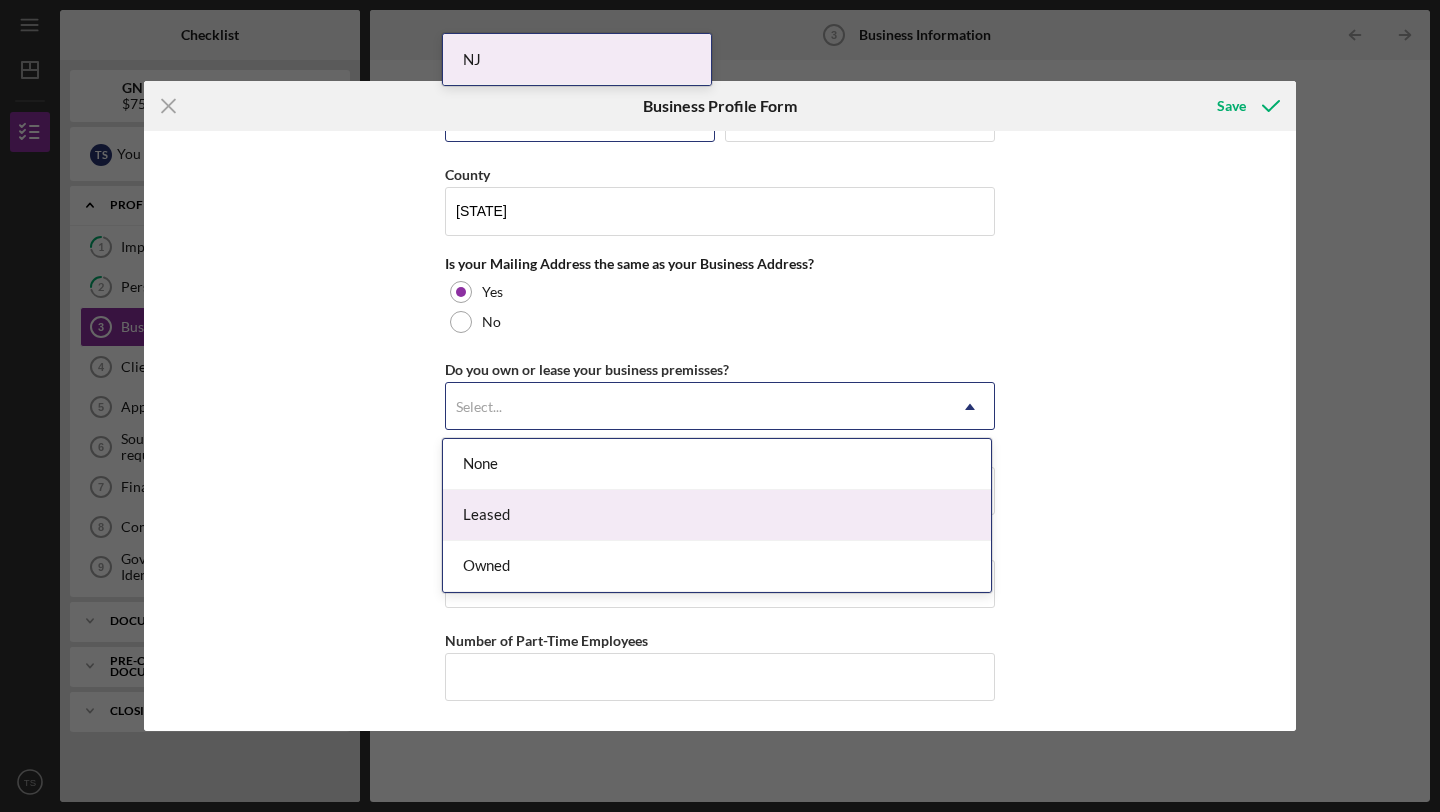click on "Leased" at bounding box center (717, 515) 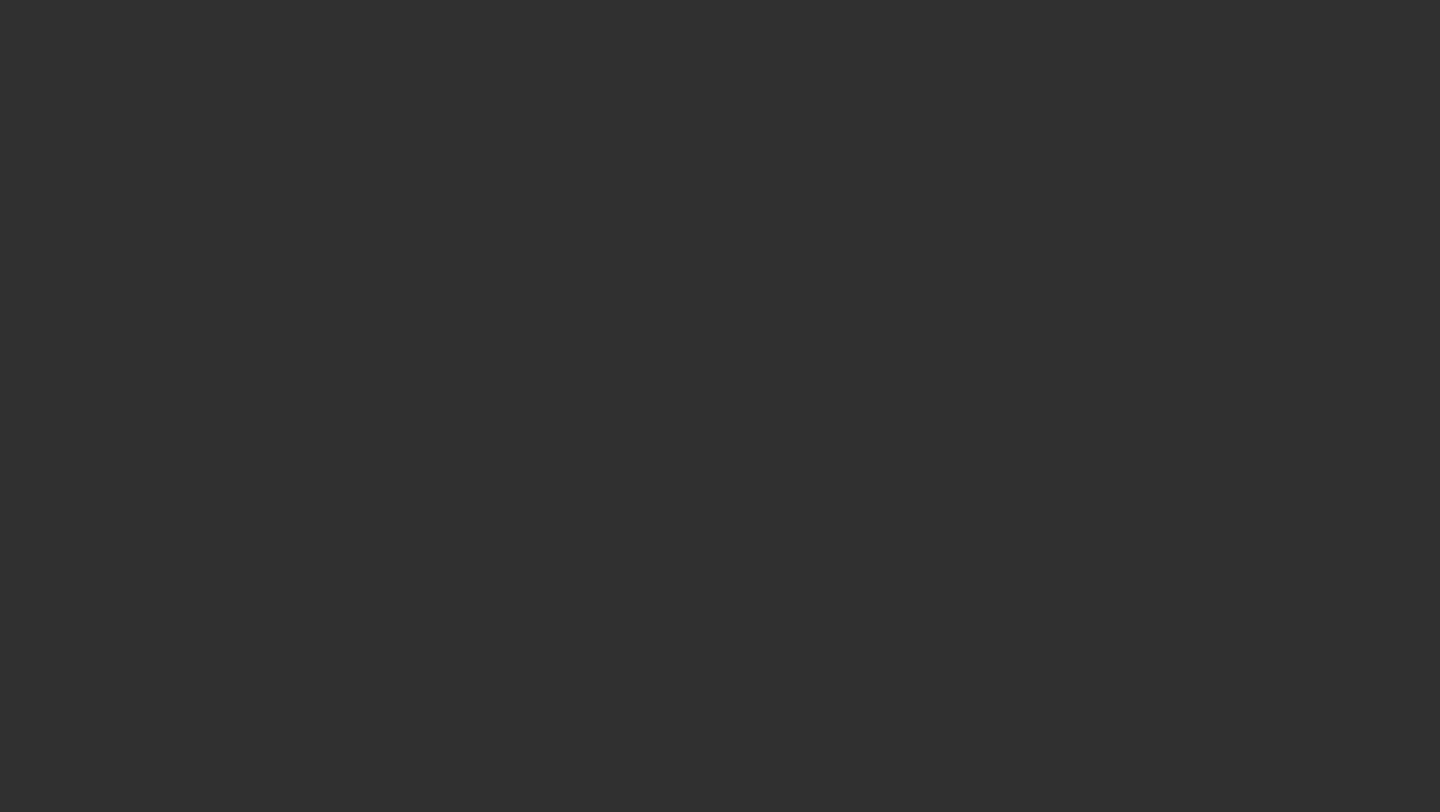 scroll, scrollTop: 0, scrollLeft: 0, axis: both 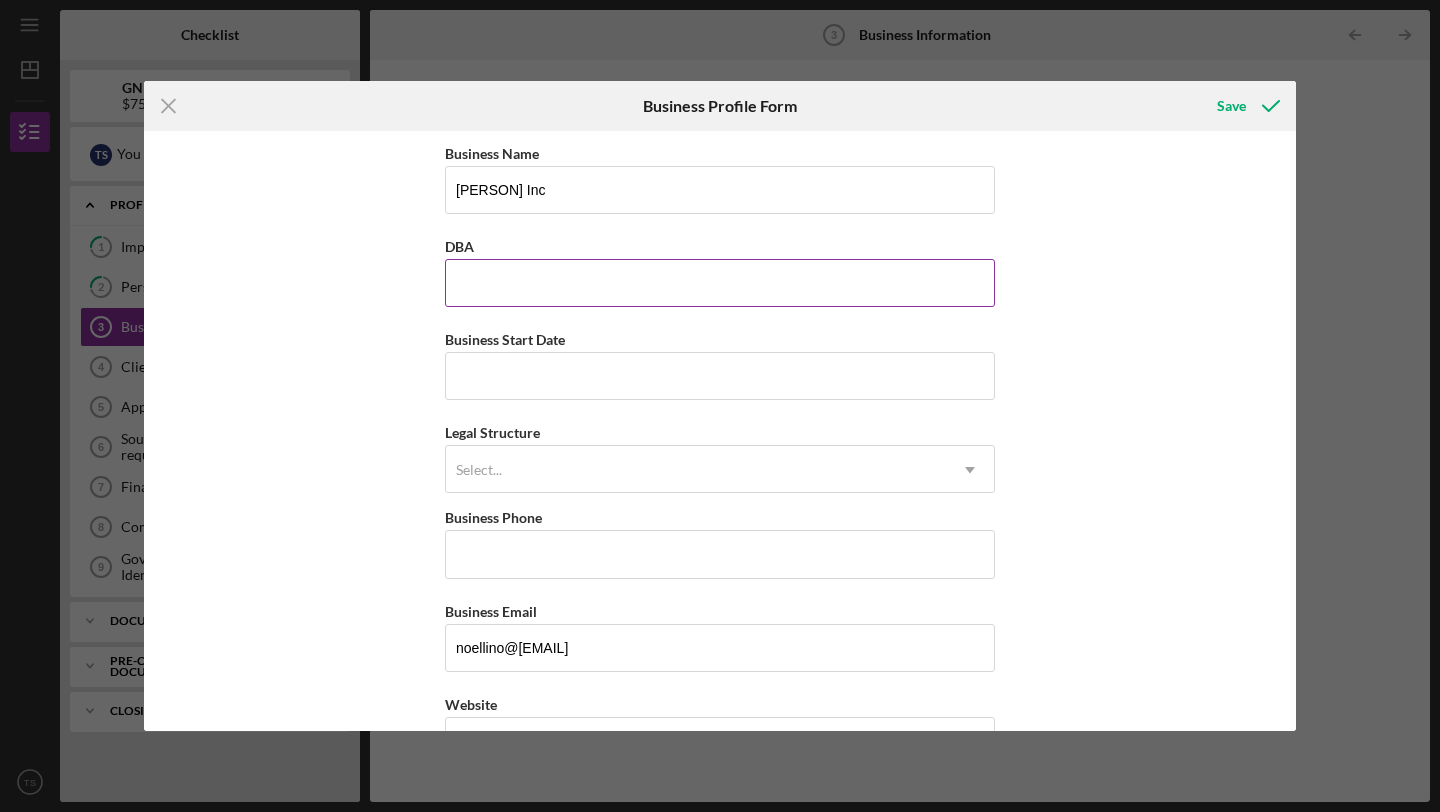 click on "DBA" at bounding box center [720, 283] 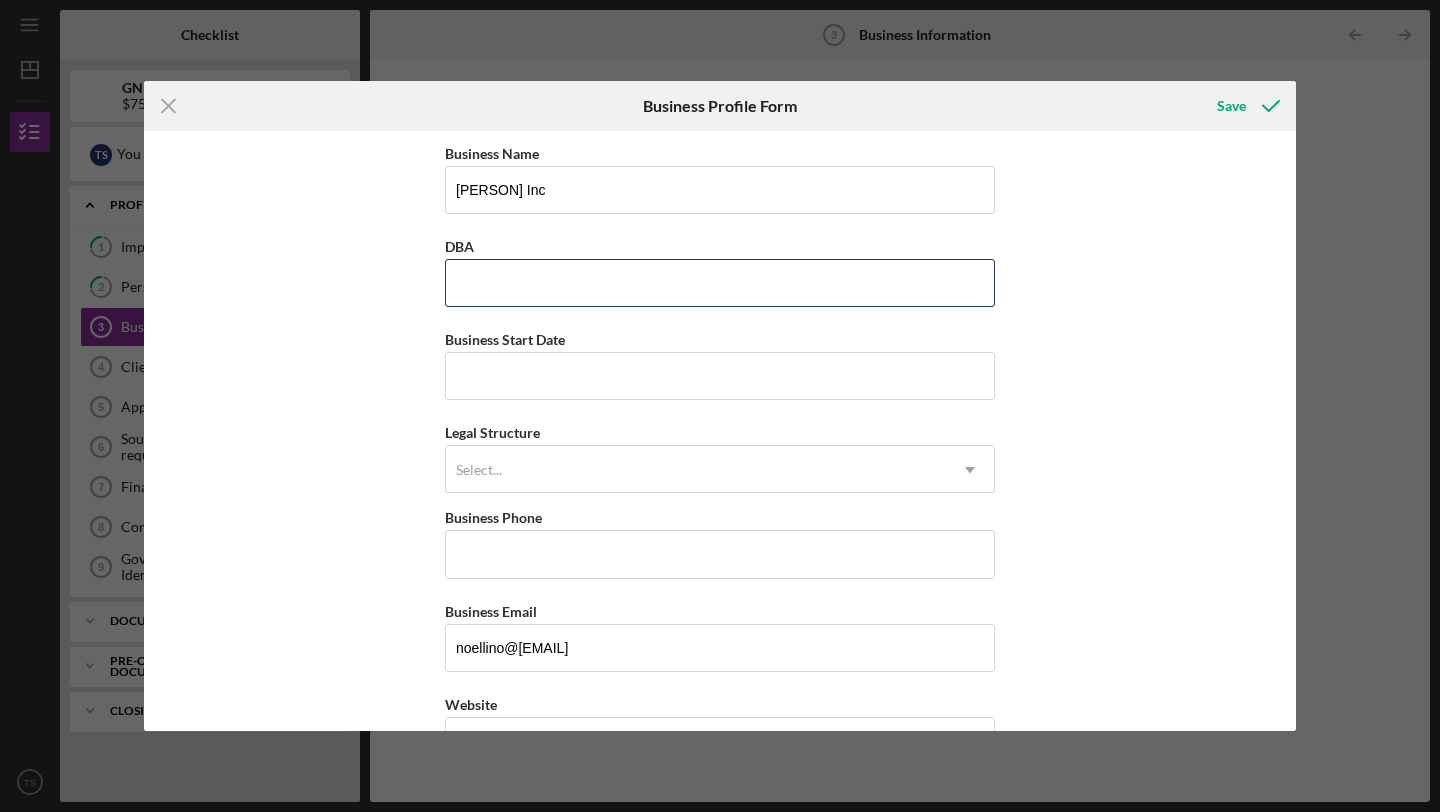 type on "Anytime Fitness Union" 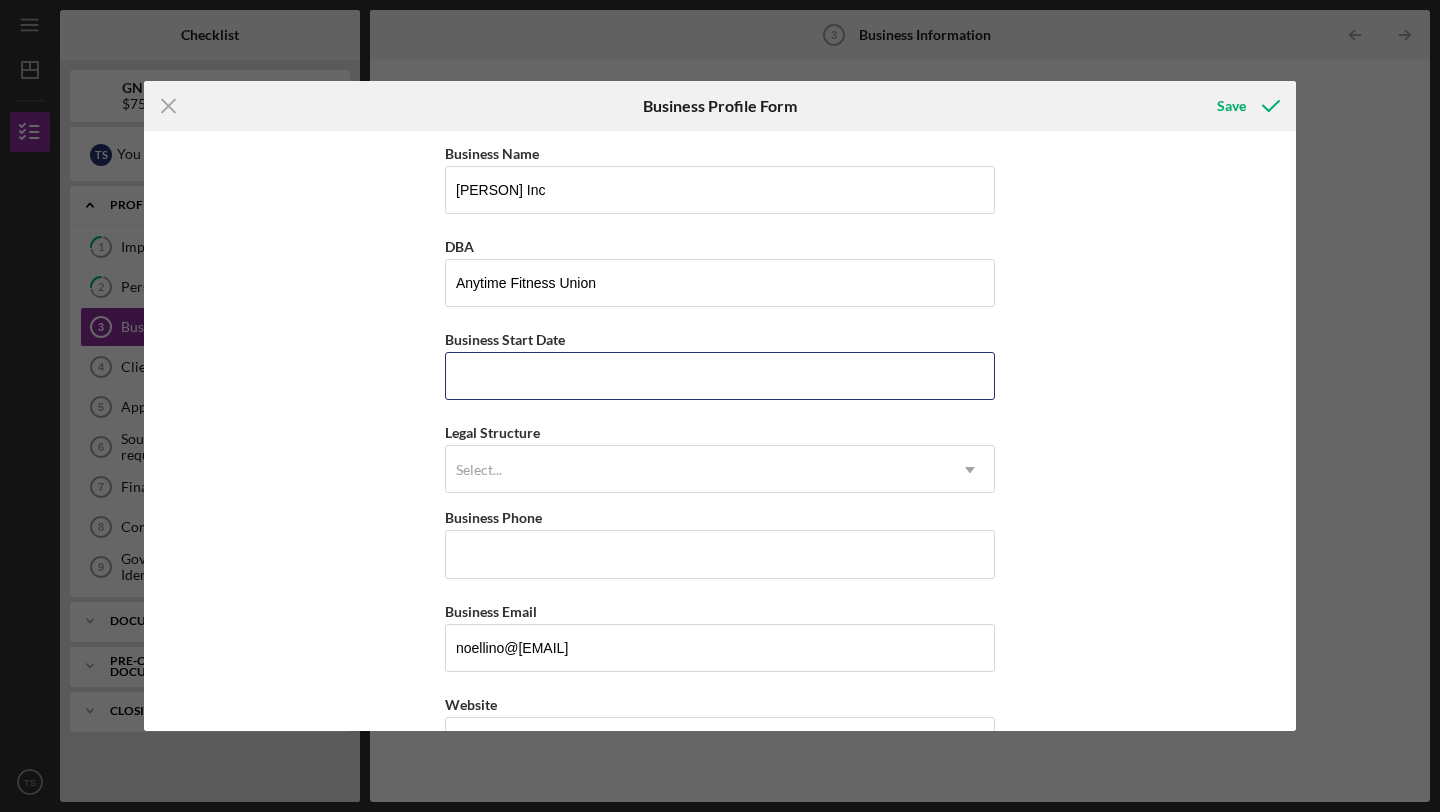 type 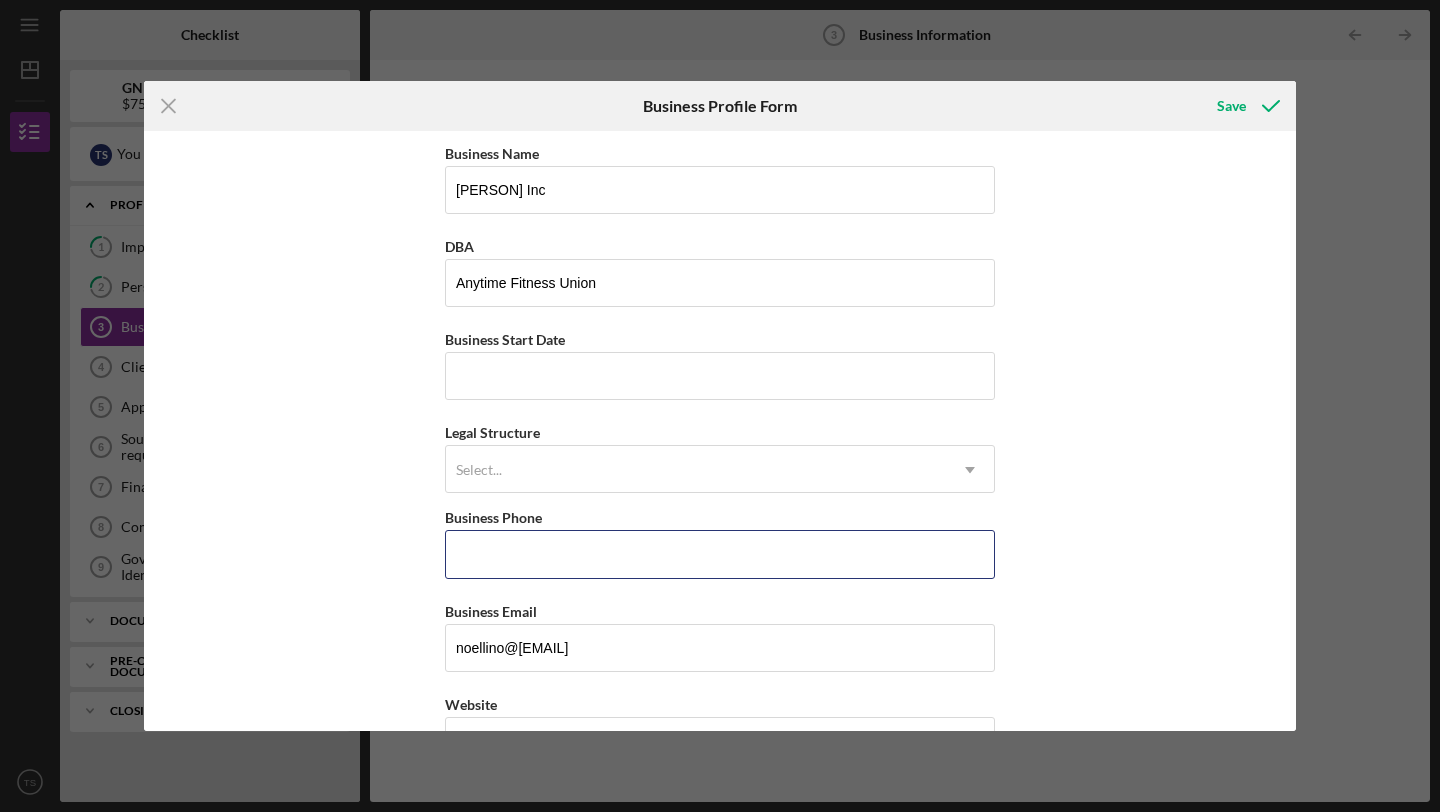 type on "[PHONE]" 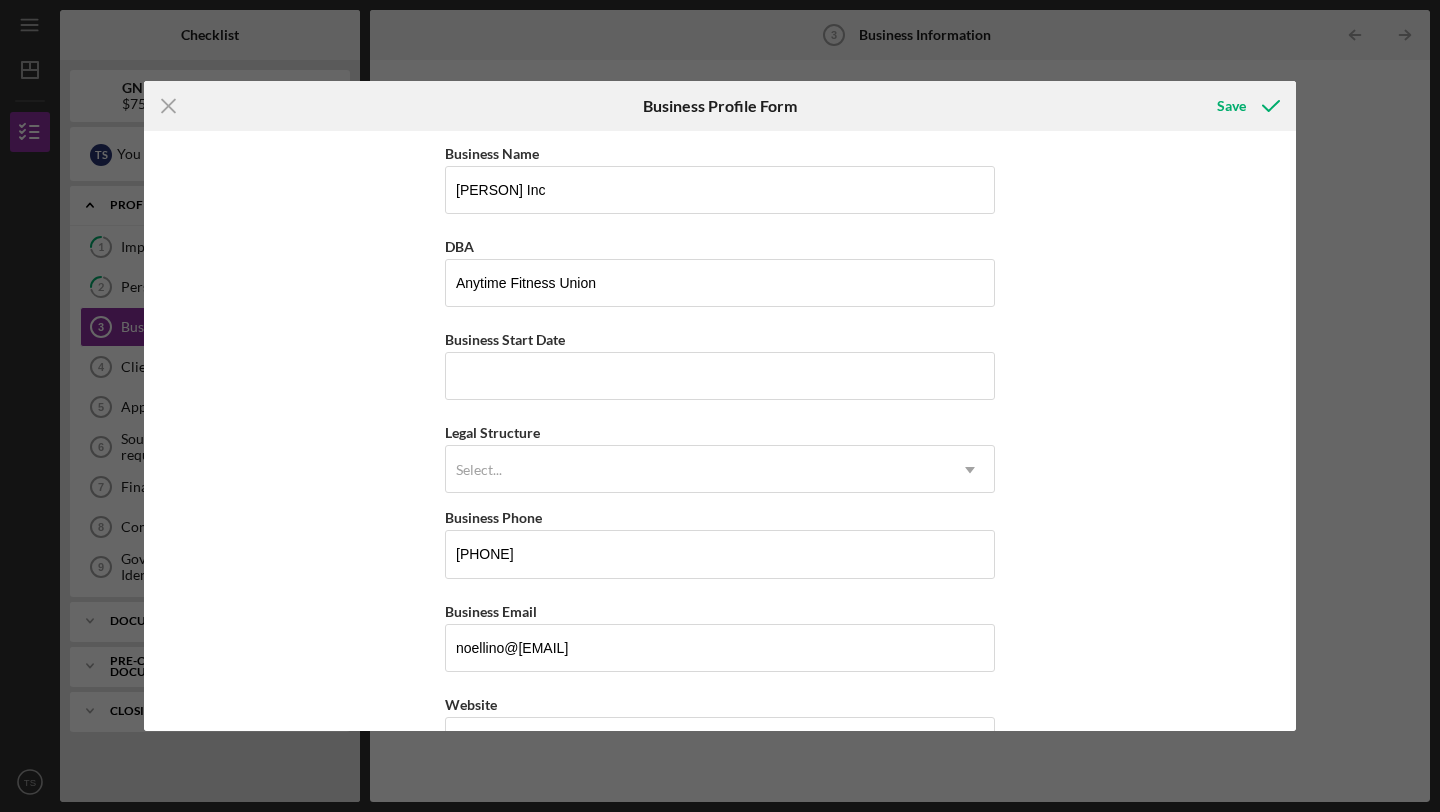 type on "1350 Galloping Hill Rd, Suite D" 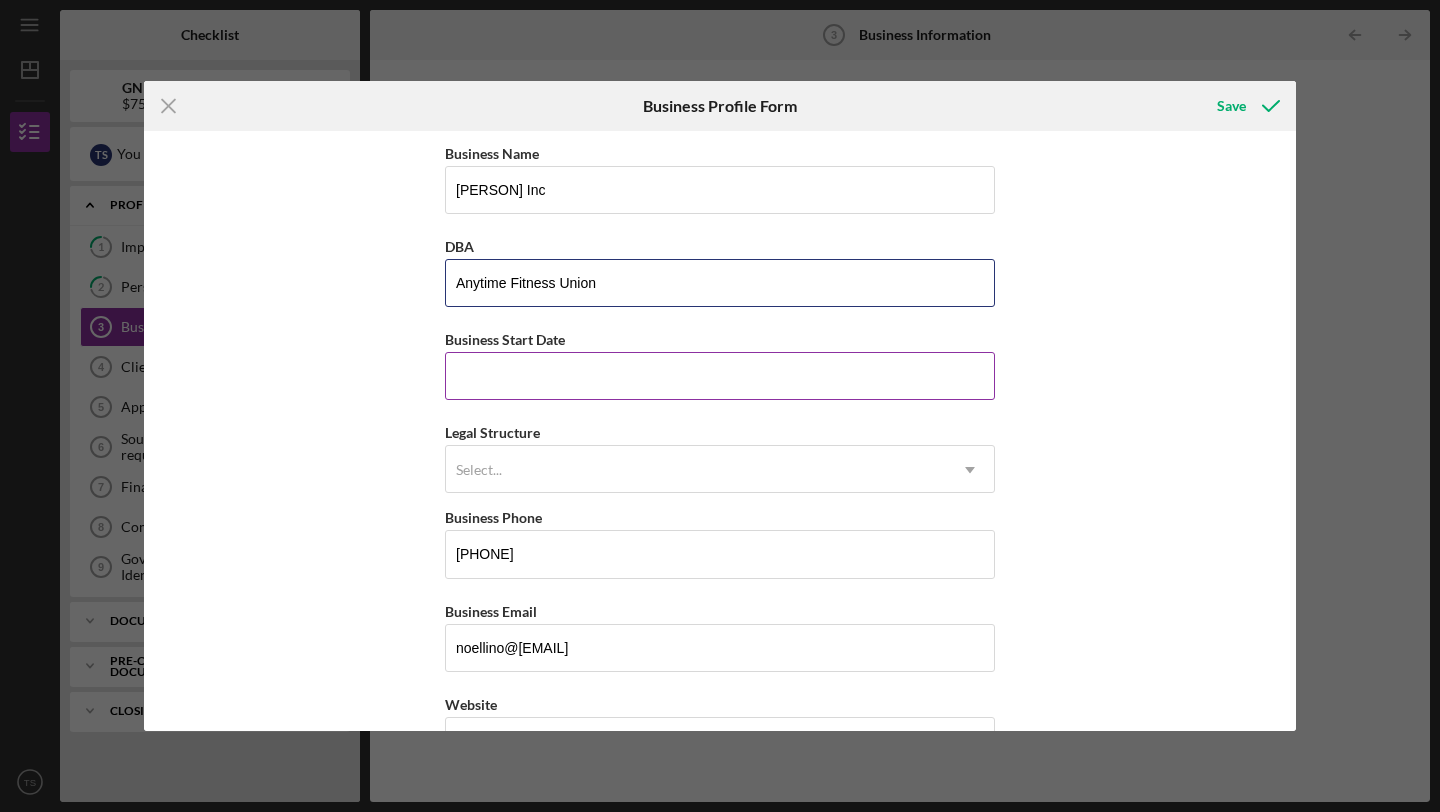 type 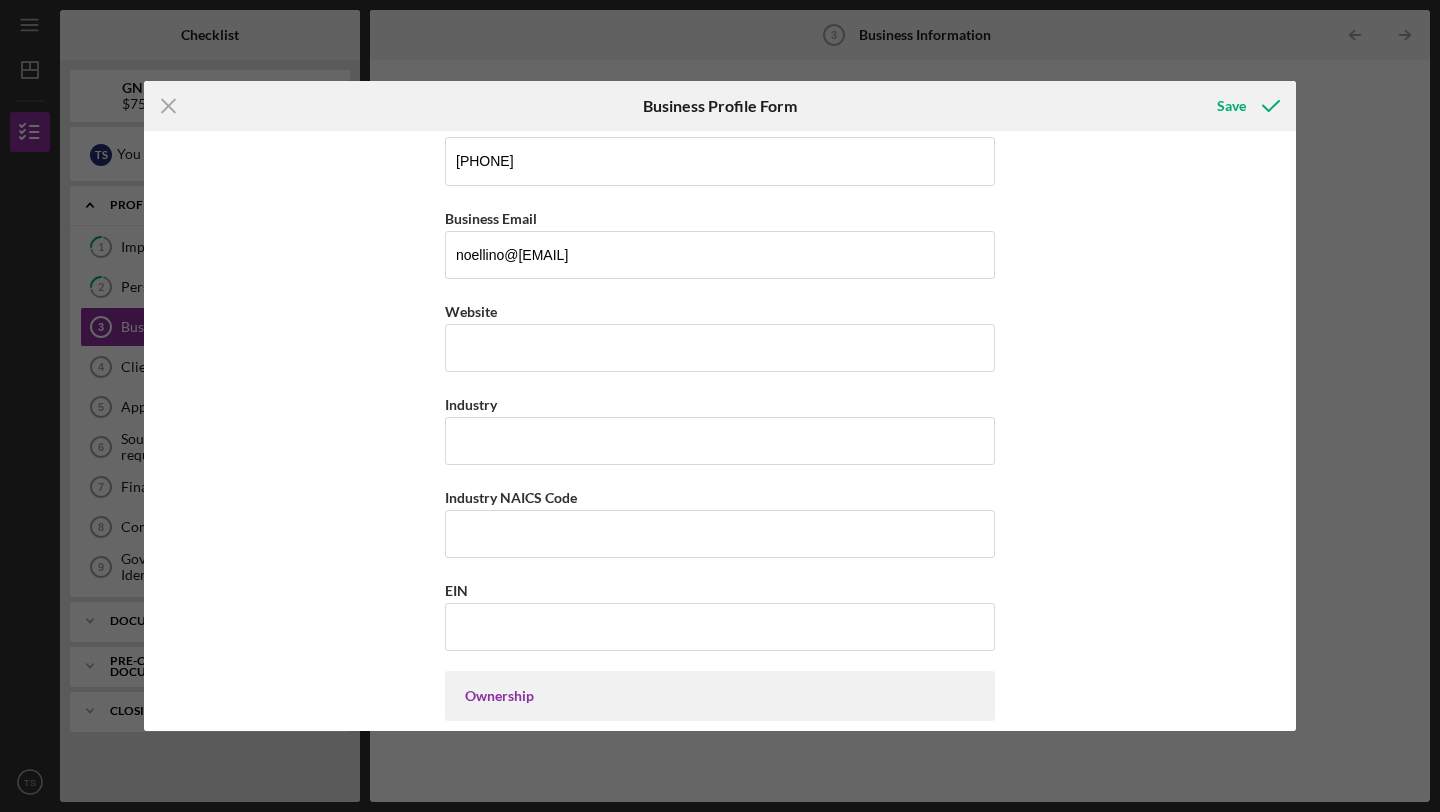 scroll, scrollTop: 386, scrollLeft: 0, axis: vertical 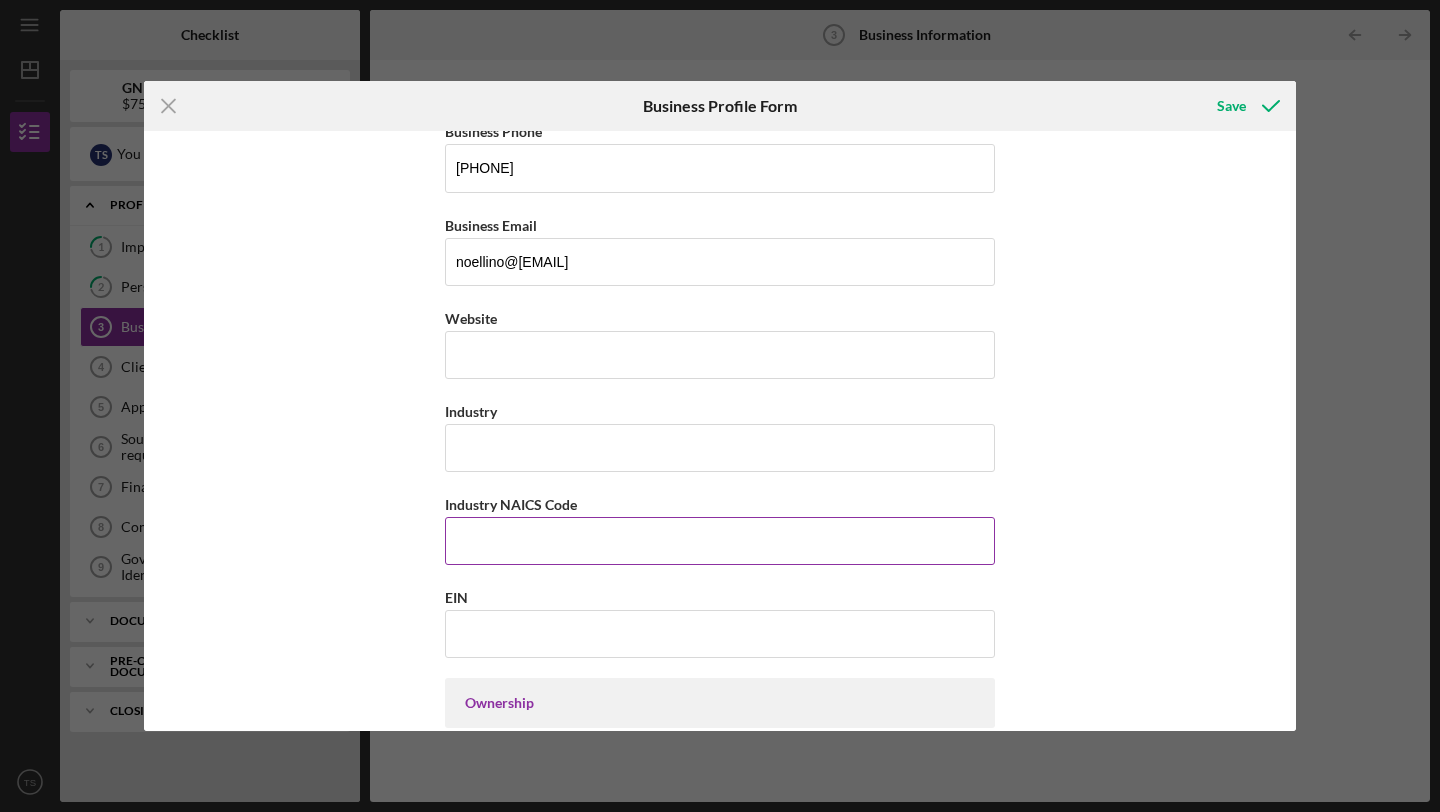 click on "Industry NAICS Code" at bounding box center (720, 541) 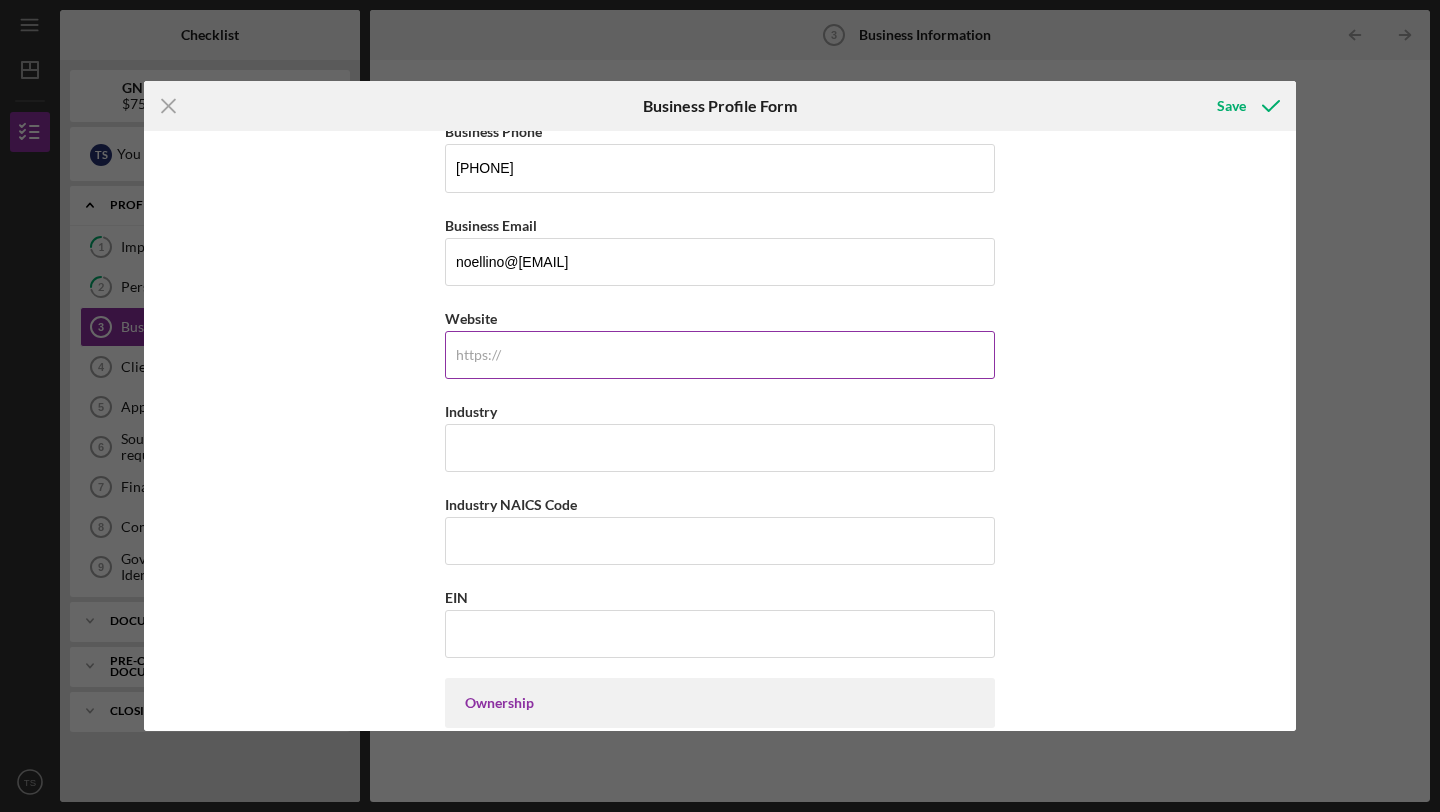 paste on "www.anytimefitness.com/locations/[LOCATION]-[STATE]/[NUMBER]?utm_source=google&utm_medium=organic-businesslisting&utm_campaign=gbp-listing&utm_content=[NUMBER]" 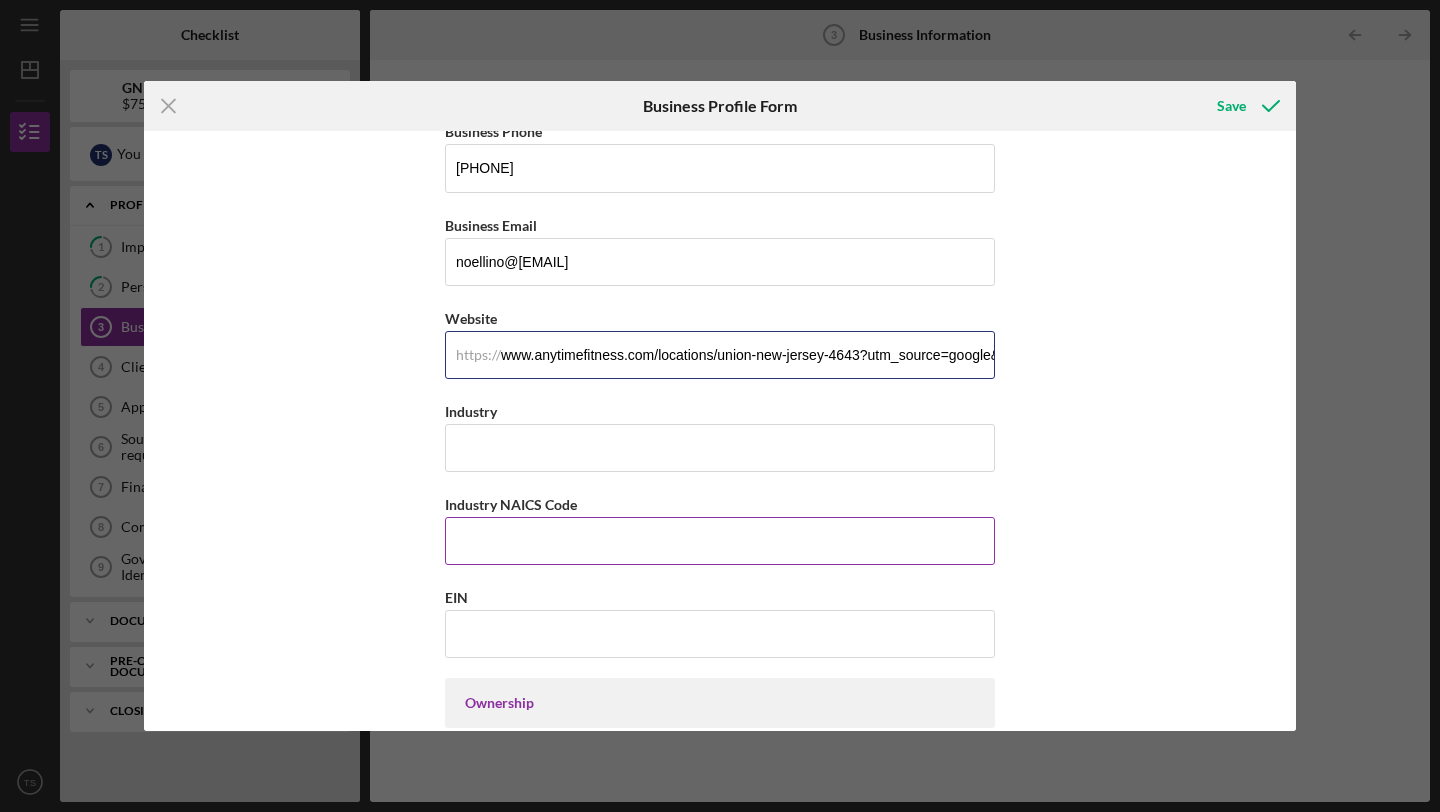 scroll, scrollTop: 0, scrollLeft: 535, axis: horizontal 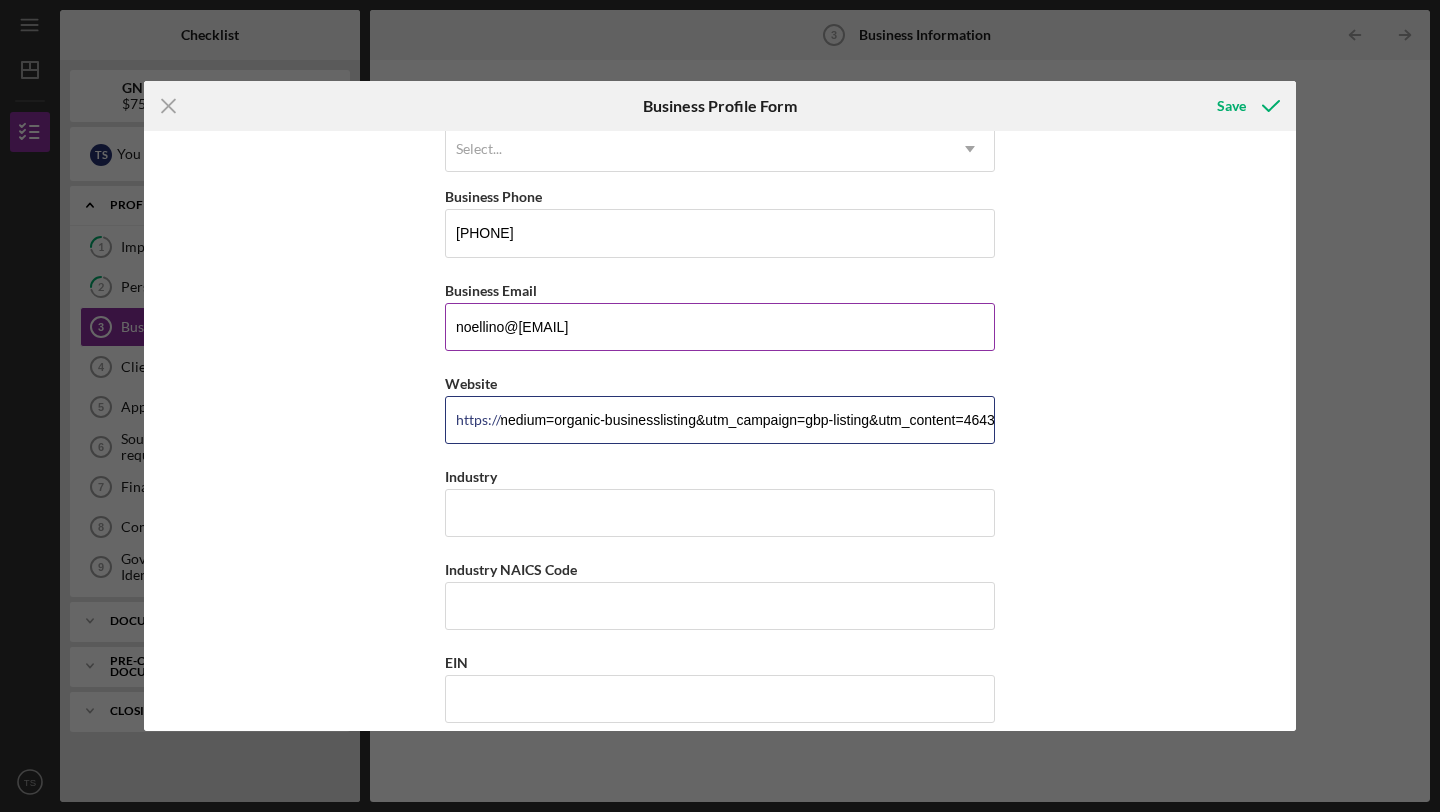 type on "www.anytimefitness.com/locations/[LOCATION]-[STATE]/[NUMBER]?utm_source=google&utm_medium=organic-businesslisting&utm_campaign=gbp-listing&utm_content=[NUMBER]" 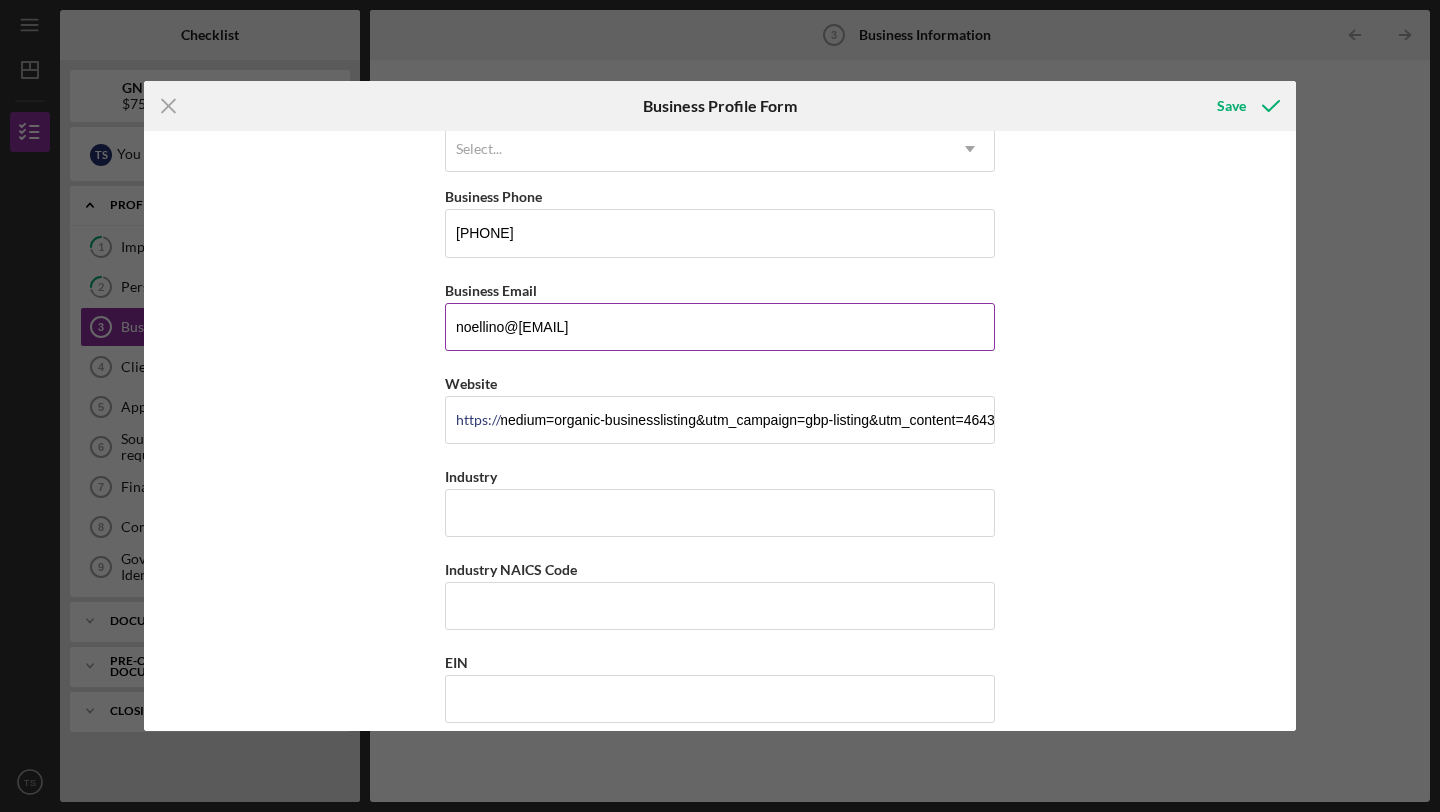 click on "[EMAIL]" at bounding box center (720, 327) 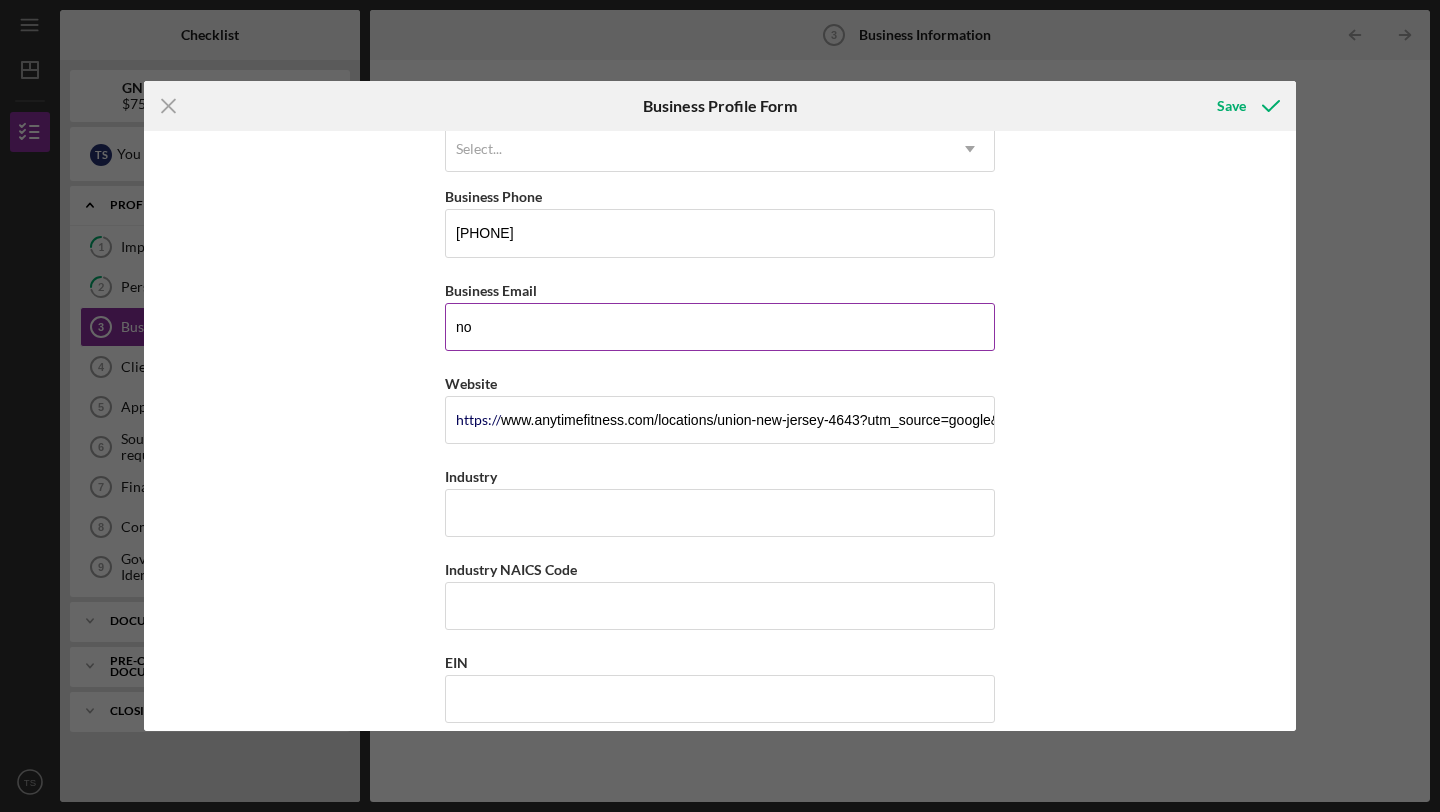 type on "n" 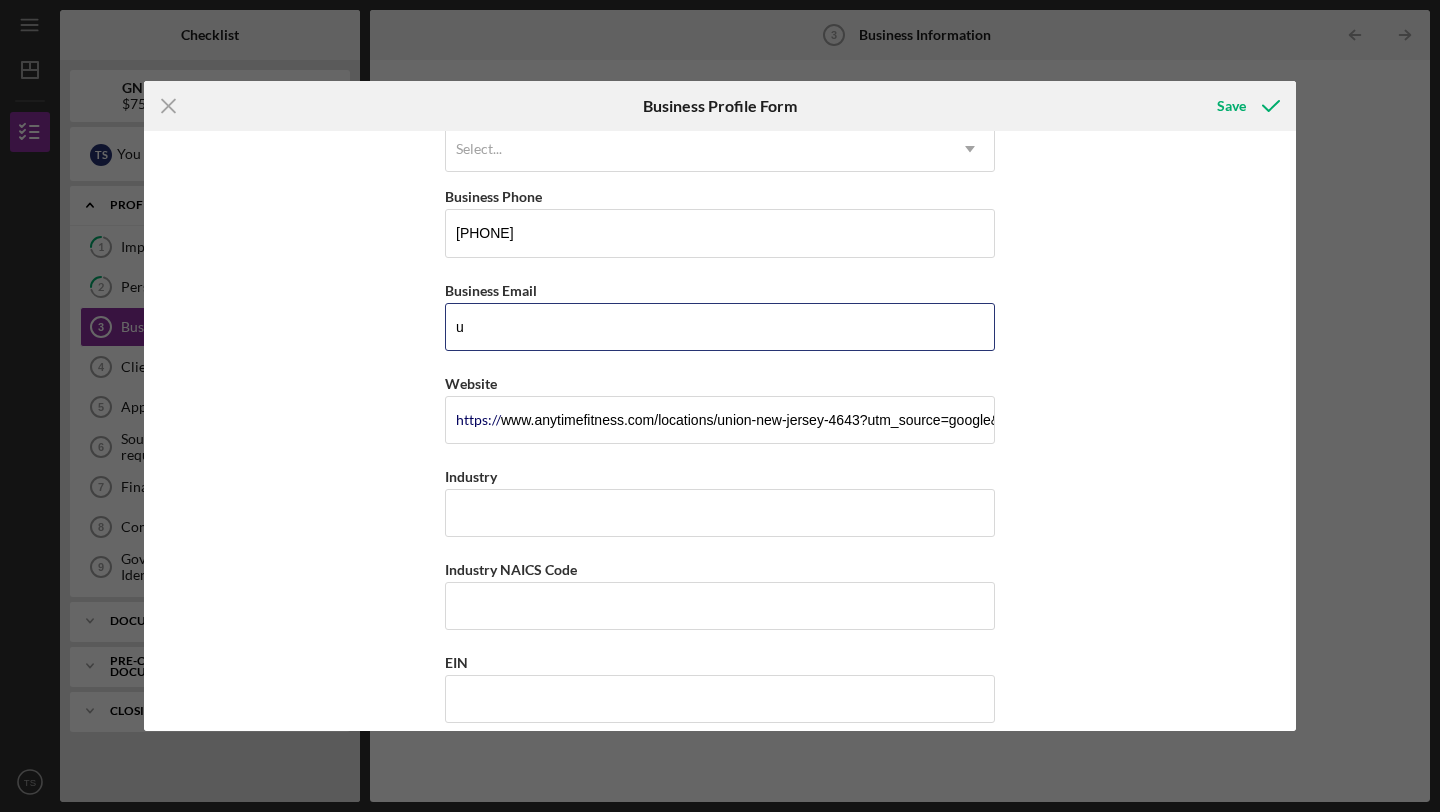 type on "[EMAIL]" 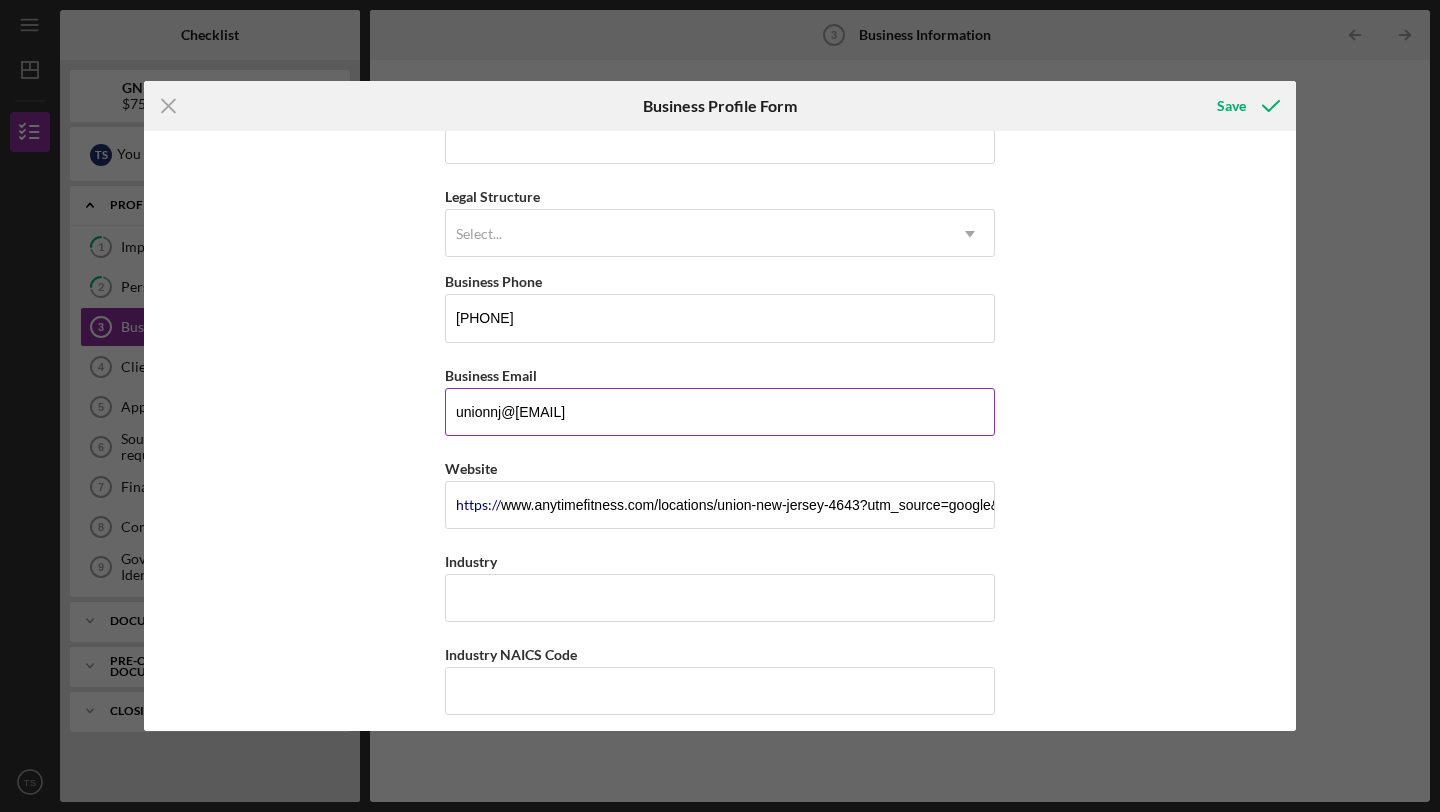 scroll, scrollTop: 170, scrollLeft: 0, axis: vertical 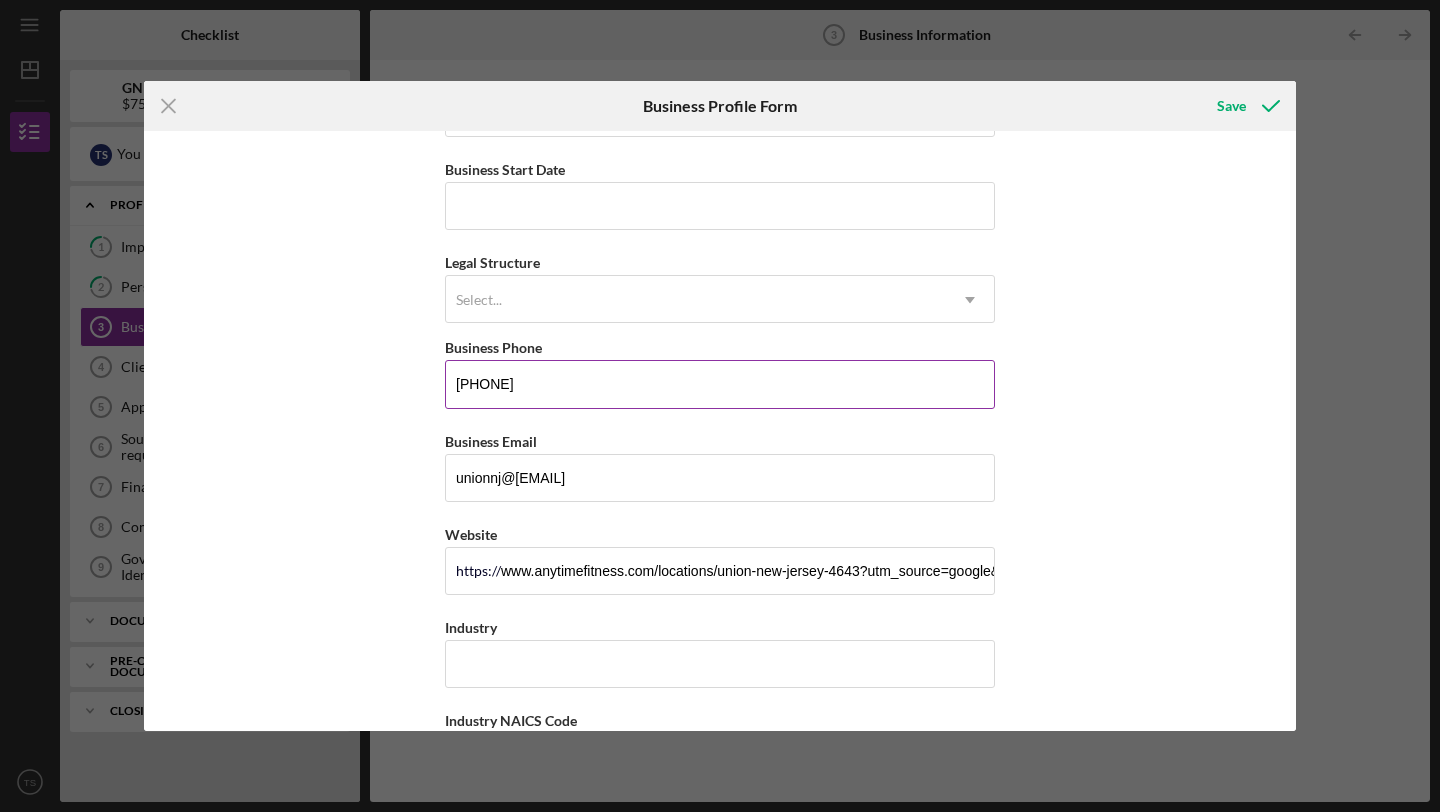 click on "[PHONE]" at bounding box center [720, 384] 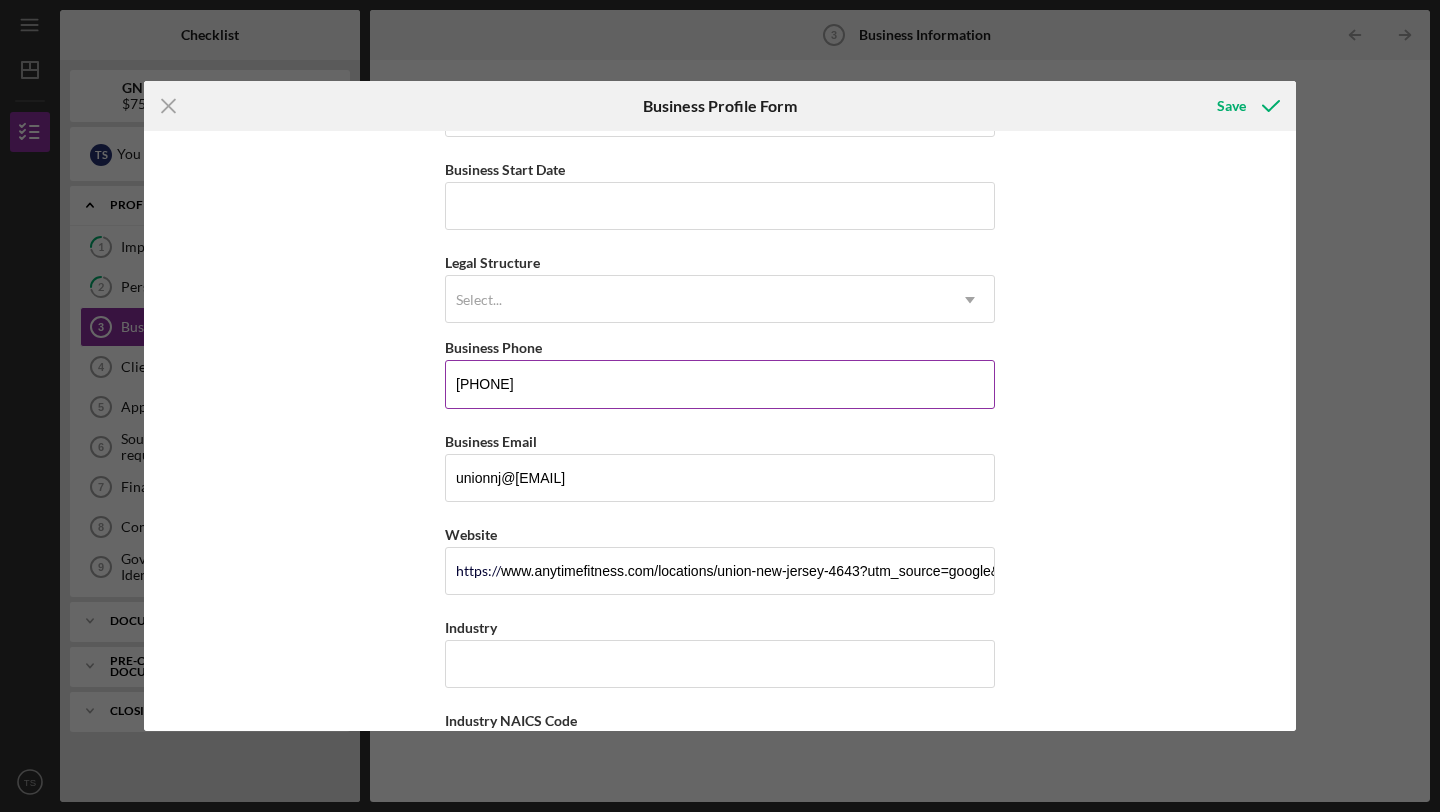 type on "(9##) ###-####" 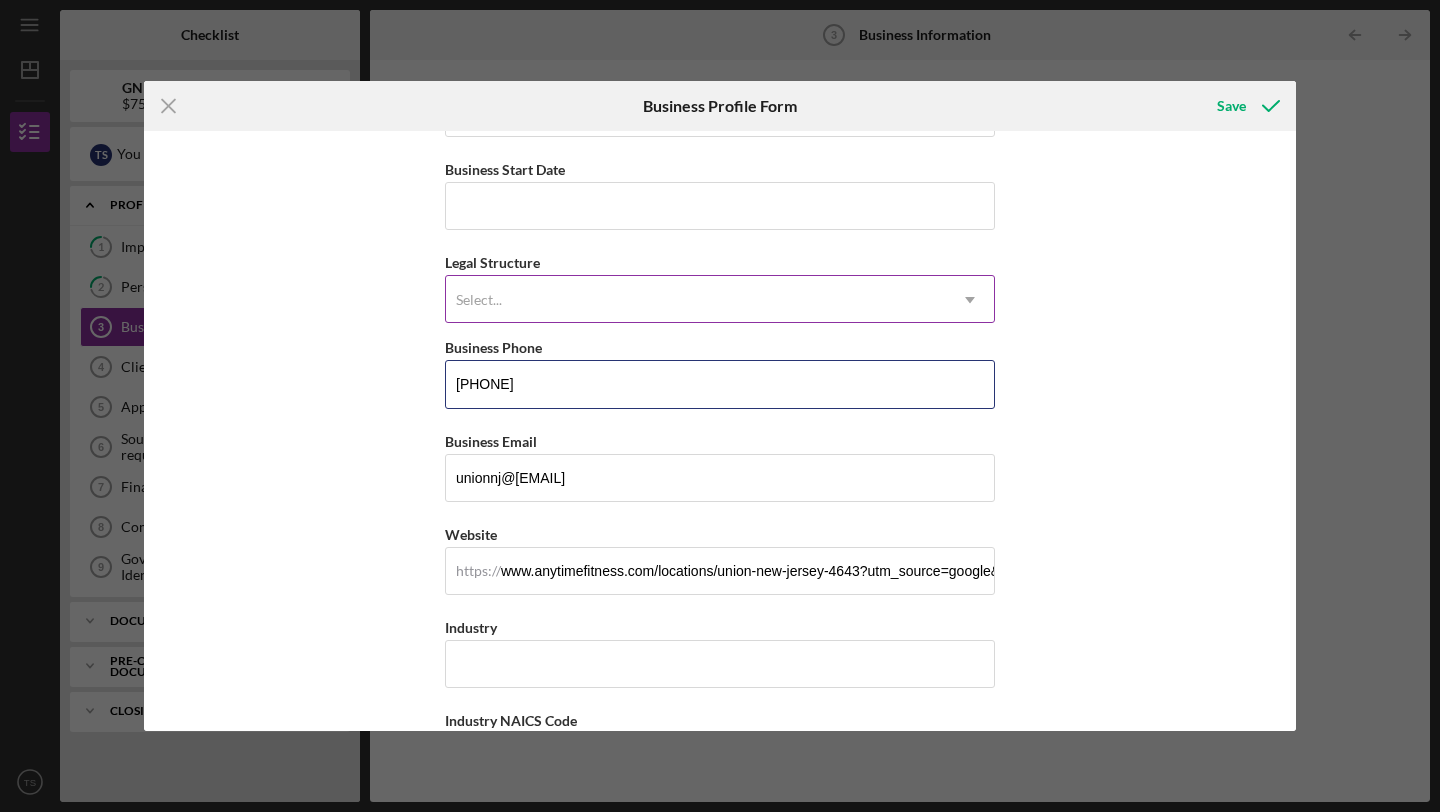 type on "(908) 624-7070" 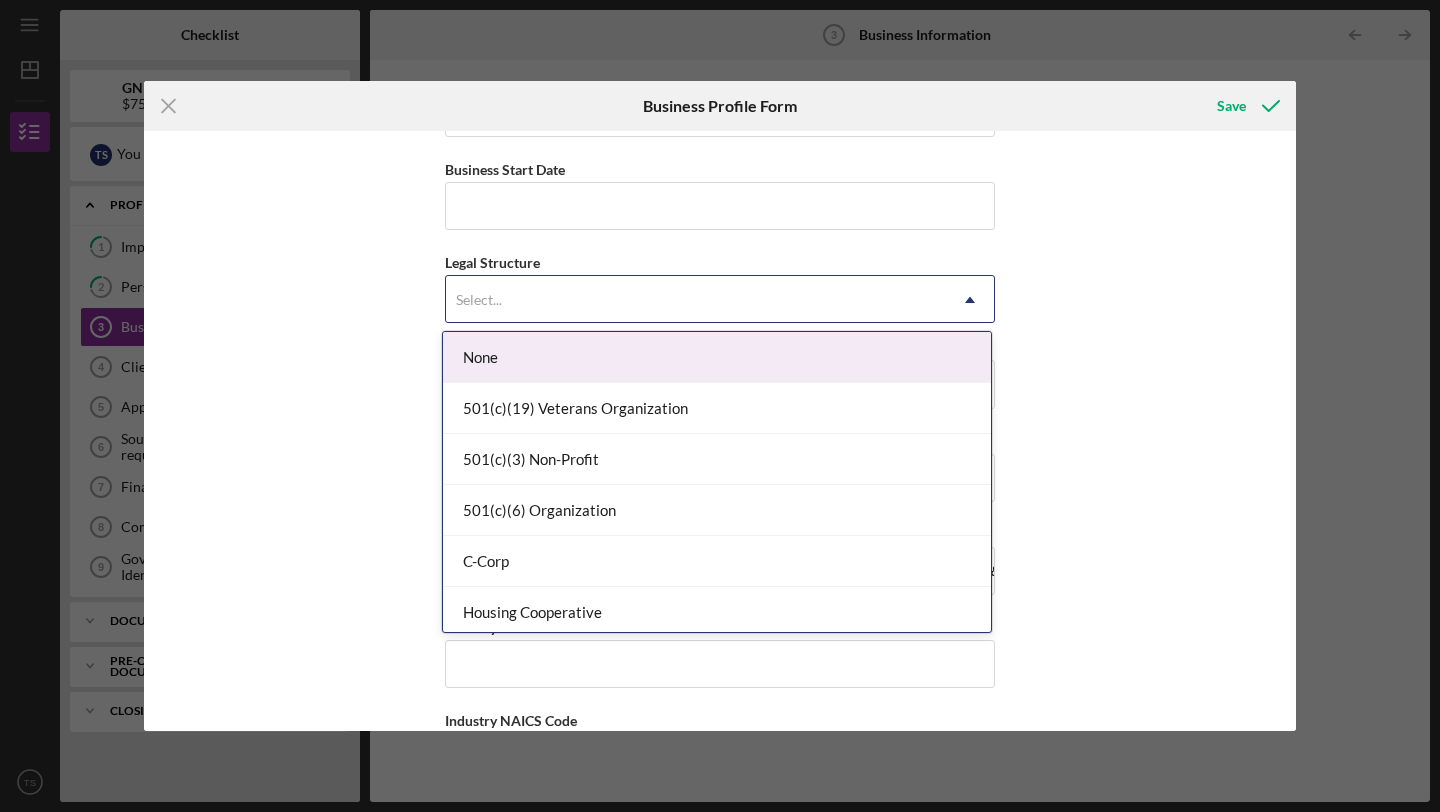 click on "Select..." at bounding box center [696, 300] 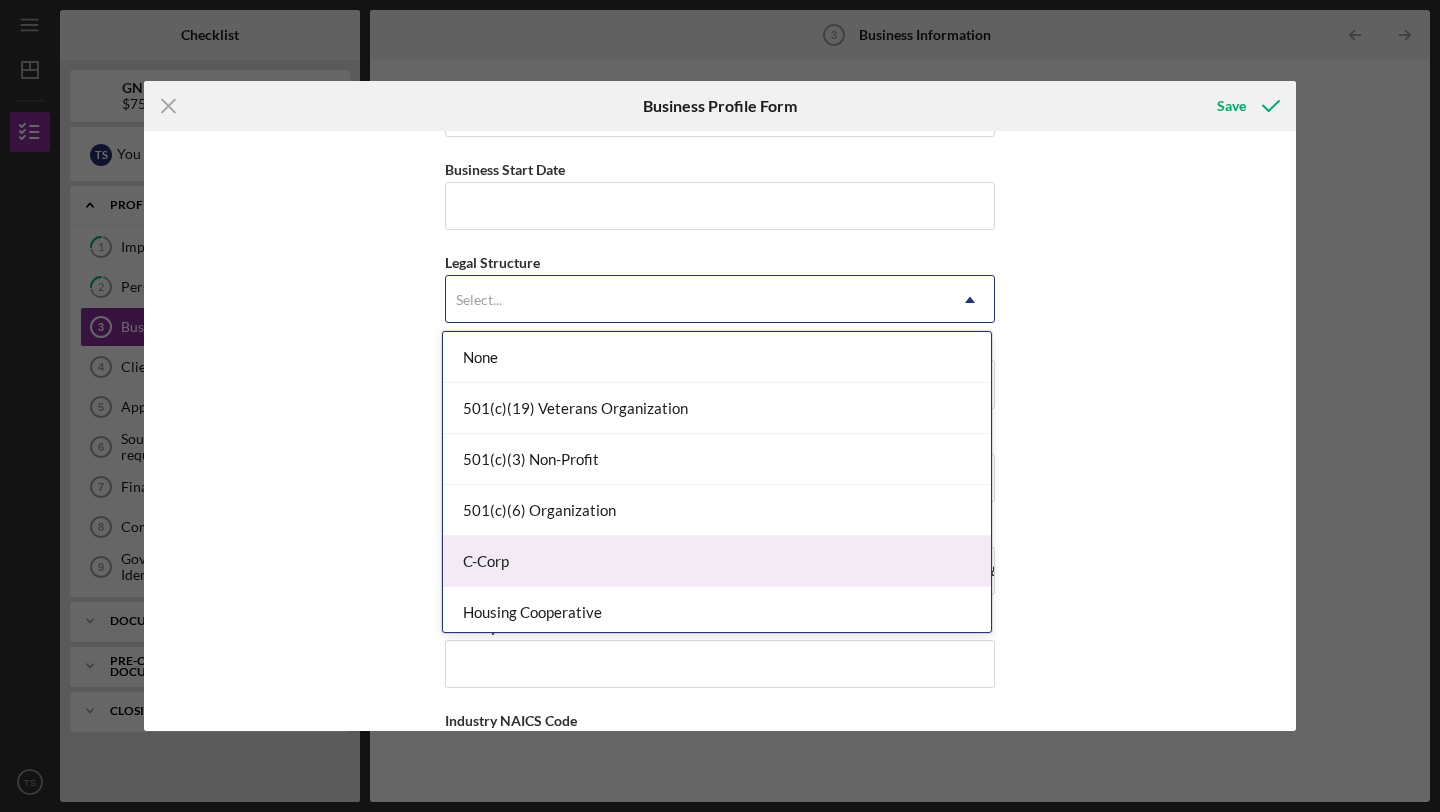 click on "C-Corp" at bounding box center [717, 561] 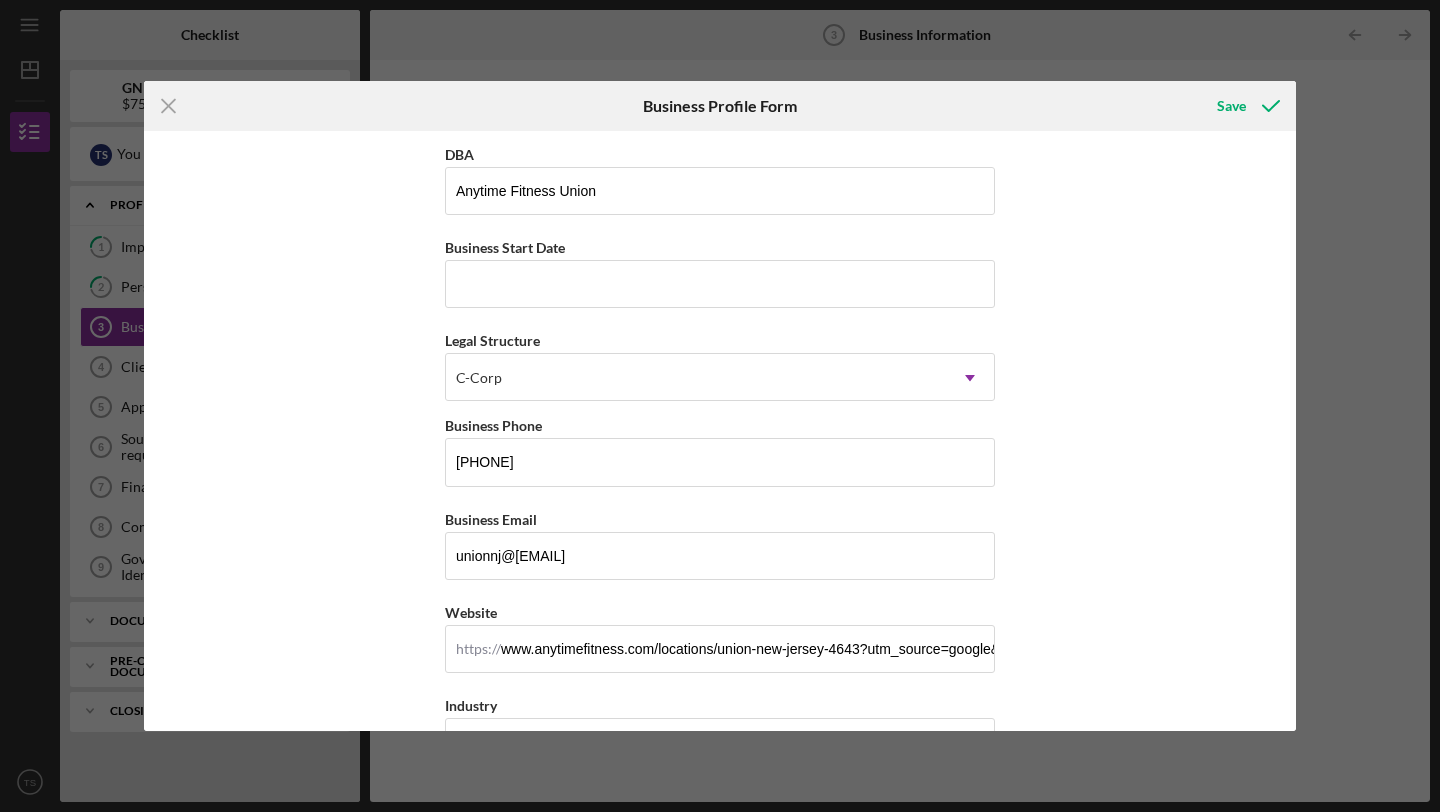 scroll, scrollTop: 75, scrollLeft: 0, axis: vertical 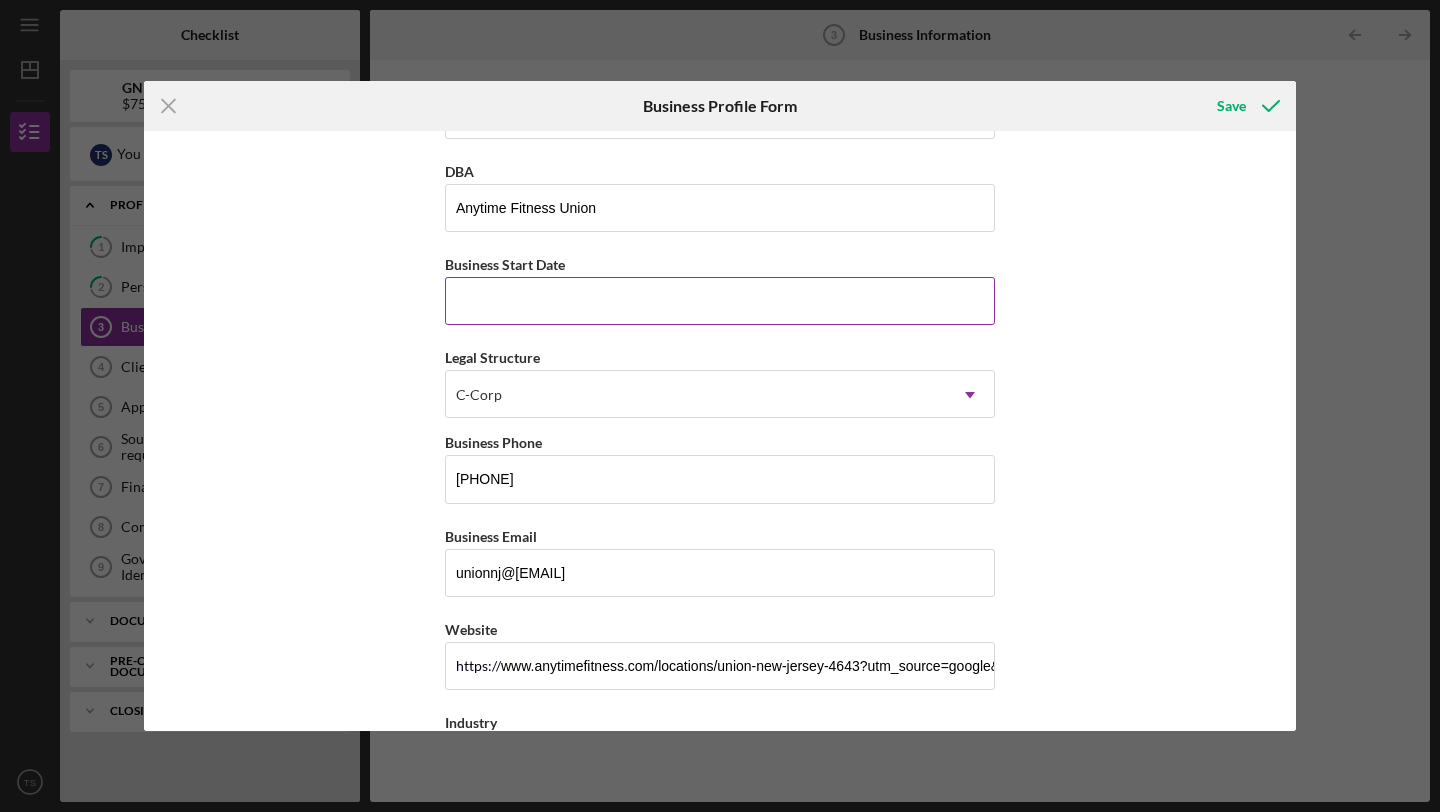 click on "Business Start Date" at bounding box center [720, 301] 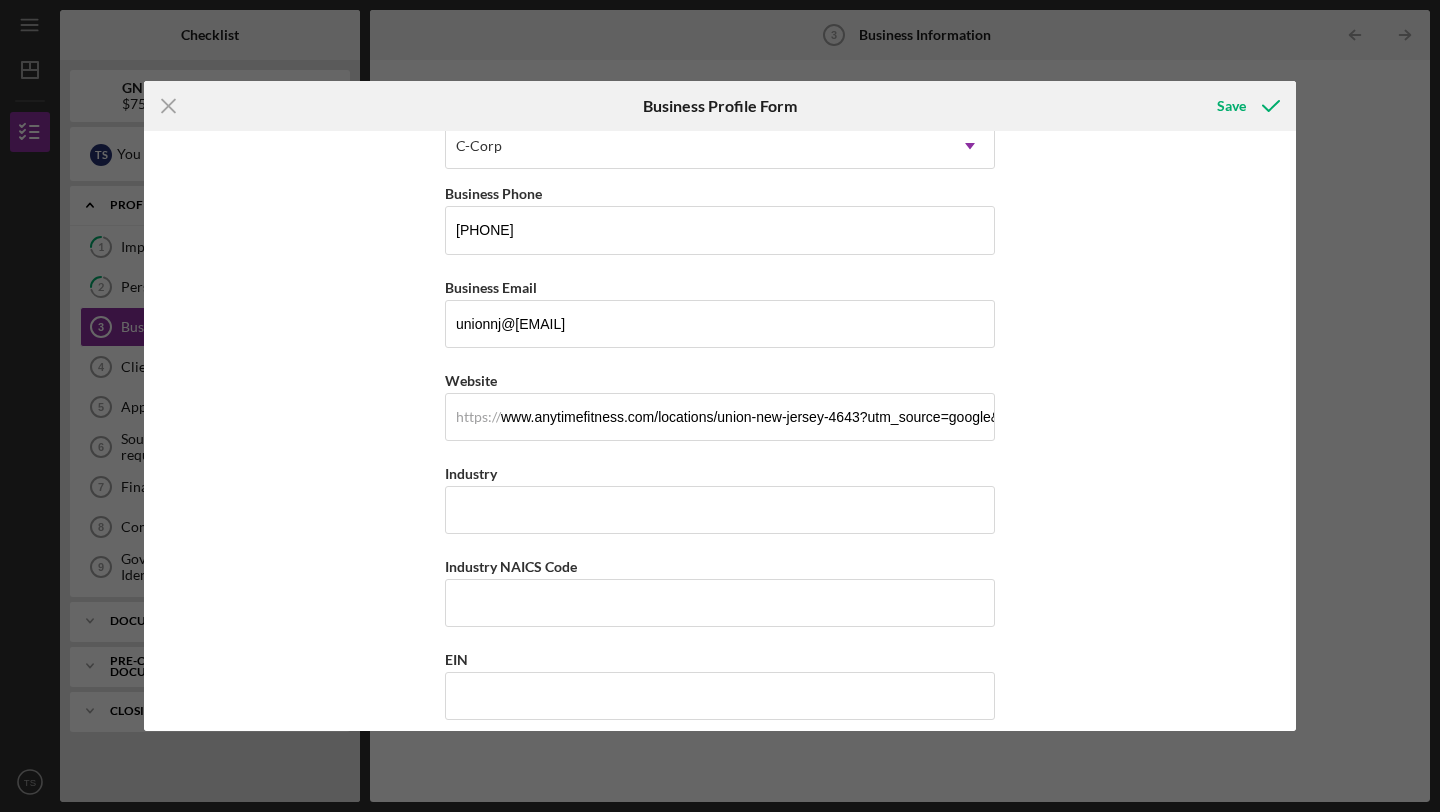 scroll, scrollTop: 400, scrollLeft: 0, axis: vertical 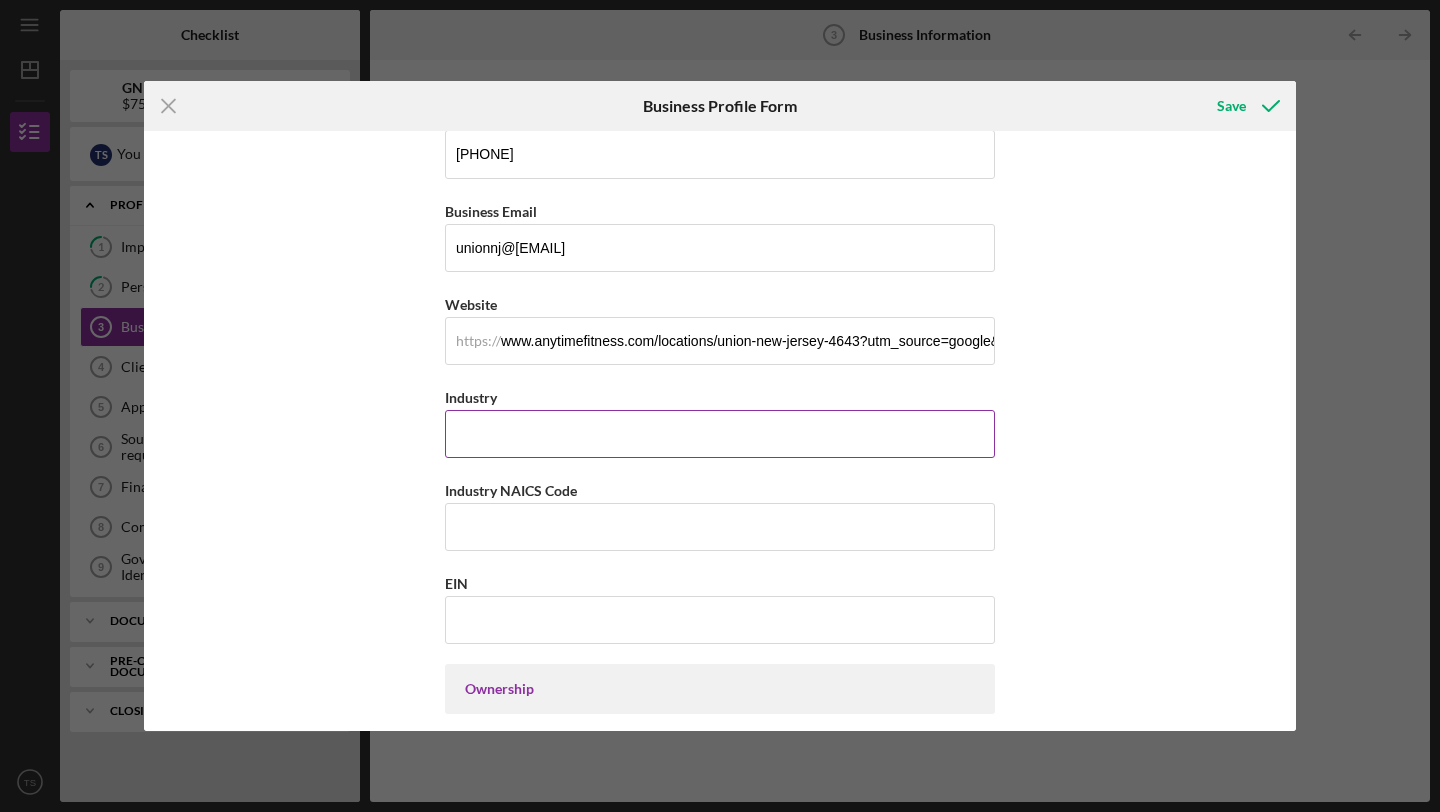 type on "[DATE]" 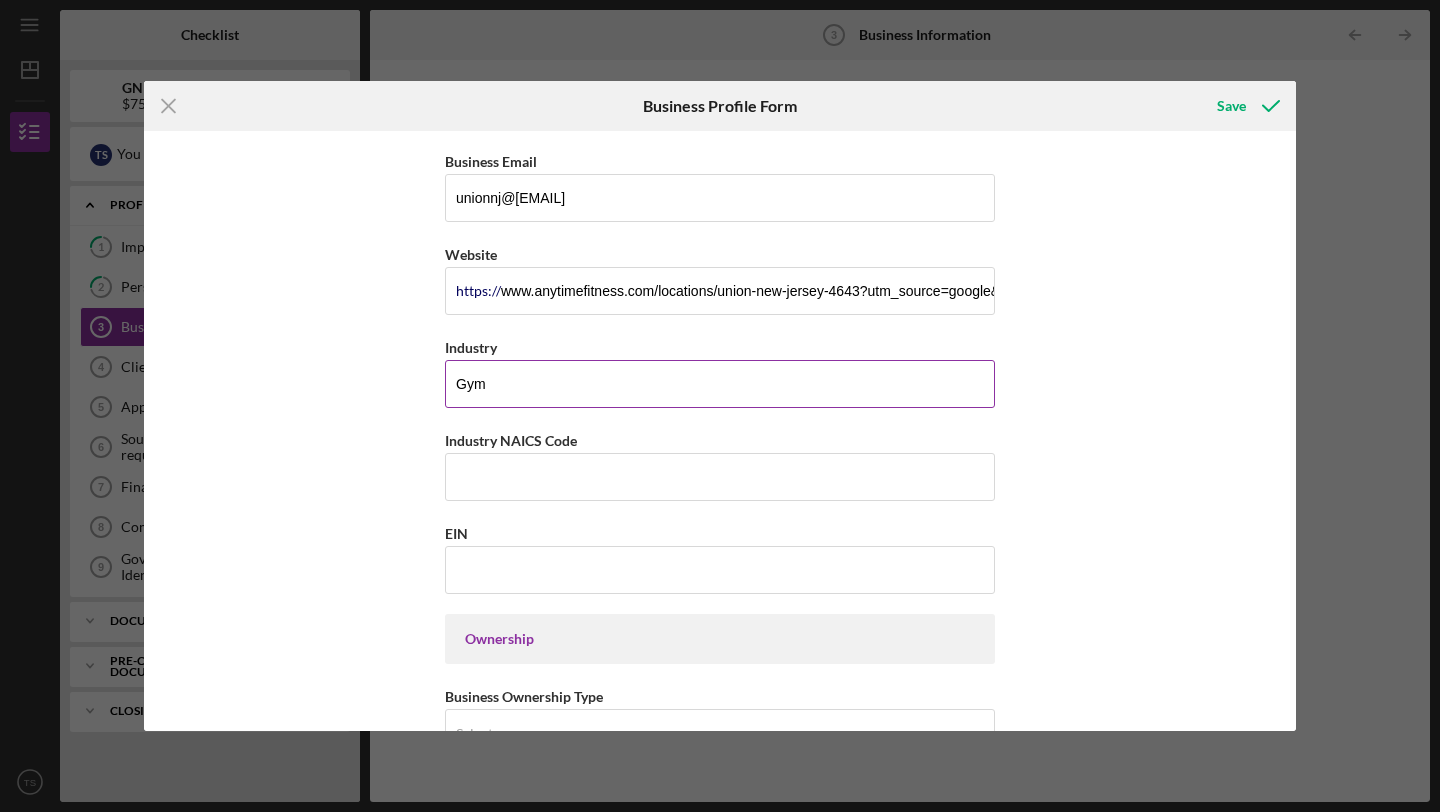 scroll, scrollTop: 453, scrollLeft: 0, axis: vertical 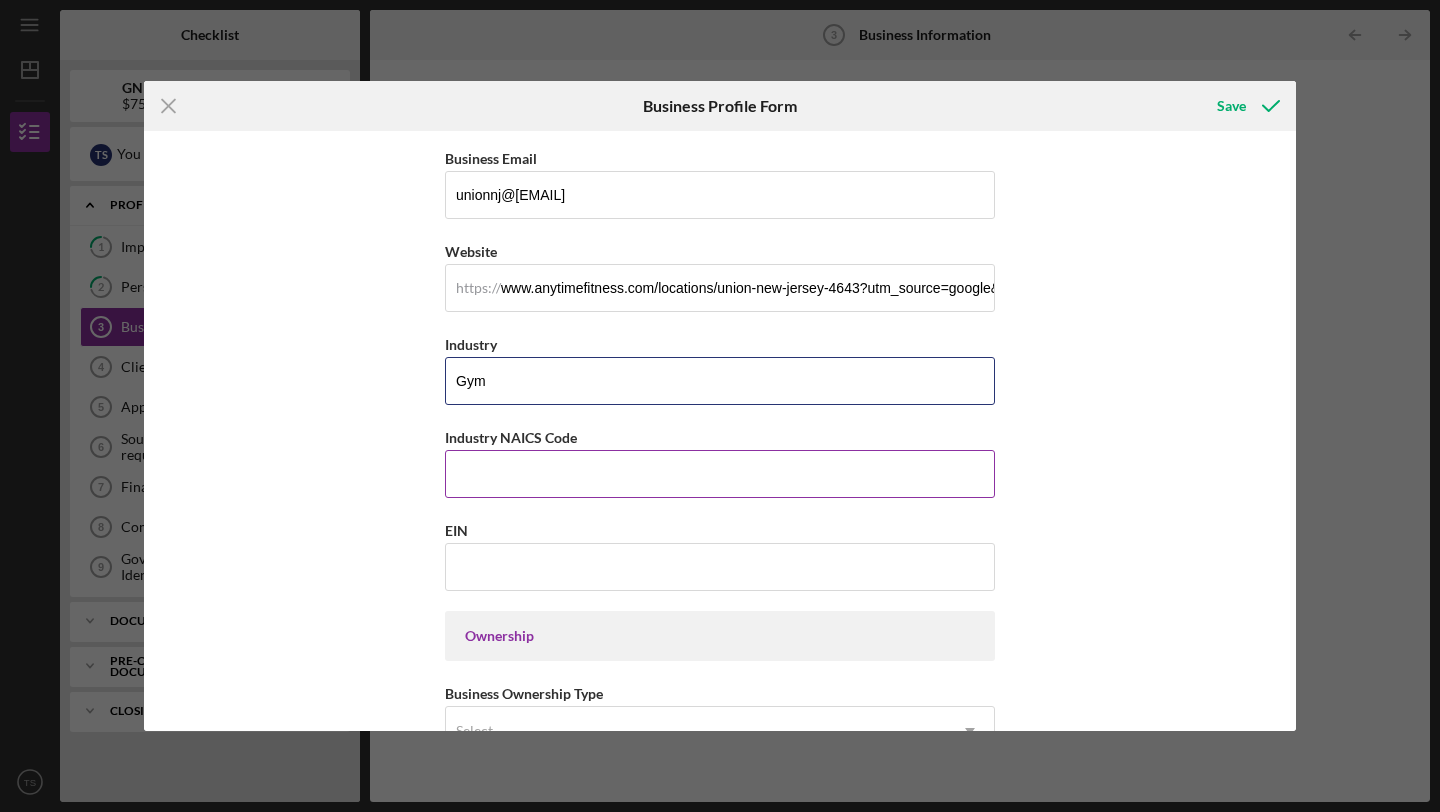 type on "Gym" 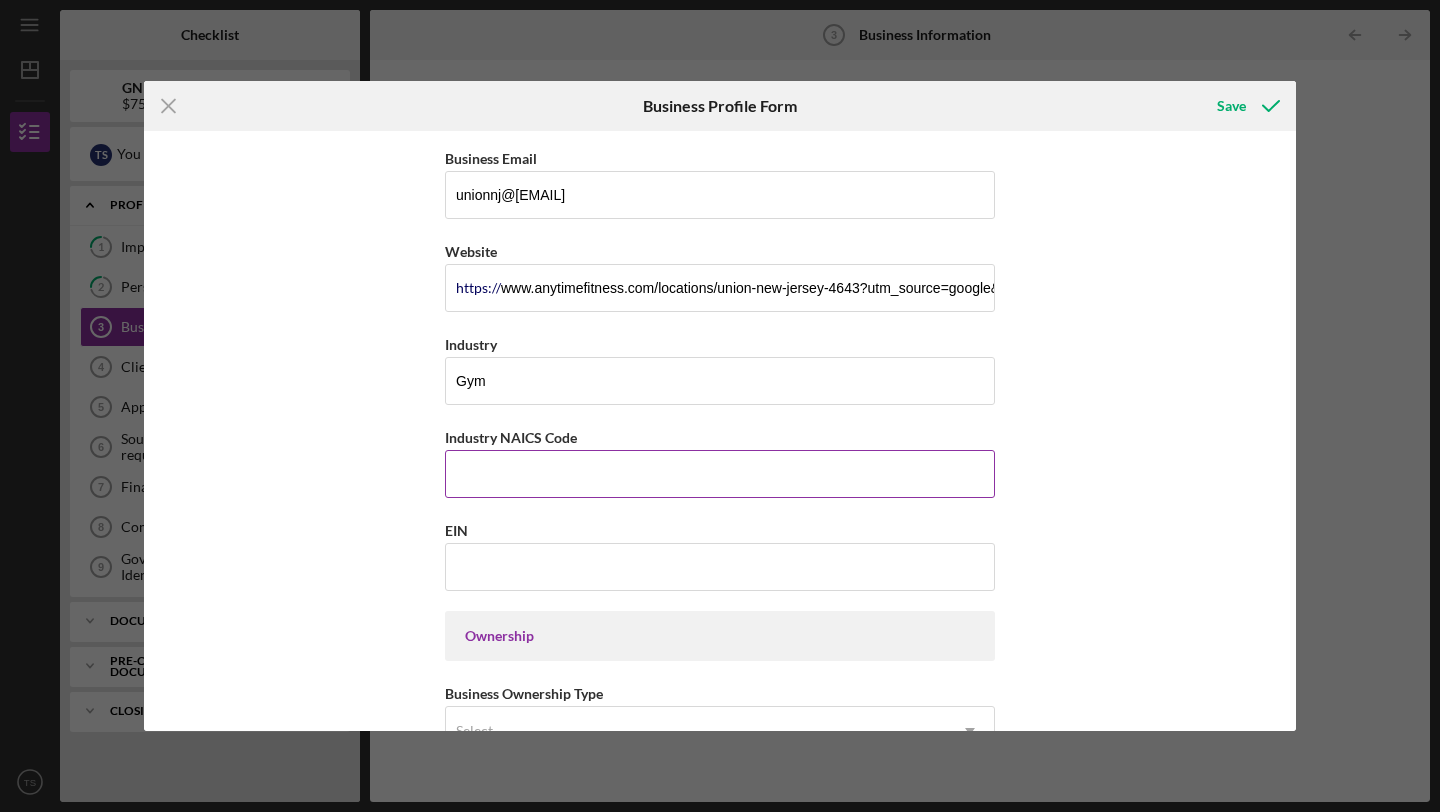 click on "Industry NAICS Code" at bounding box center [720, 474] 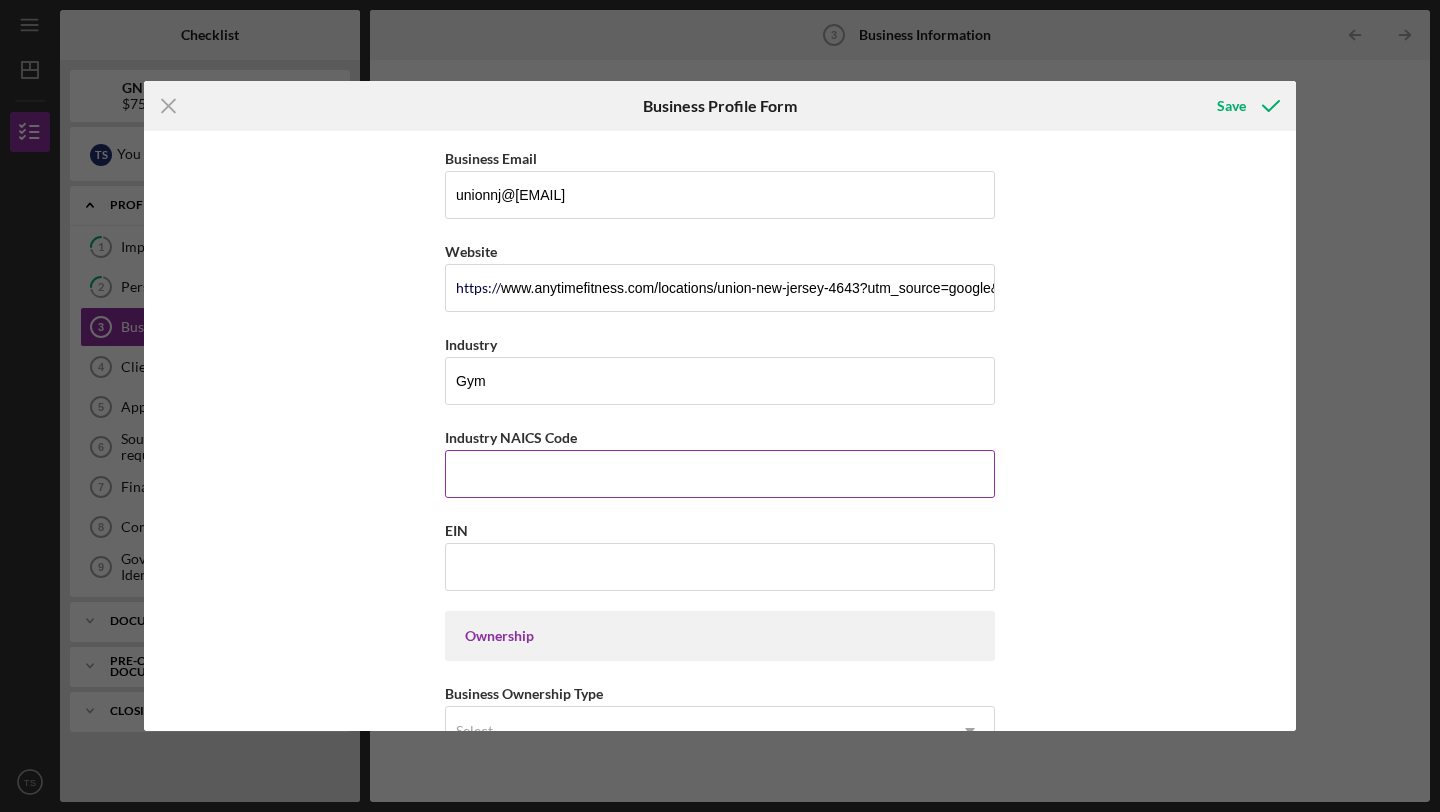click on "Industry NAICS Code" at bounding box center (720, 474) 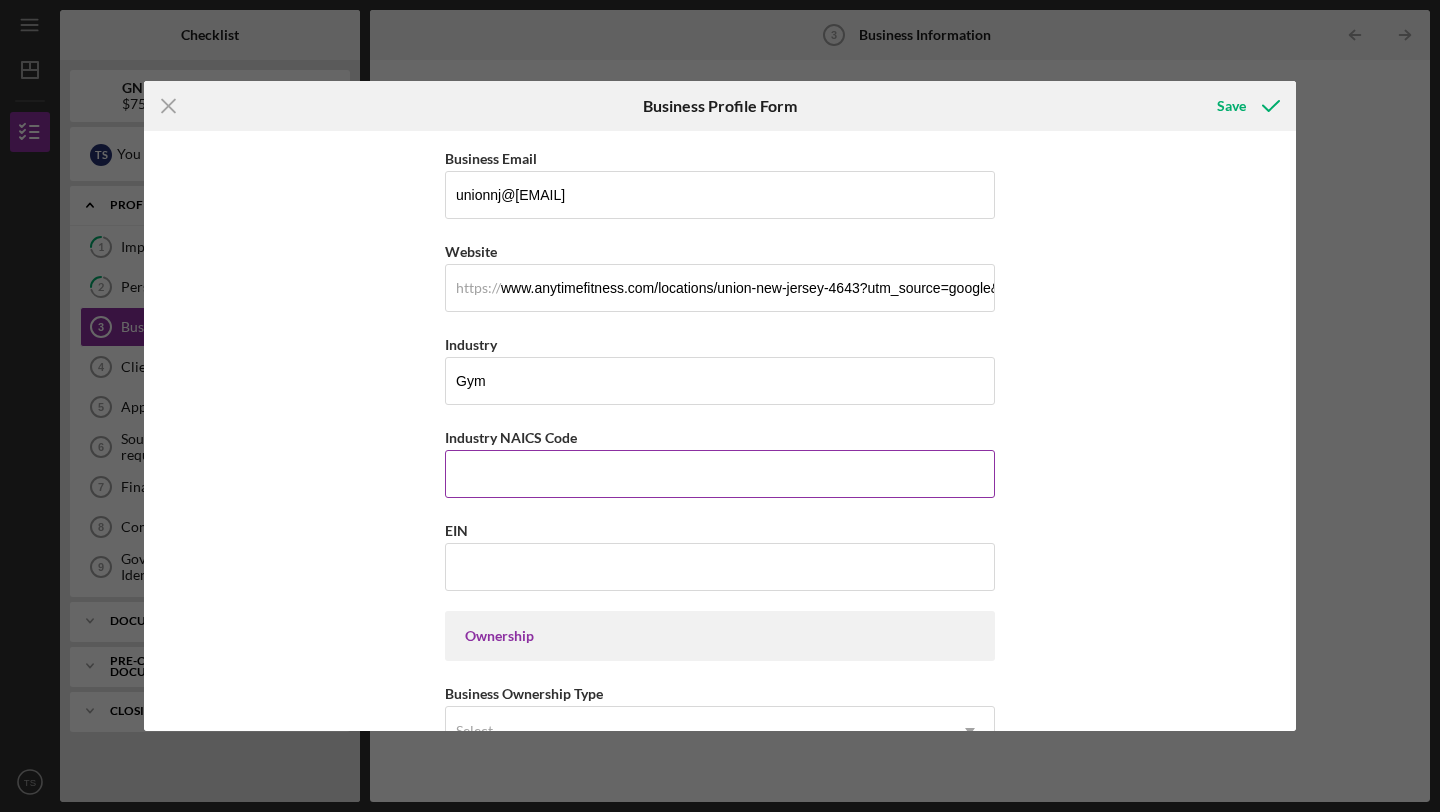 paste on "-[NUMBER]" 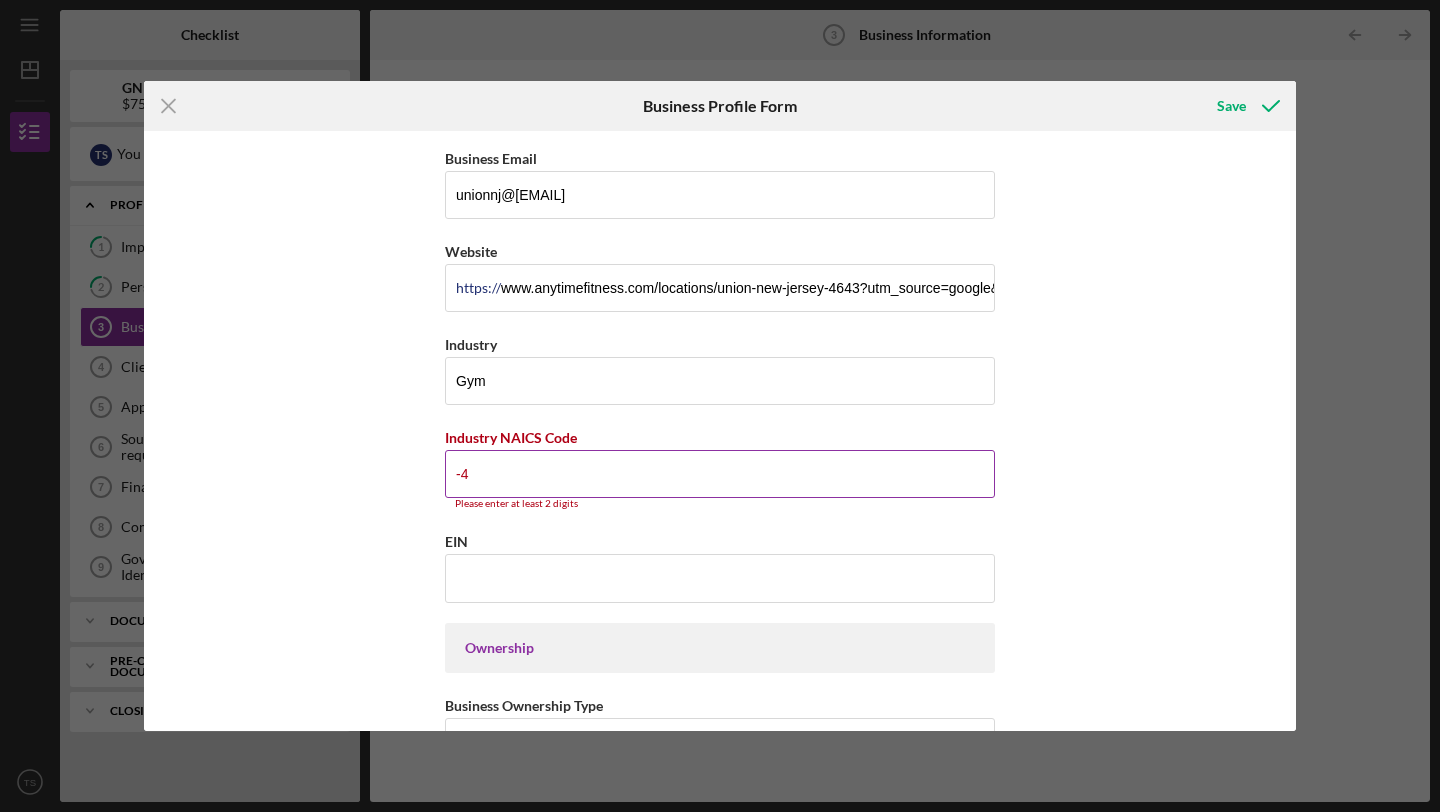 type on "-" 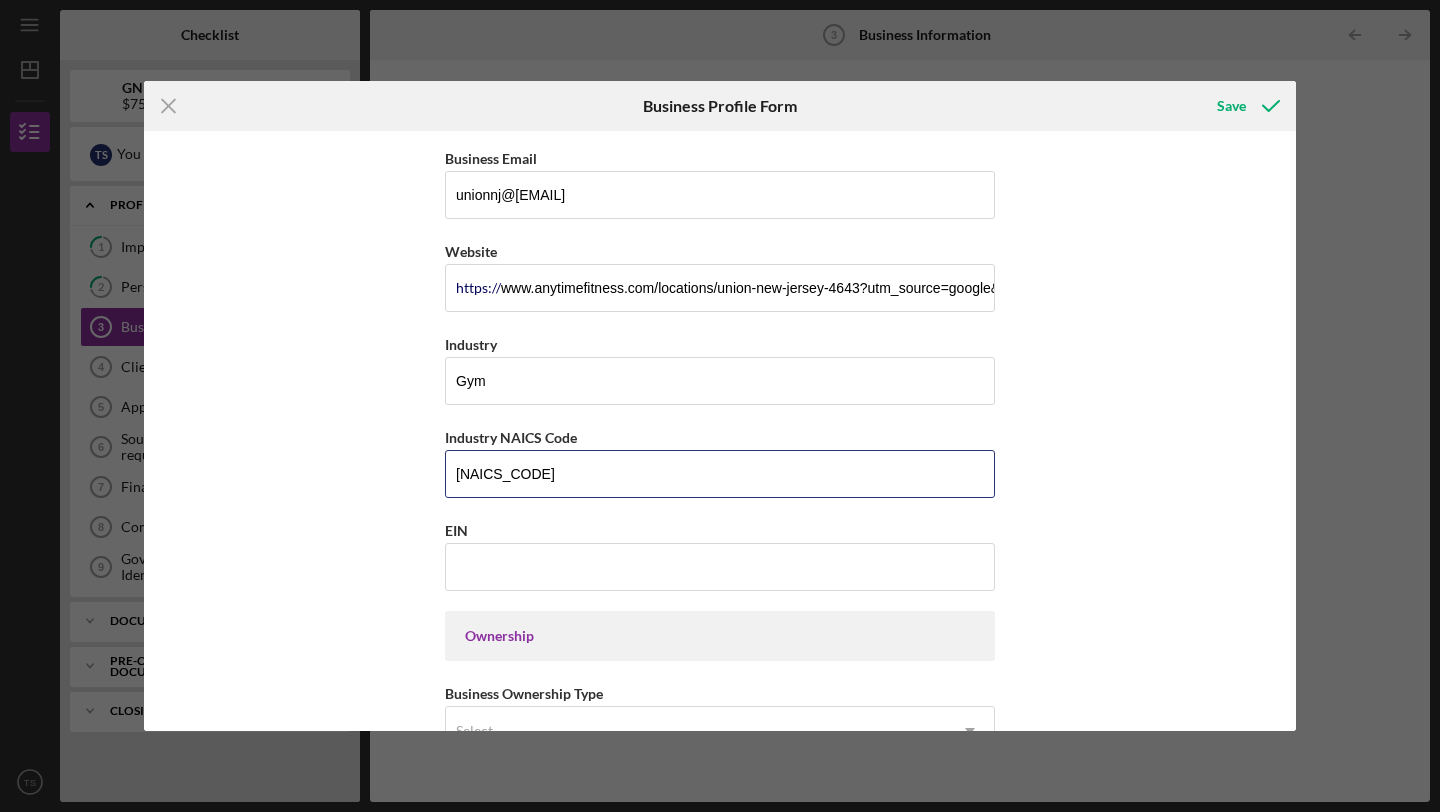 type on "[NUMBER]" 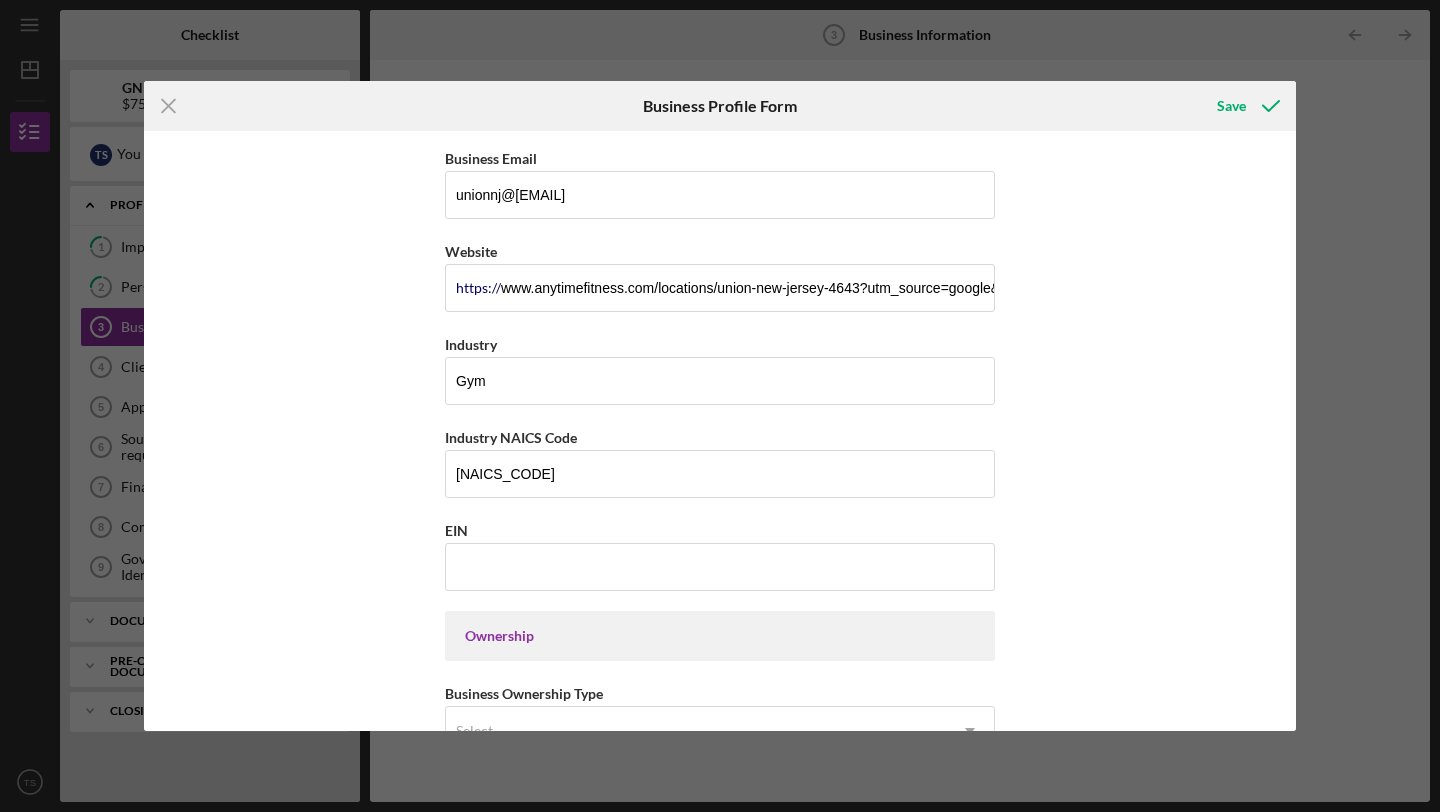 click on "Business Name Tyrone Sherrod Inc DBA Anytime Fitness Union Business Start Date 06/02/2019 Legal Structure C-Corp Icon/Dropdown Arrow Business Phone (908) 624-7070 Business Email unionnj@anytimefitness.com https:// Website www.anytimefitness.com/locations/union-new-jersey-4643?utm_source=google&utm_medium=organic-businesslisting&utm_campaign=gbp-listing&utm_content=4643 Industry Gym Industry NAICS Code 713940 EIN Ownership Business Ownership Type Select... Icon/Dropdown Arrow Do you own 100% of the business? Yes No Business Street Address 1350 Galloping Hill Rd, Suite D City Union State New Jersey Icon/Dropdown Arrow Zip 07083 County New Jersey Is your Mailing Address the same as your Business Address? Yes No Do you own or lease your business premisses? Select... Icon/Dropdown Arrow Annual Gross Revenue Number of Full-Time Employees Number of Part-Time Employees" at bounding box center [720, 431] 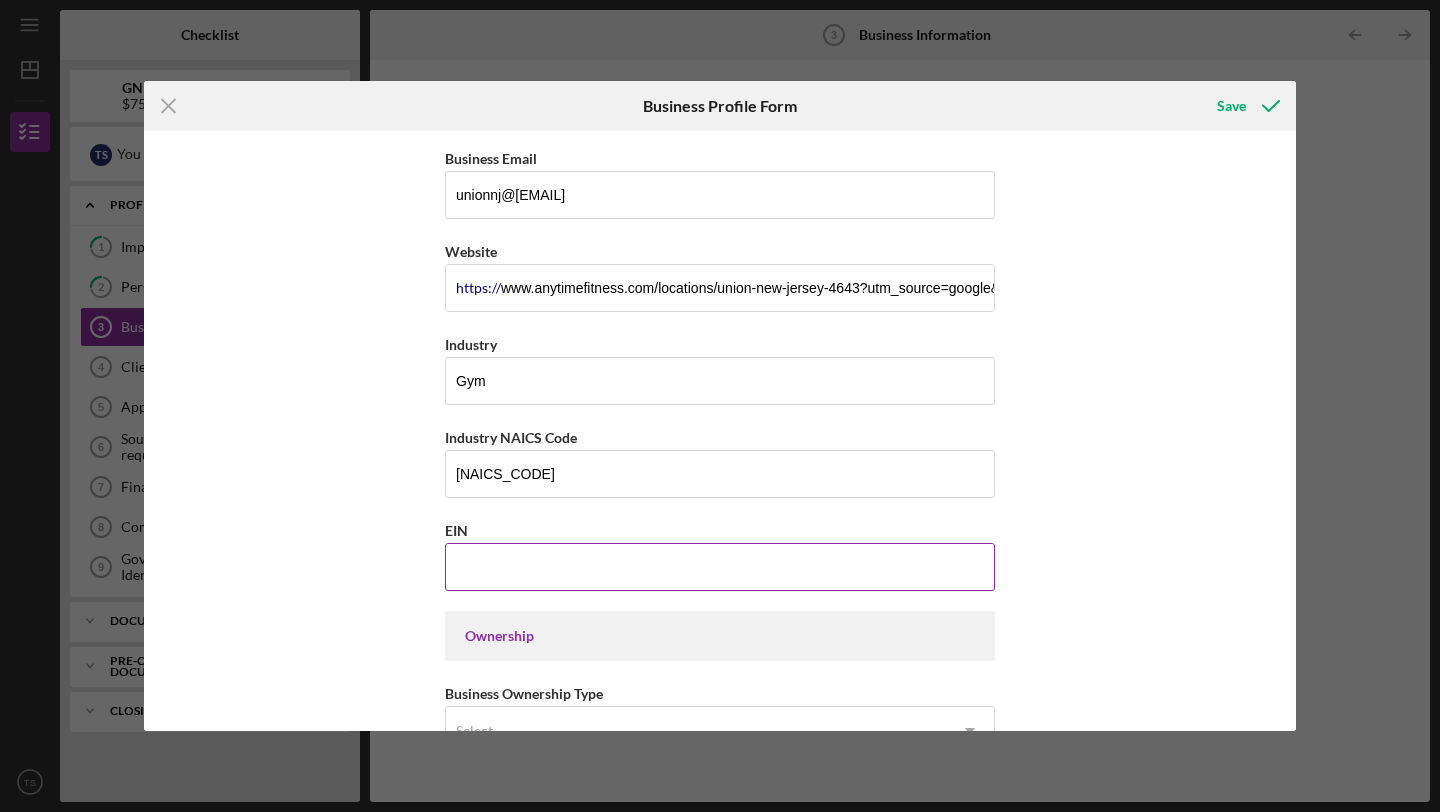 click on "EIN" at bounding box center (720, 567) 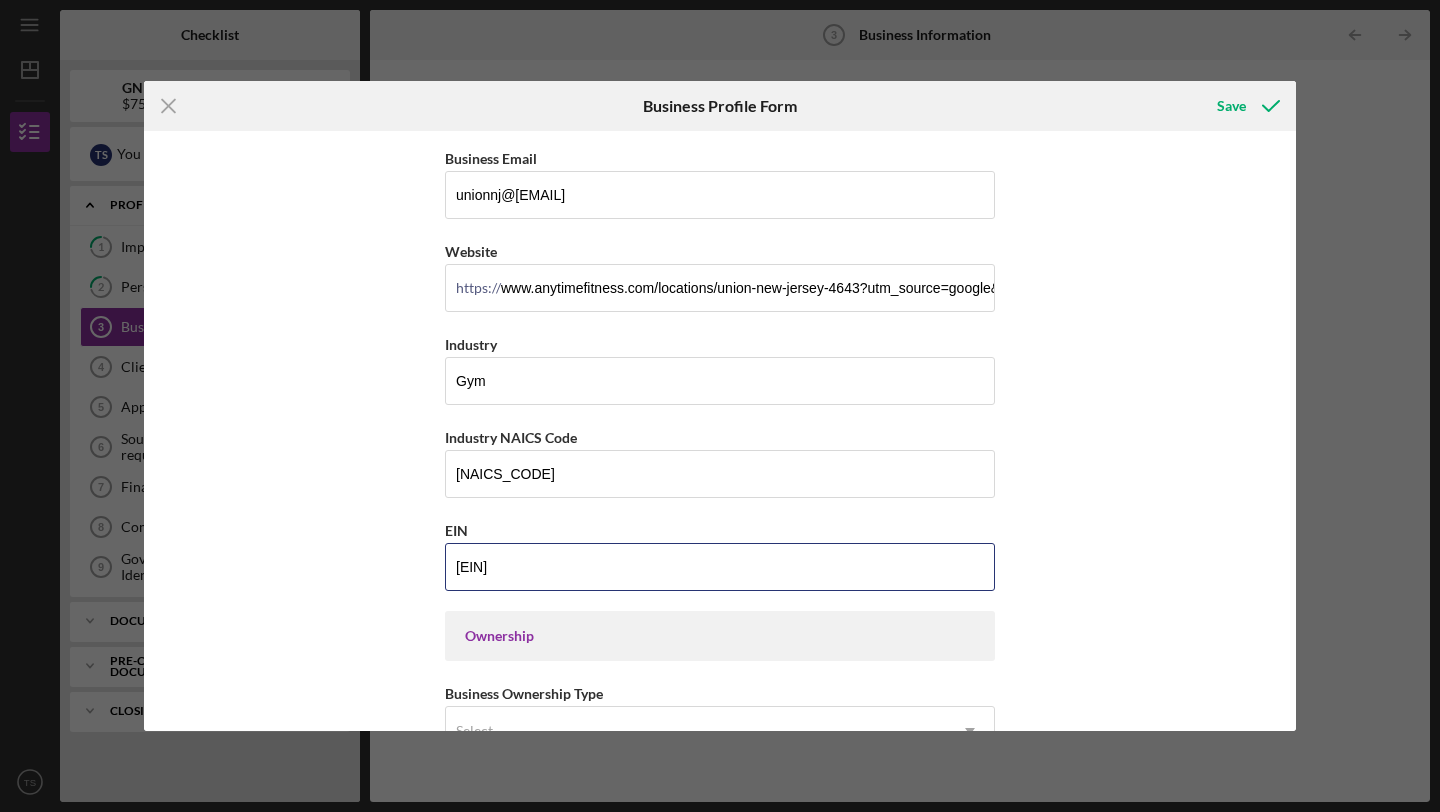 type on "83-2056858" 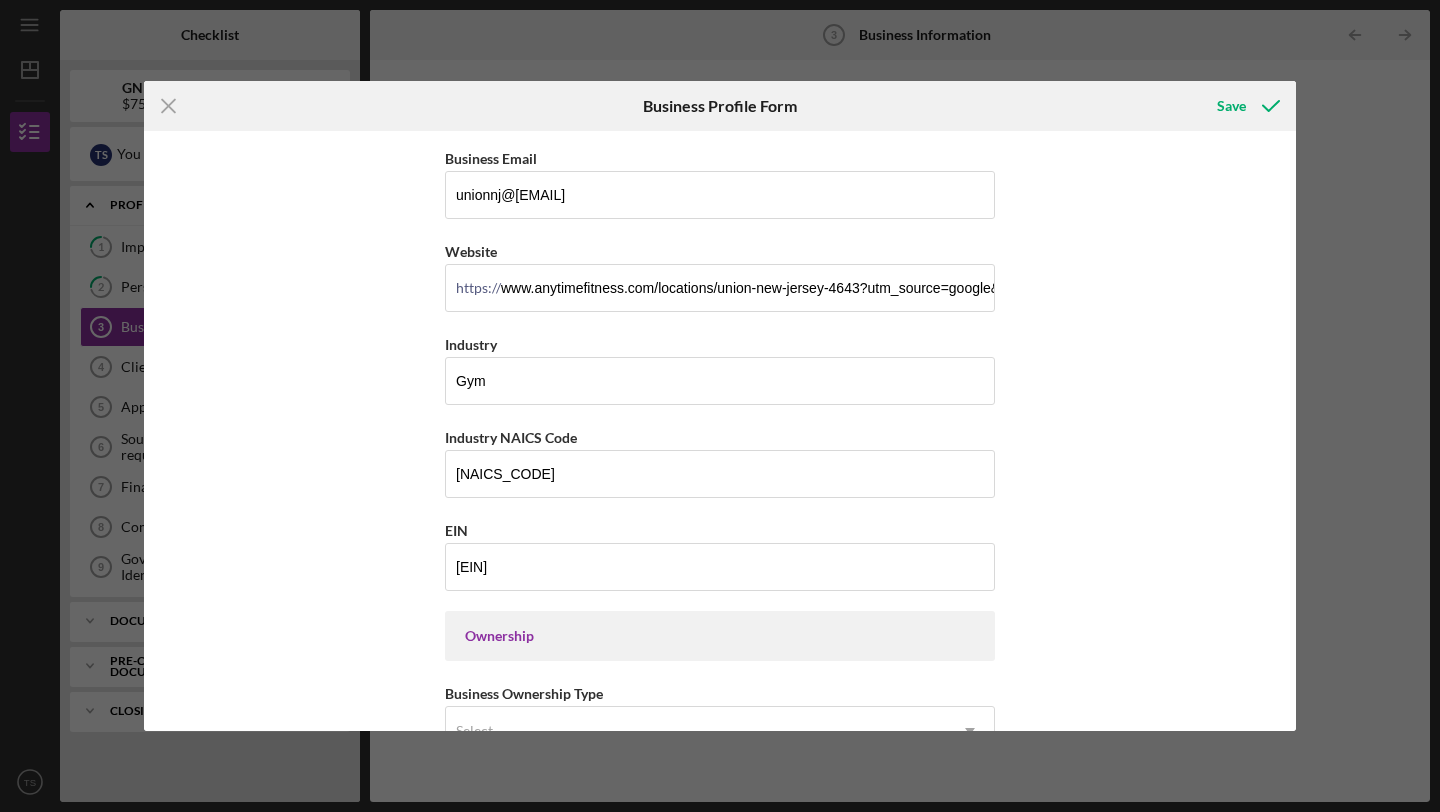 click on "Business Name Tyrone Sherrod Inc DBA Anytime Fitness Union Business Start Date 06/02/2019 Legal Structure C-Corp Icon/Dropdown Arrow Business Phone (908) 624-7070 Business Email unionnj@anytimefitness.com https:// Website www.anytimefitness.com/locations/union-new-jersey-4643?utm_source=google&utm_medium=organic-businesslisting&utm_campaign=gbp-listing&utm_content=4643 Industry Gym Industry NAICS Code 713940 EIN 83-2056858 Ownership Business Ownership Type Select... Icon/Dropdown Arrow Do you own 100% of the business? Yes No Business Street Address 1350 Galloping Hill Rd, Suite D City Union State New Jersey Icon/Dropdown Arrow Zip 07083 County New Jersey Is your Mailing Address the same as your Business Address? Yes No Do you own or lease your business premisses? Select... Icon/Dropdown Arrow Annual Gross Revenue Number of Full-Time Employees Number of Part-Time Employees" at bounding box center (720, 431) 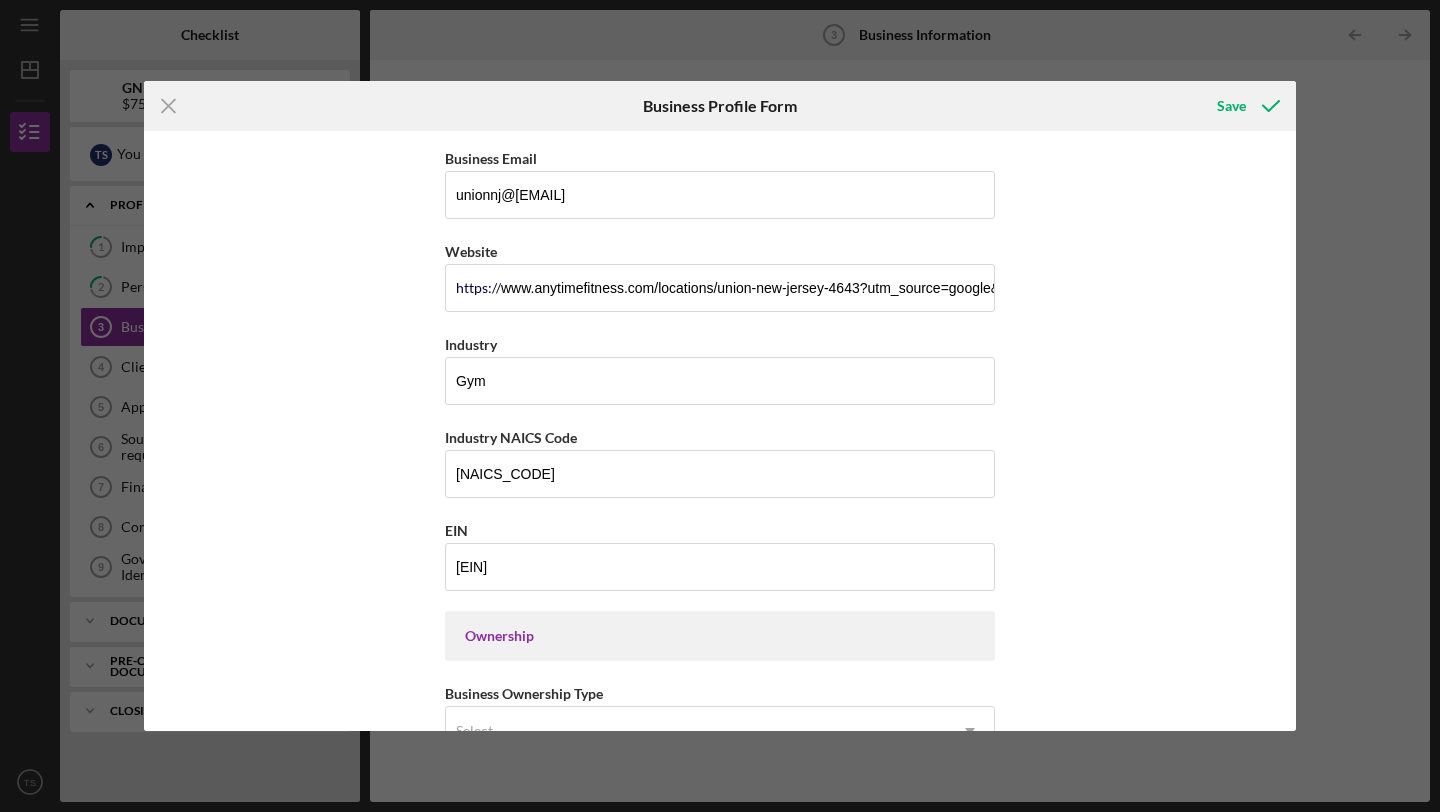scroll, scrollTop: 678, scrollLeft: 0, axis: vertical 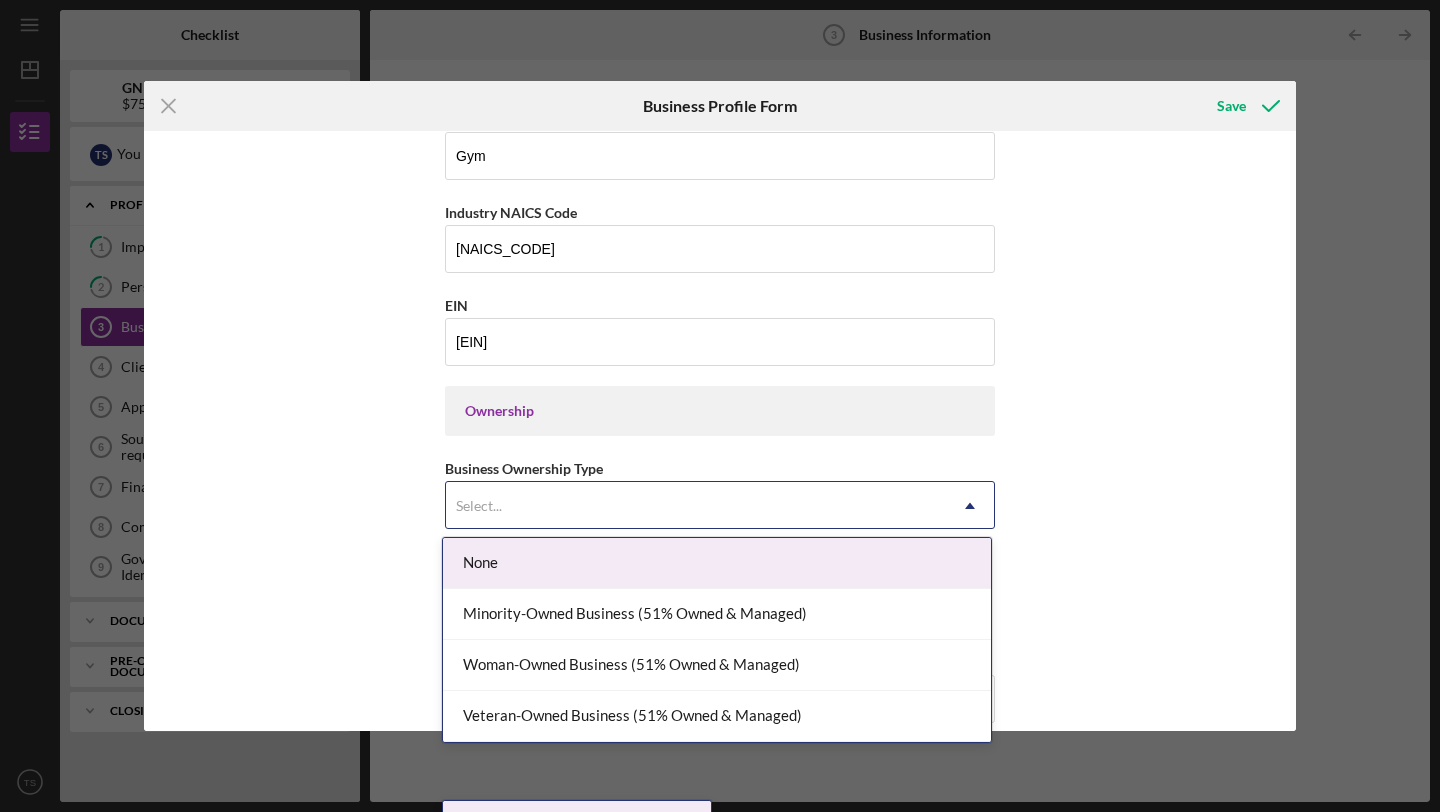 click on "Select..." at bounding box center (479, 506) 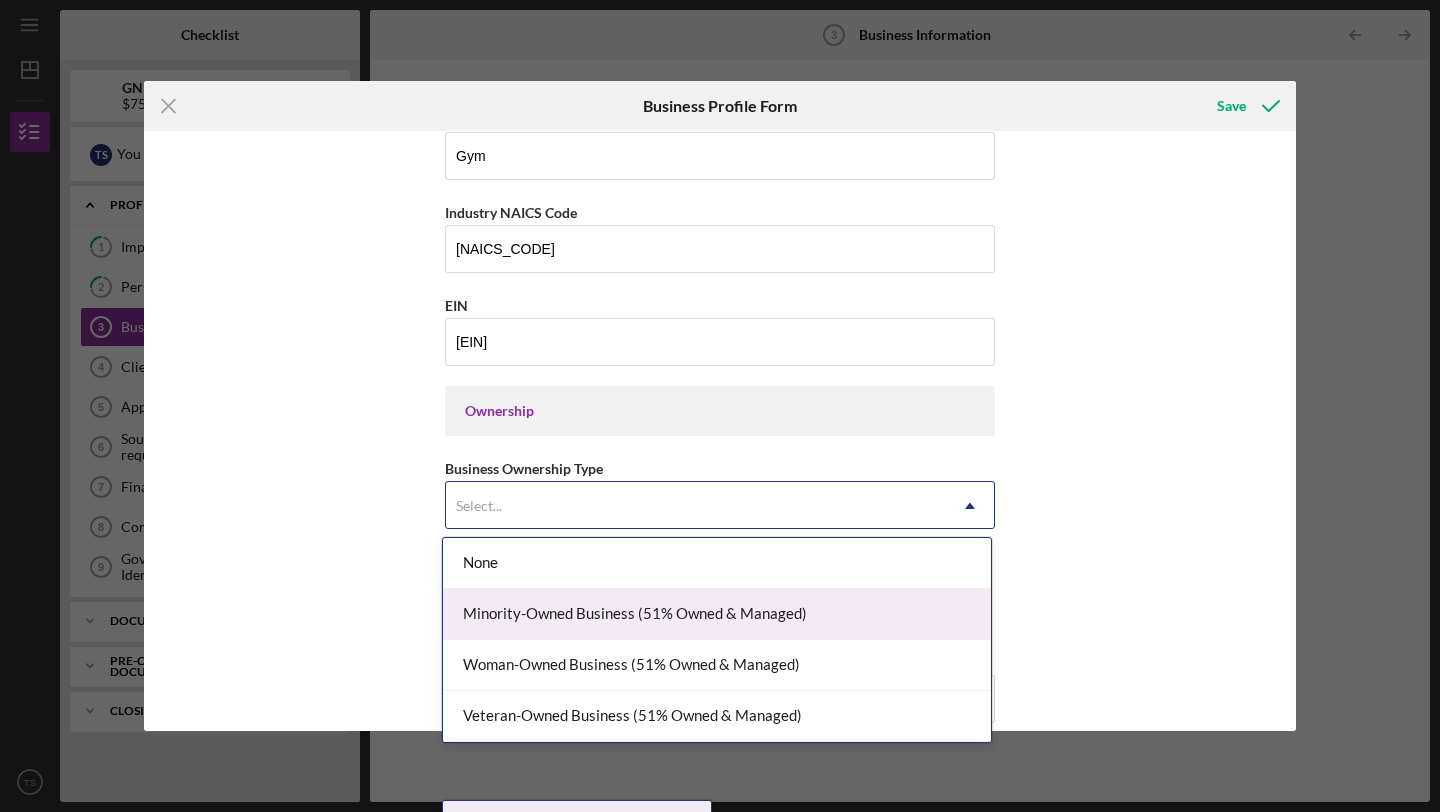 click on "Minority-Owned Business (51% Owned & Managed)" at bounding box center (717, 614) 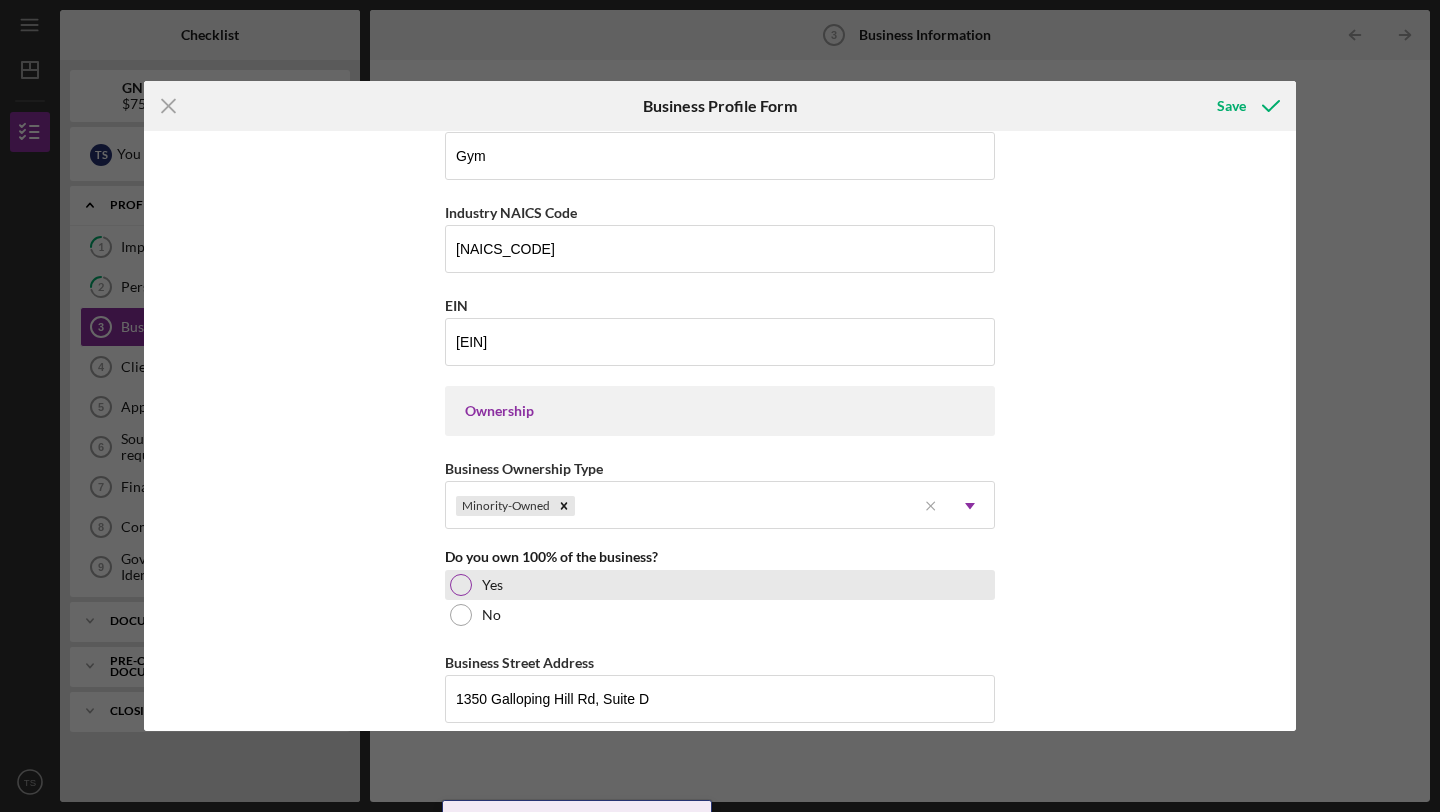 click at bounding box center (461, 585) 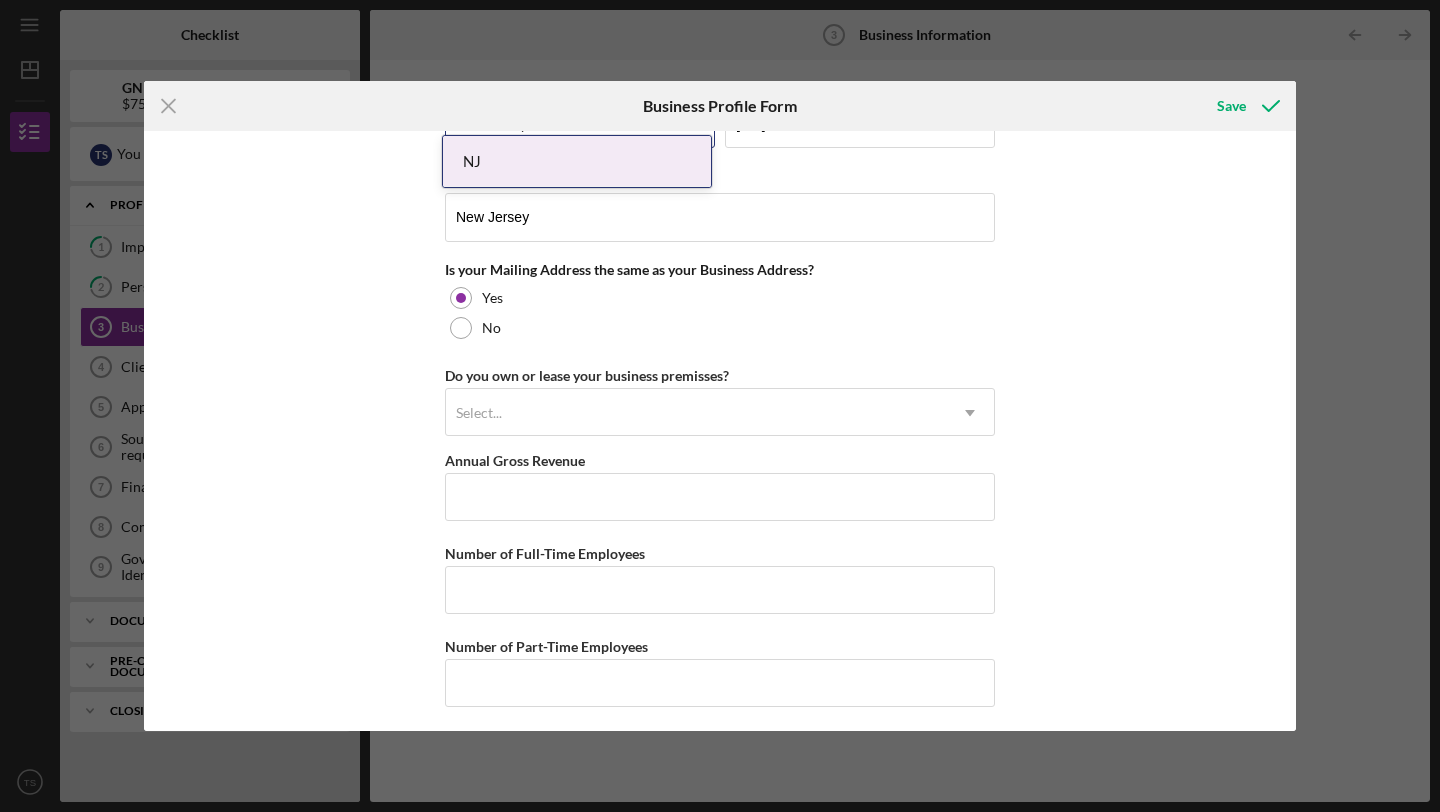 scroll, scrollTop: 1445, scrollLeft: 0, axis: vertical 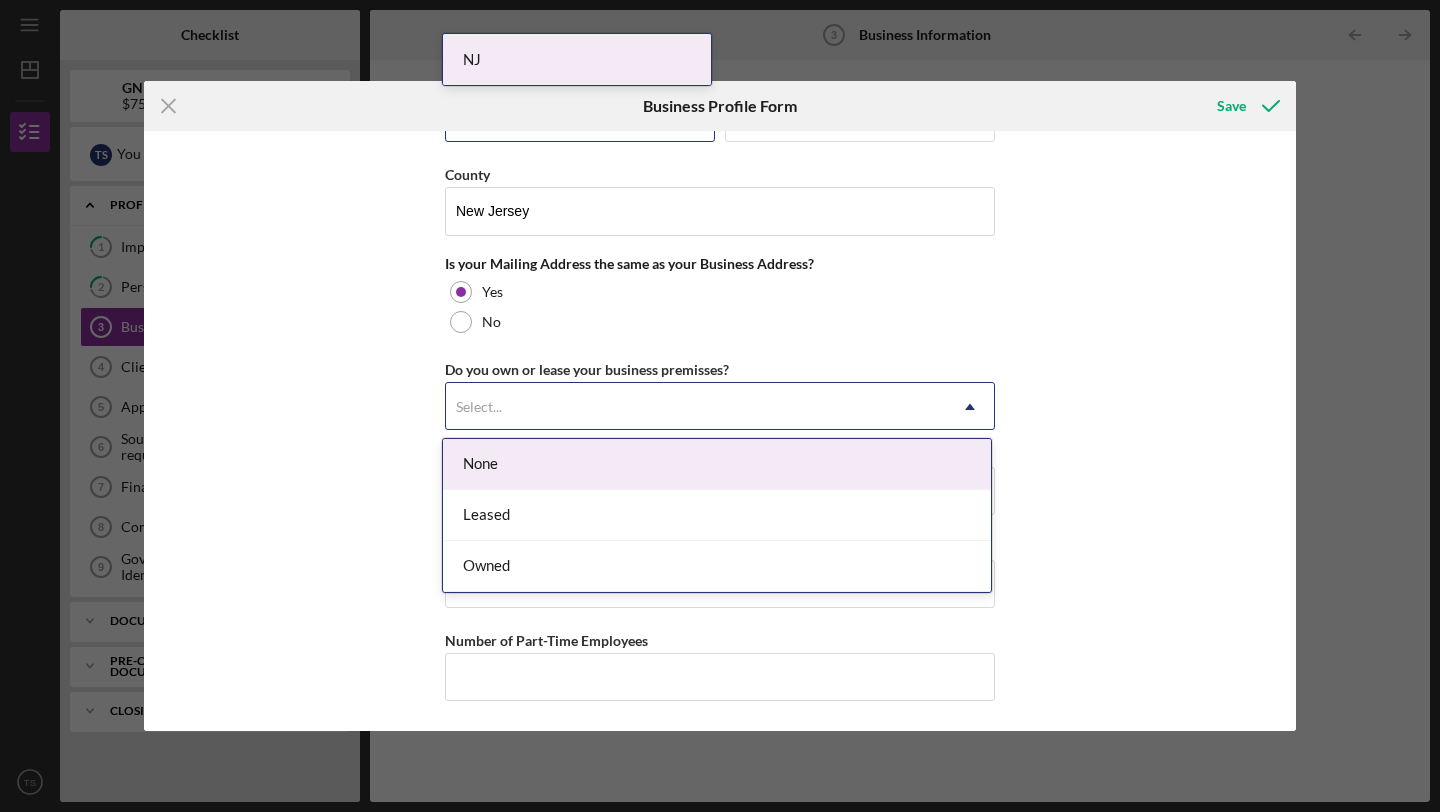 click on "Select..." at bounding box center [696, 407] 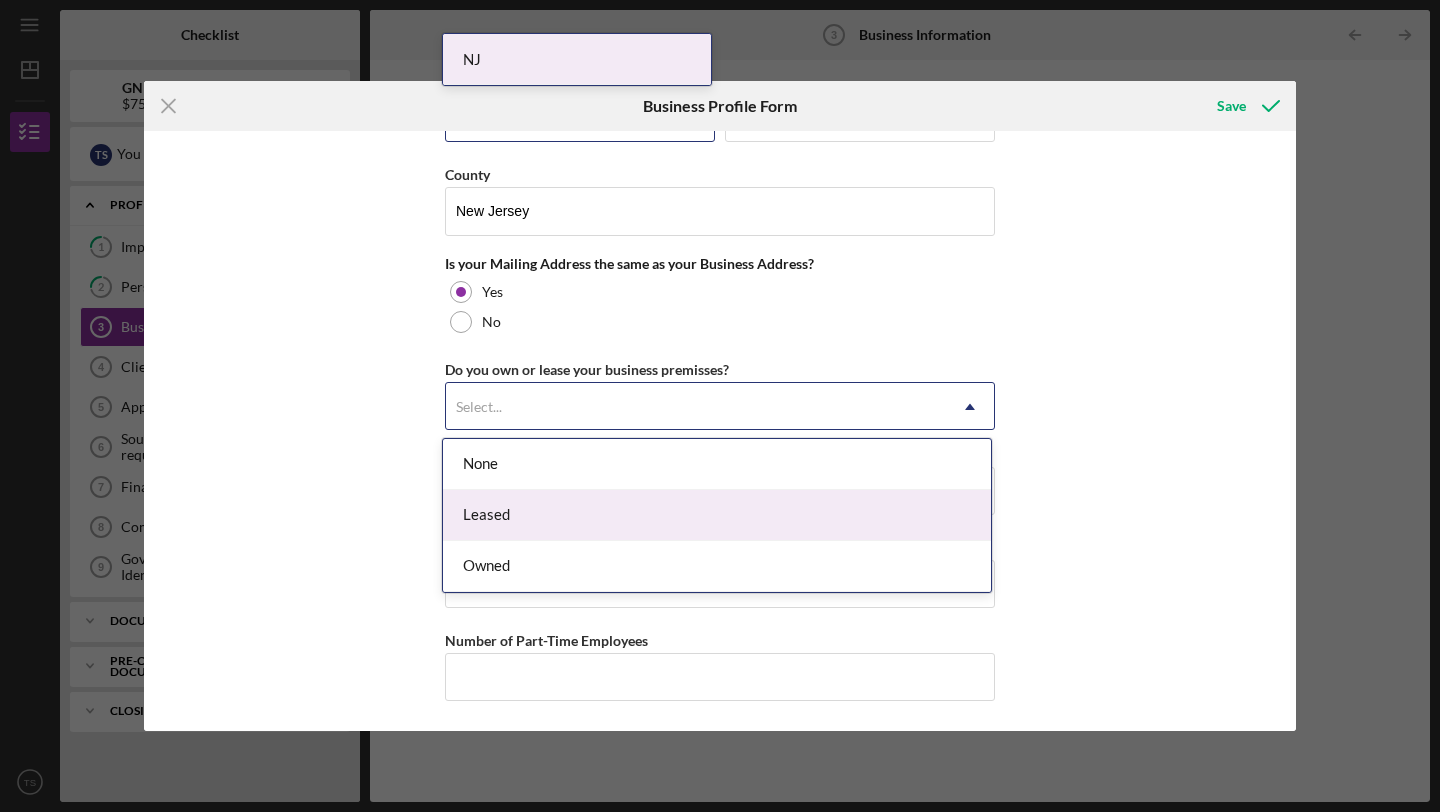 click on "Leased" at bounding box center [717, 515] 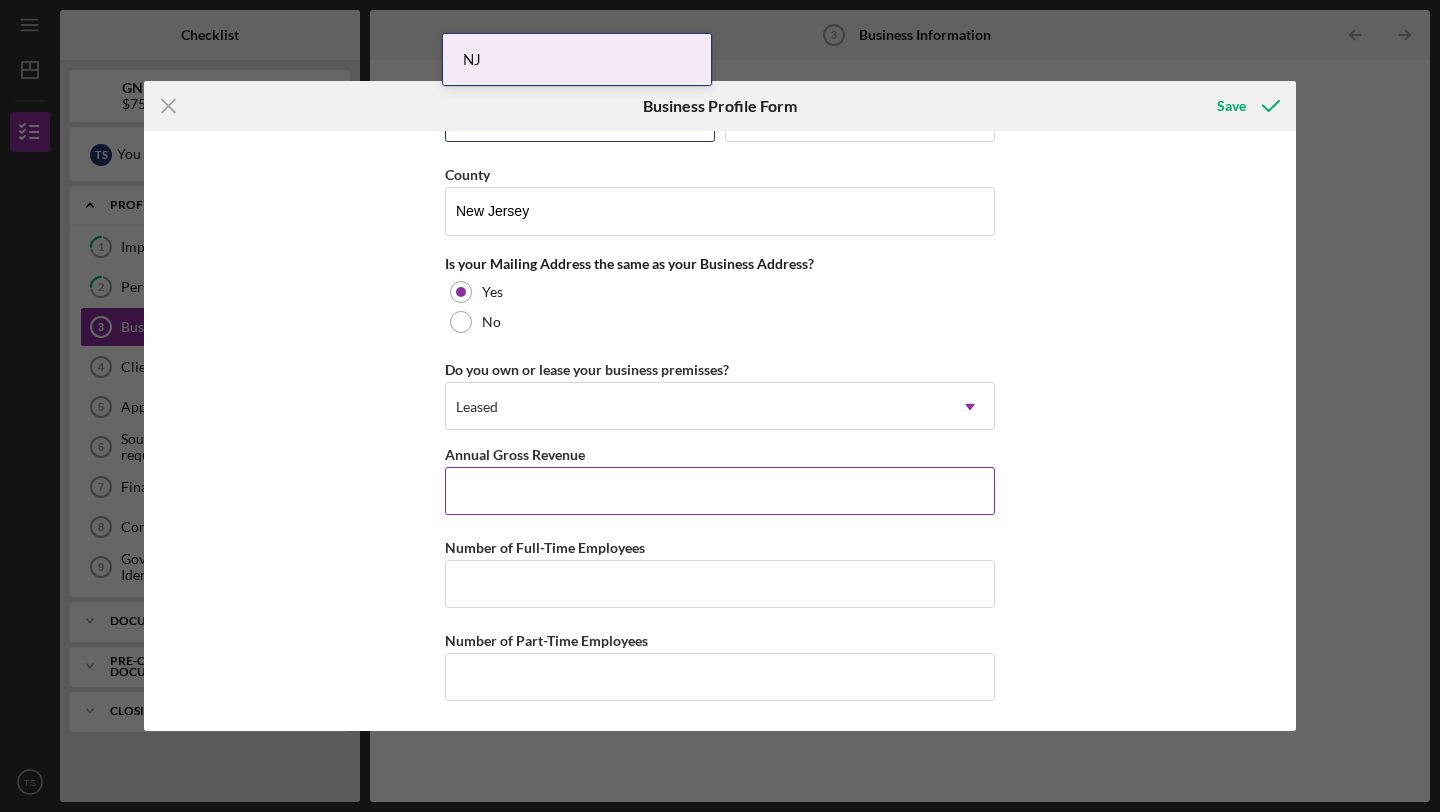 click on "Annual Gross Revenue" at bounding box center (720, 491) 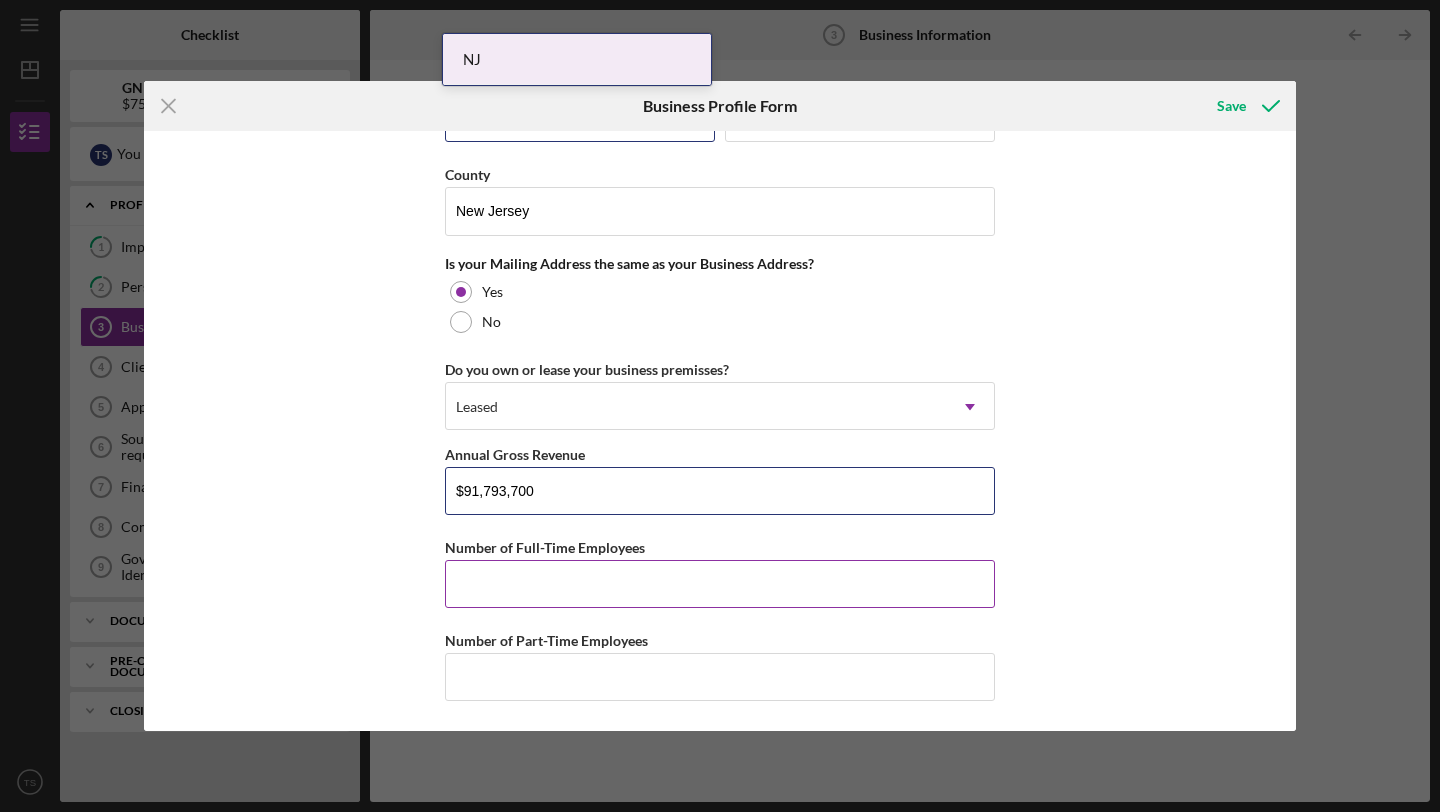 type on "$91,793,700" 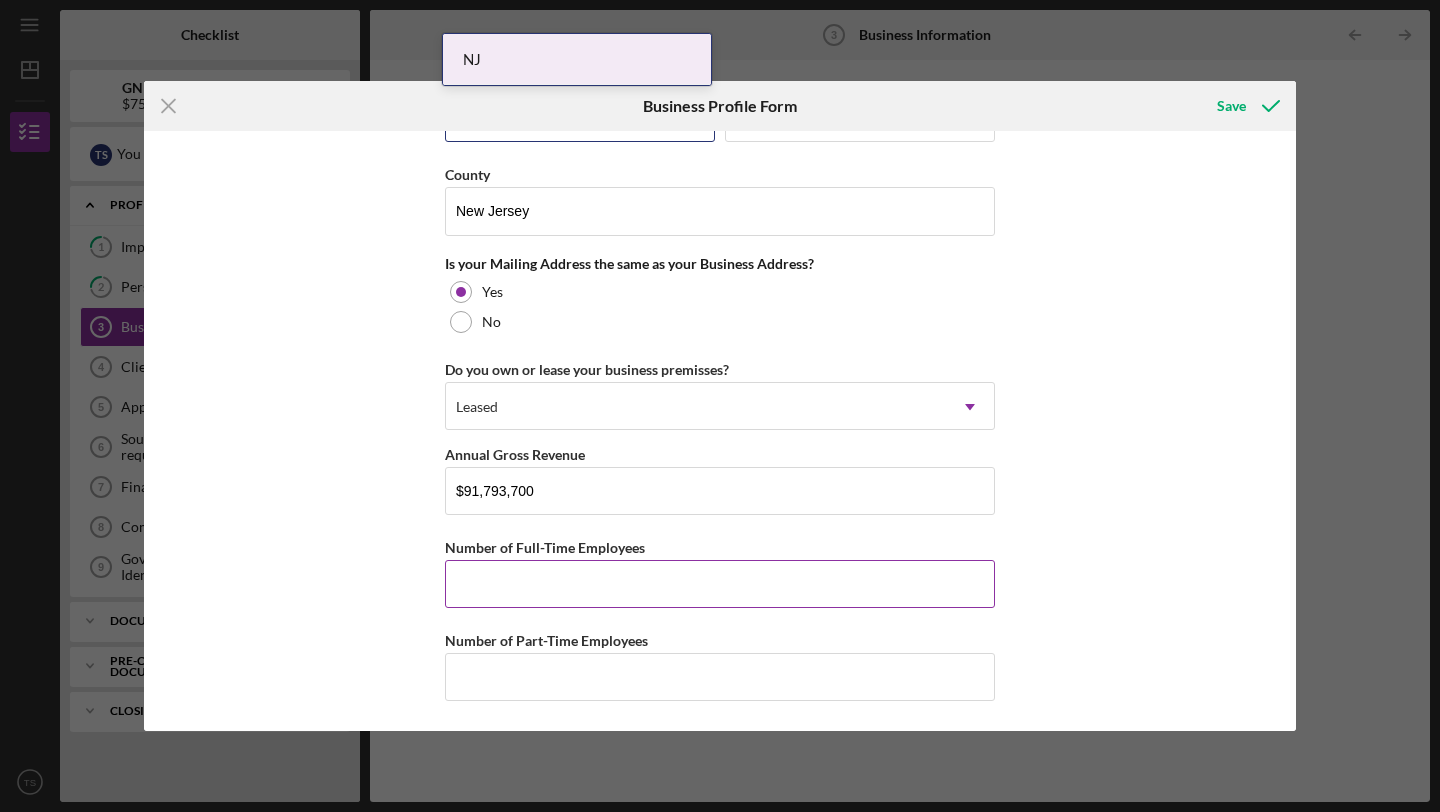 click on "Number of Full-Time Employees" at bounding box center [720, 584] 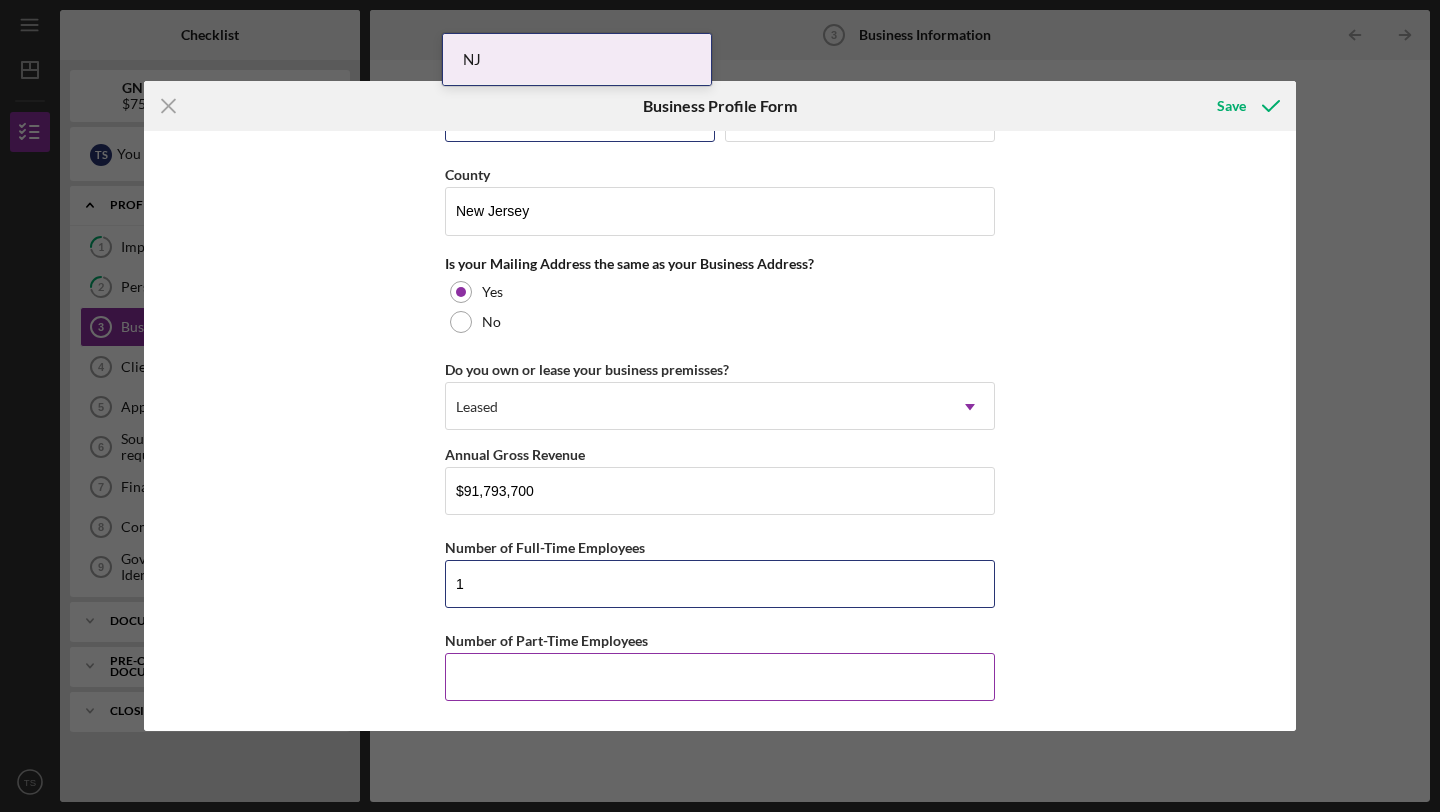 type on "1" 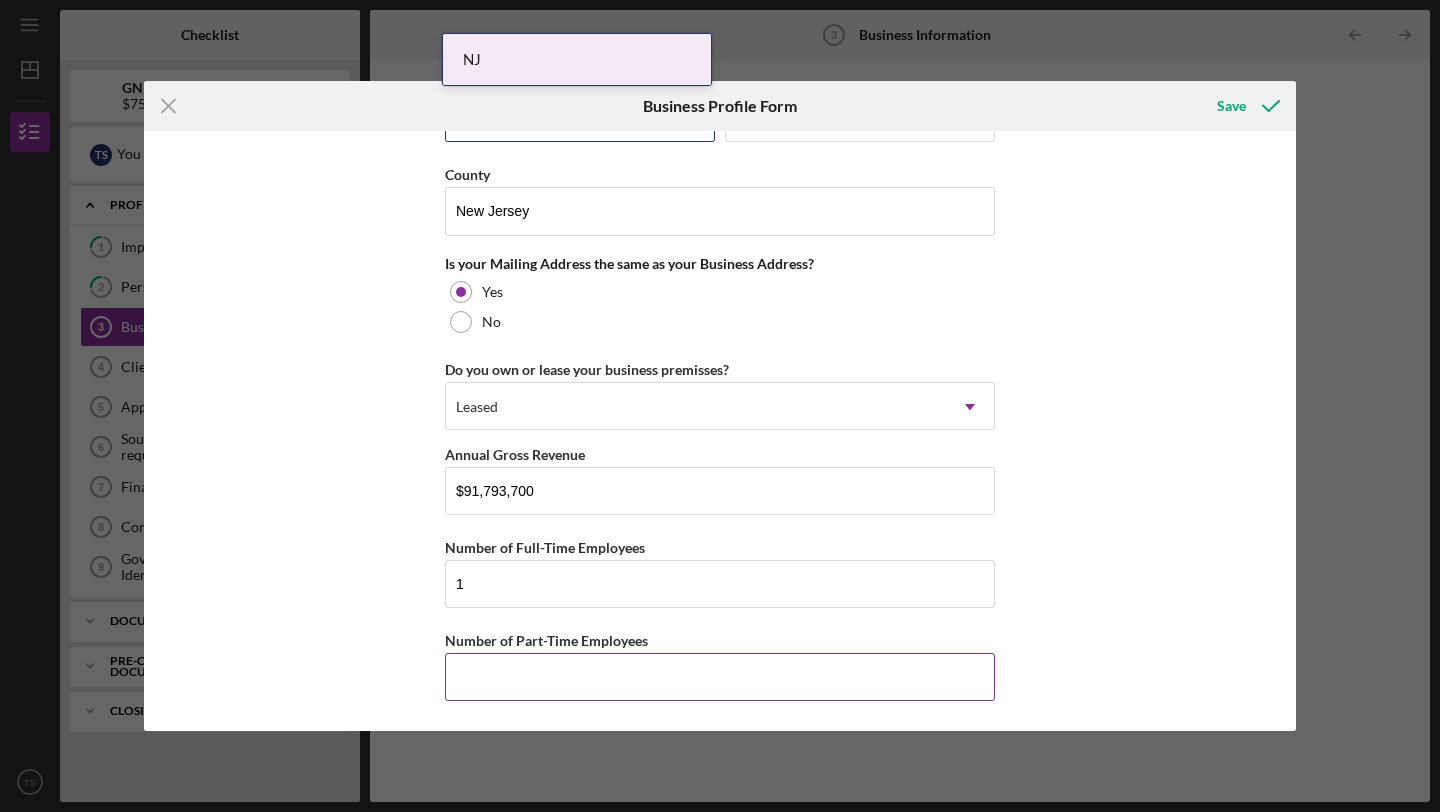 click on "Number of Part-Time Employees" at bounding box center [720, 677] 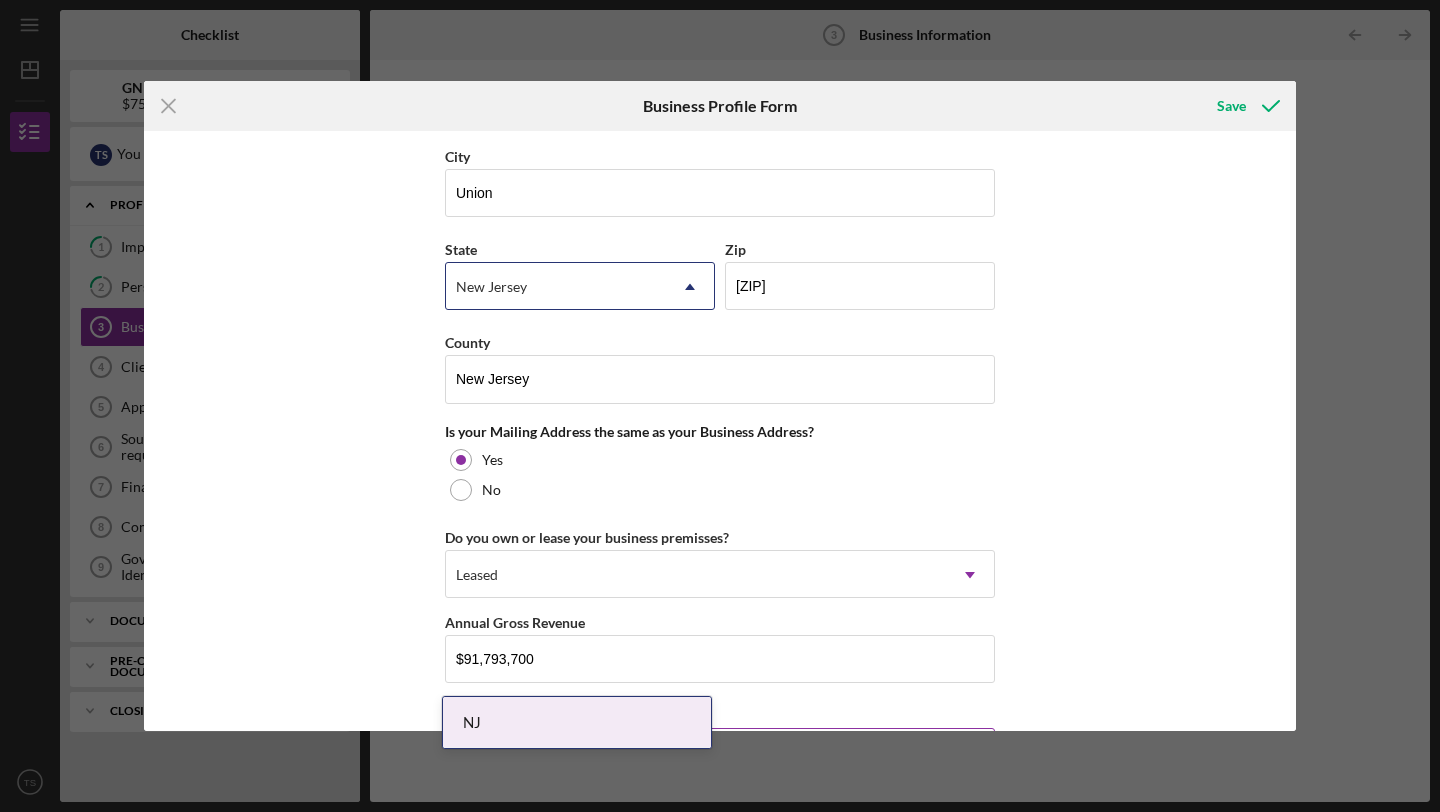 scroll, scrollTop: 1445, scrollLeft: 0, axis: vertical 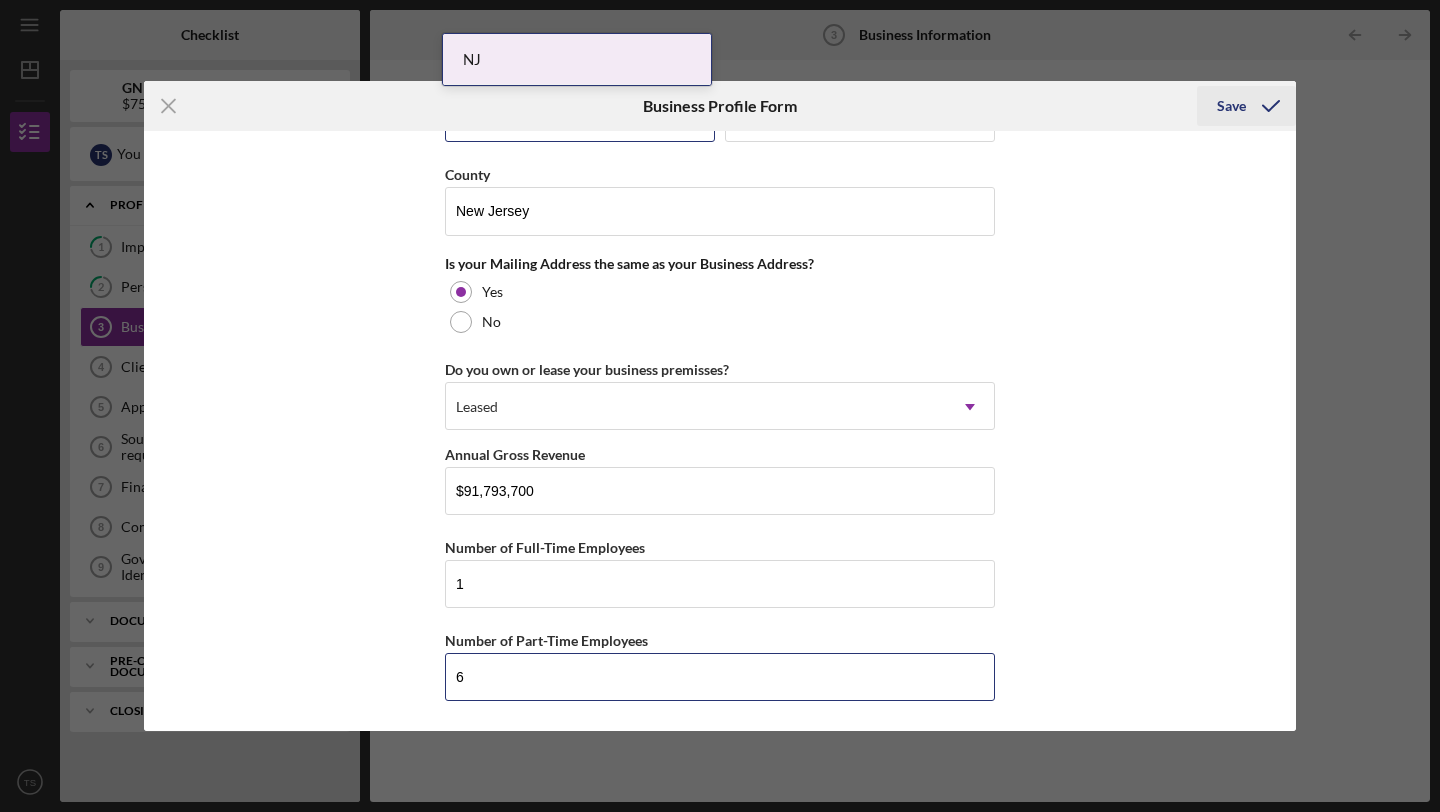type on "6" 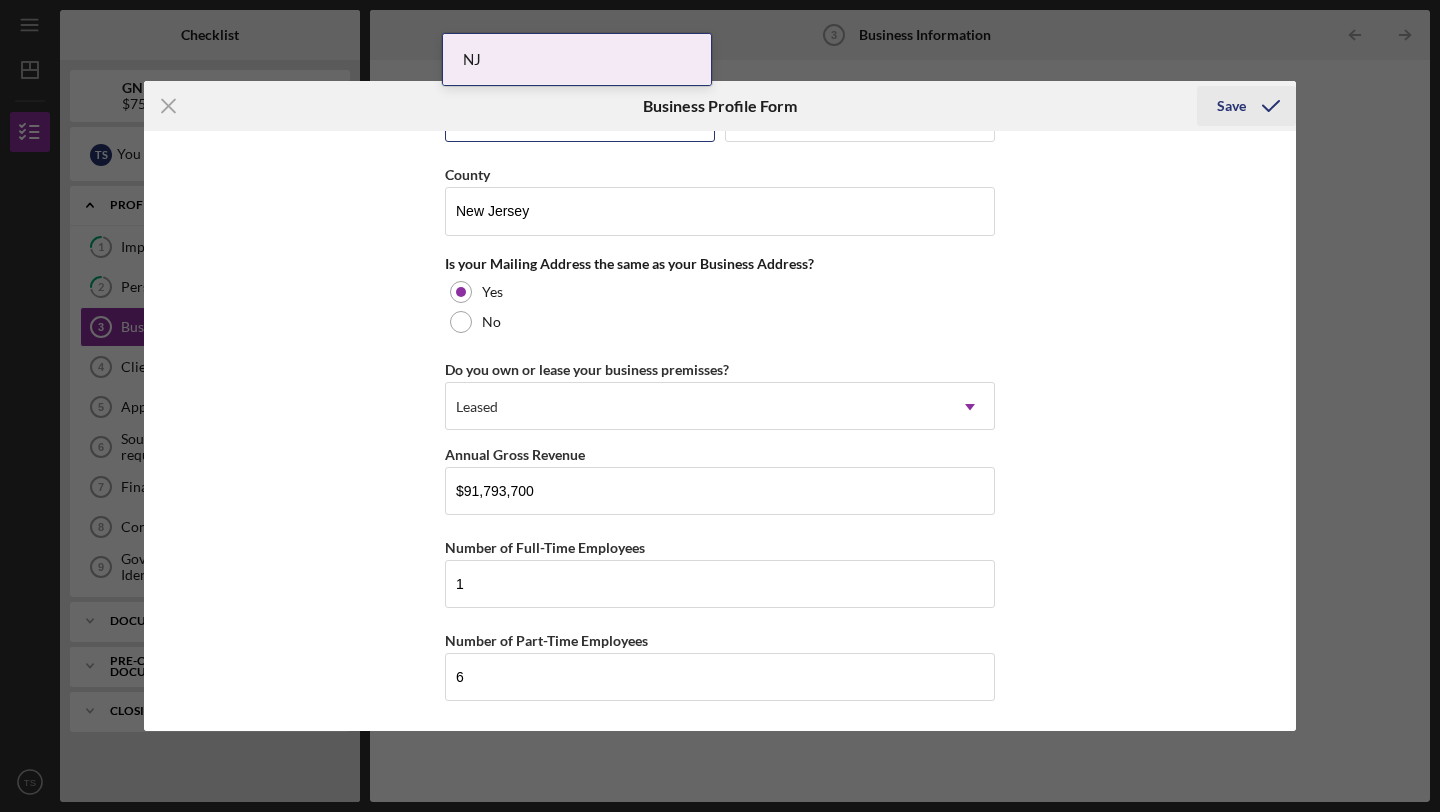 click on "Save" at bounding box center (1231, 106) 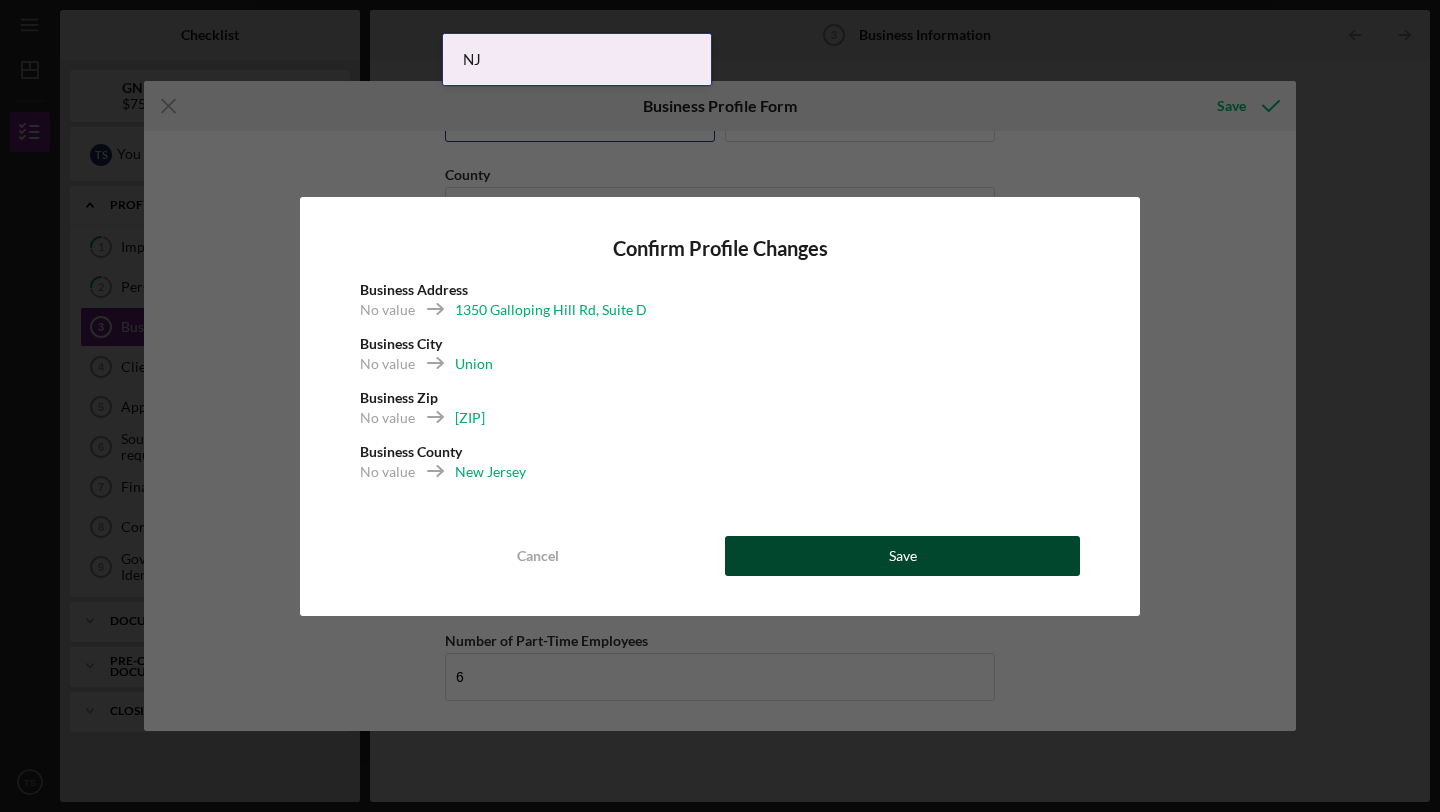 click on "Save" at bounding box center [902, 556] 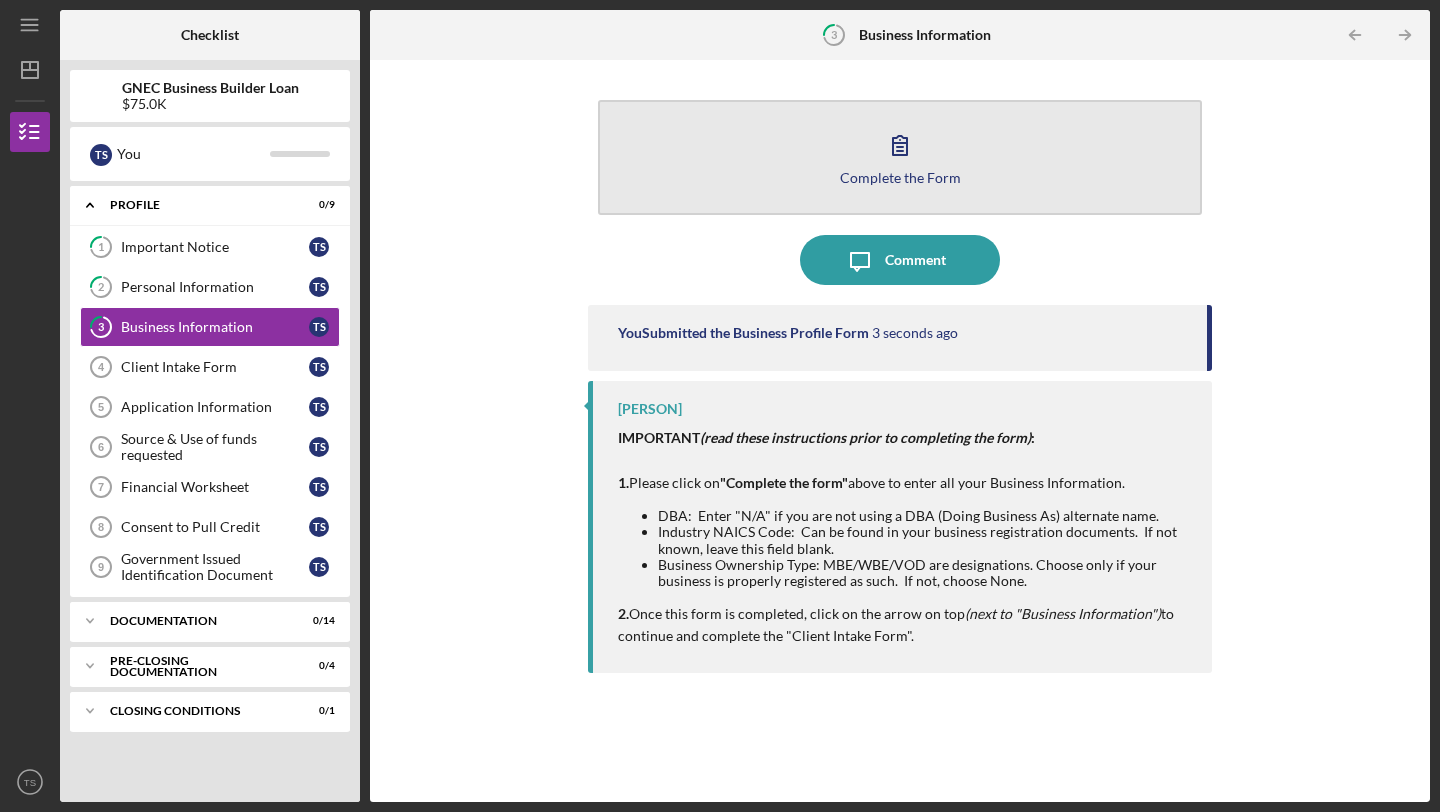 click 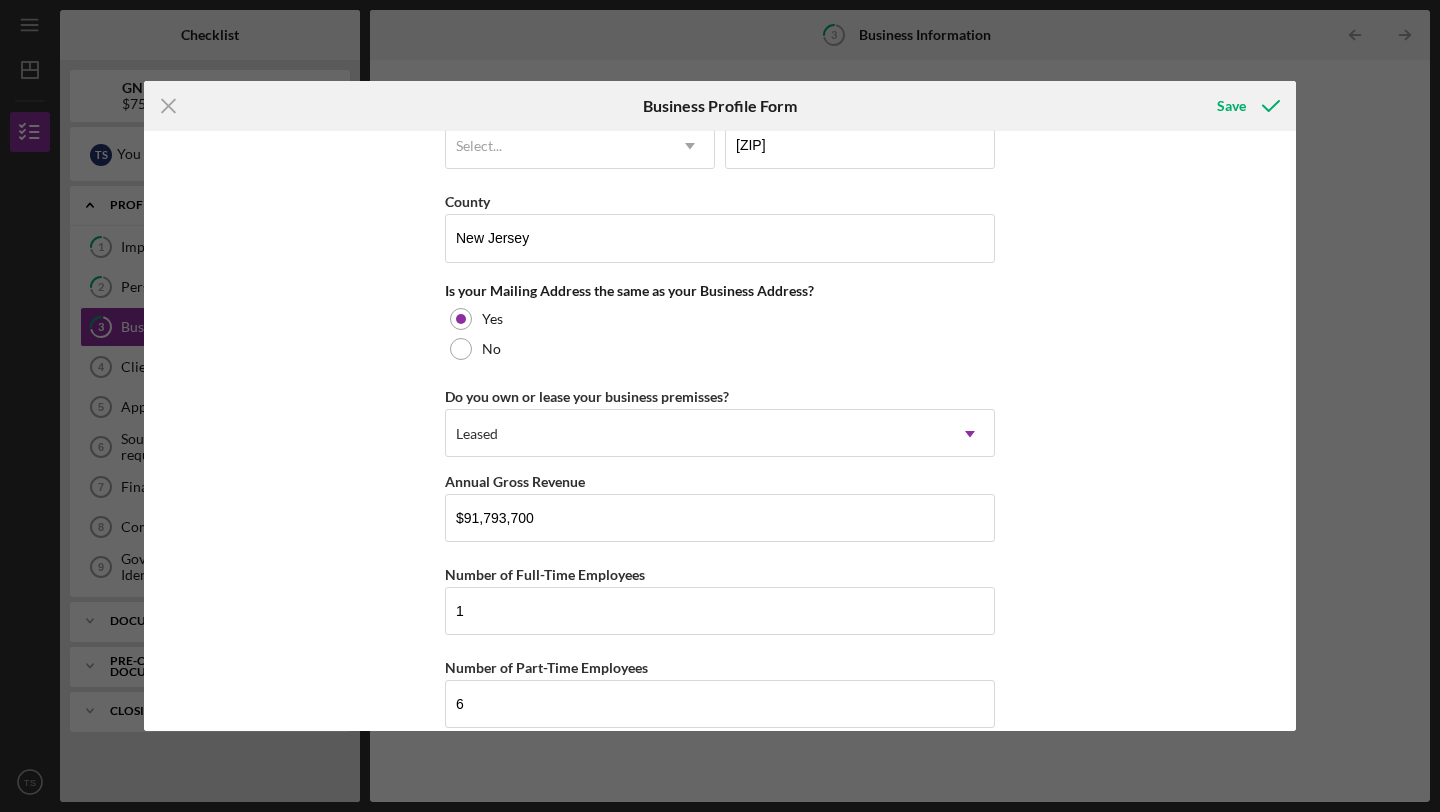 scroll, scrollTop: 1445, scrollLeft: 0, axis: vertical 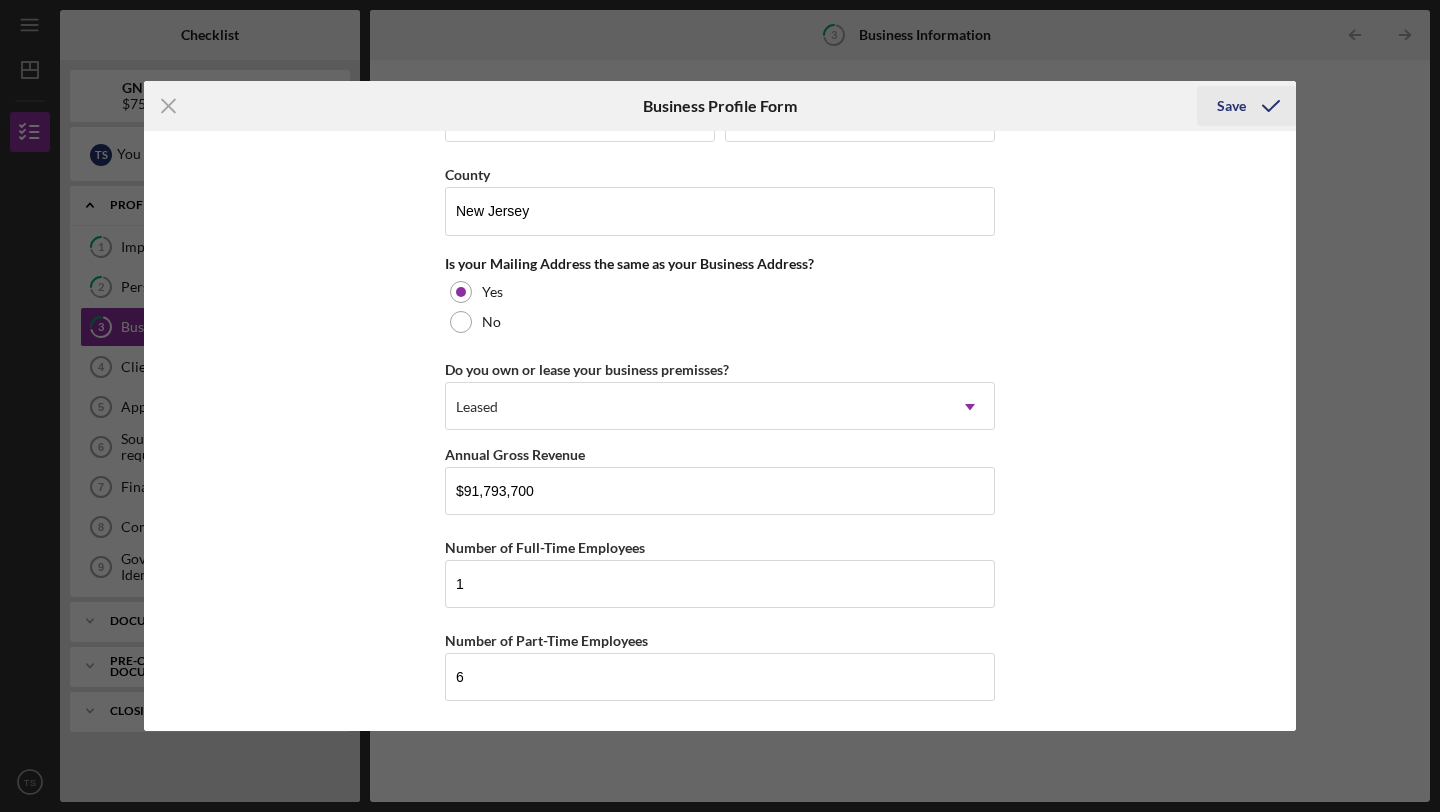 click on "Save" at bounding box center [1231, 106] 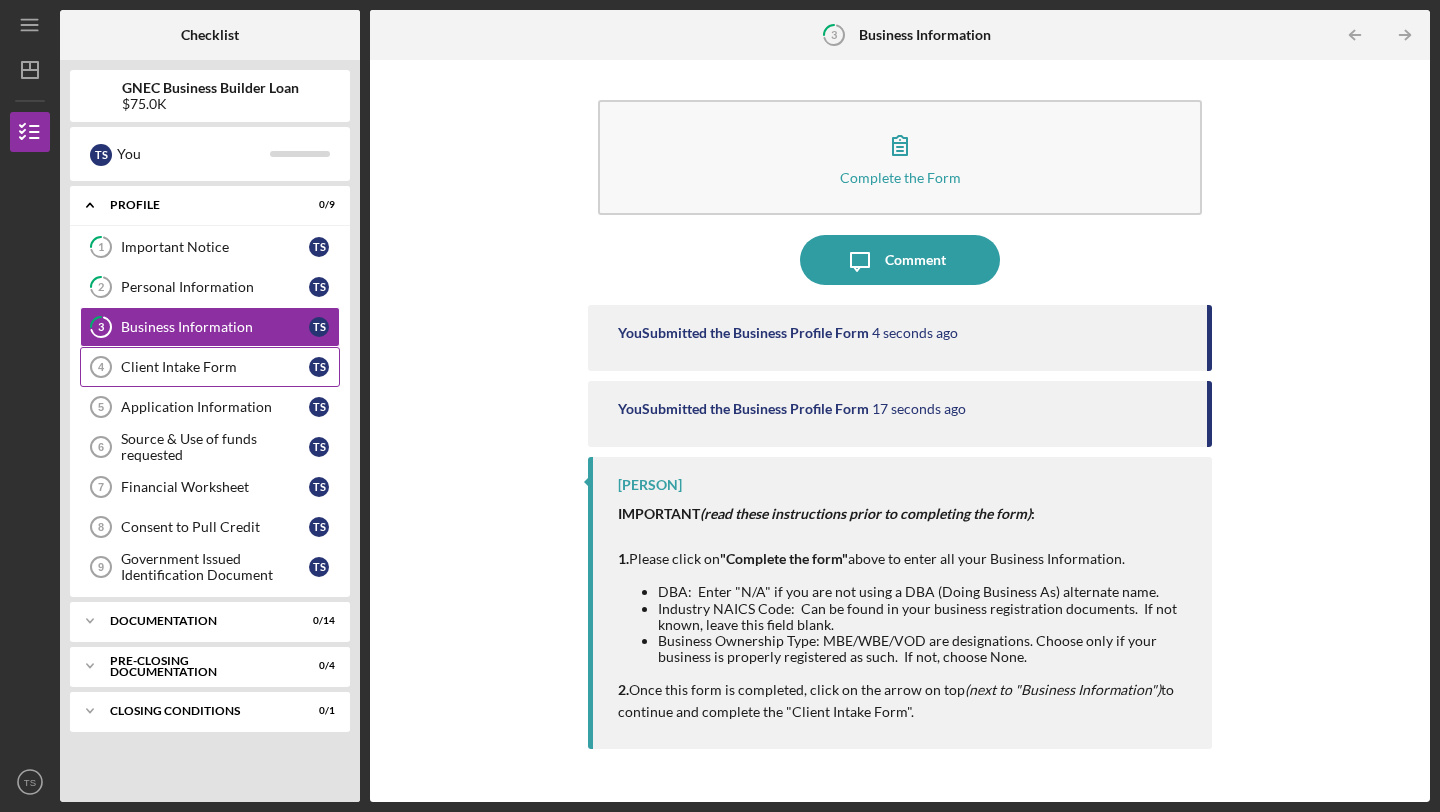 click on "Client Intake Form" at bounding box center (215, 367) 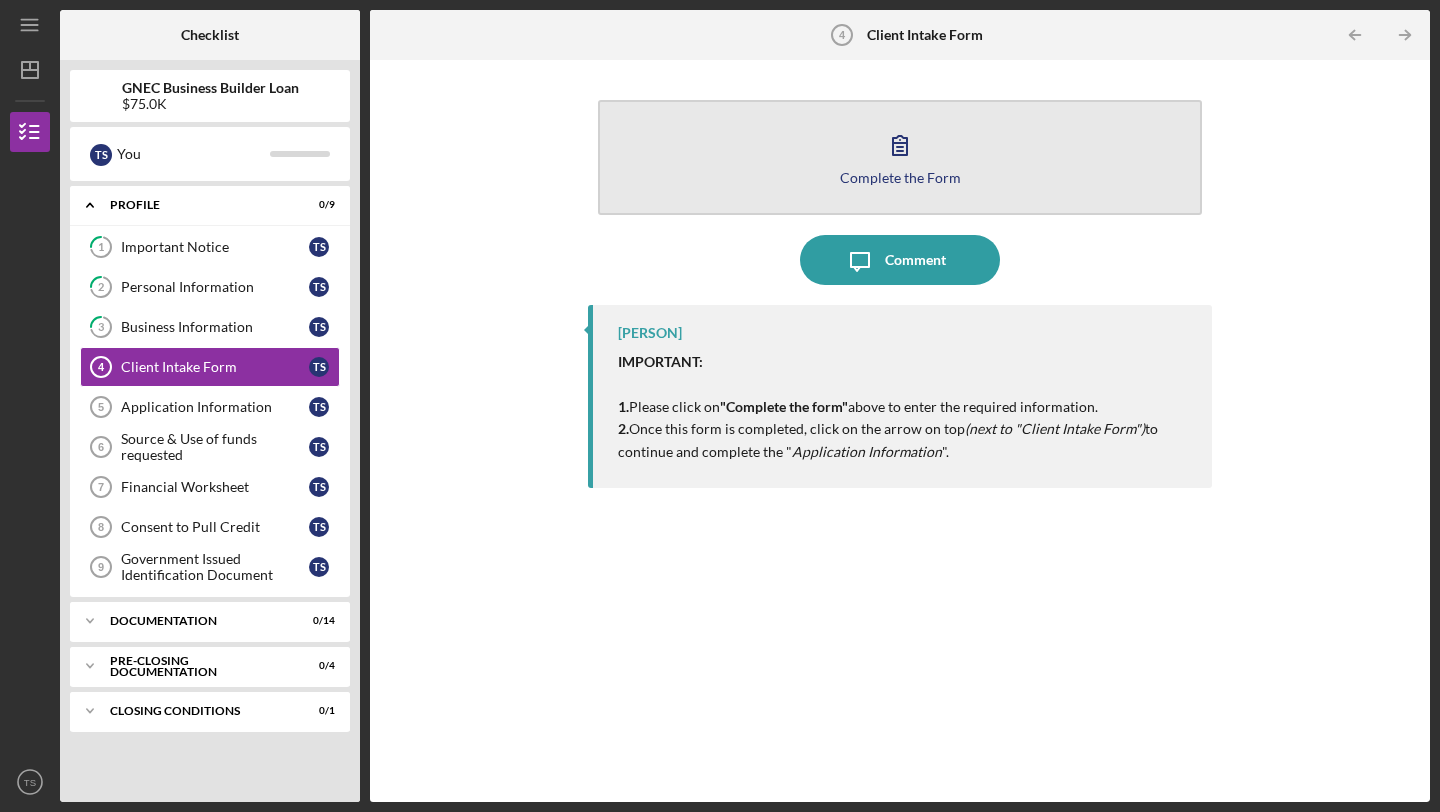 click on "Complete the Form" at bounding box center (900, 177) 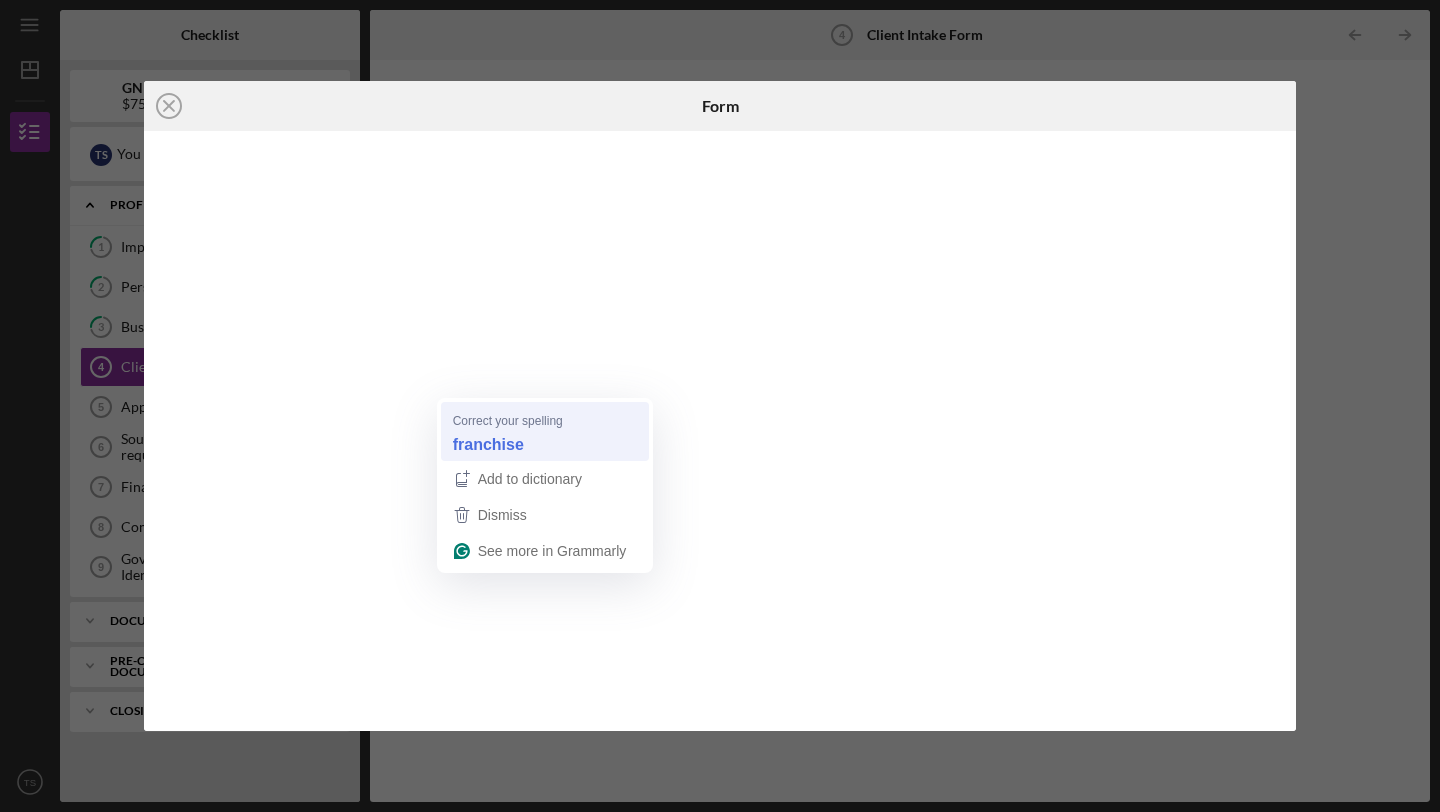 click on "franchise" at bounding box center (488, 444) 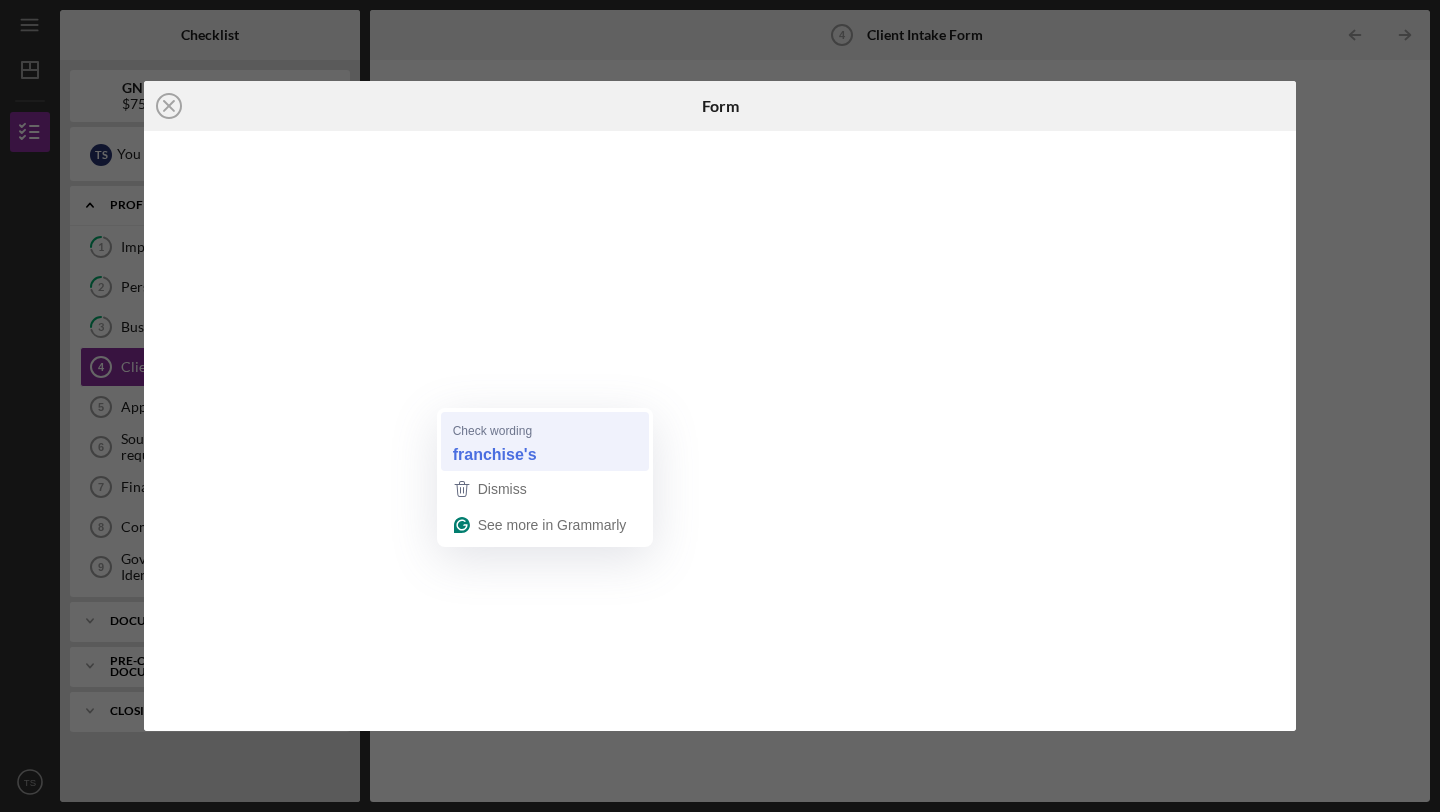 click on "franchise's" at bounding box center [495, 454] 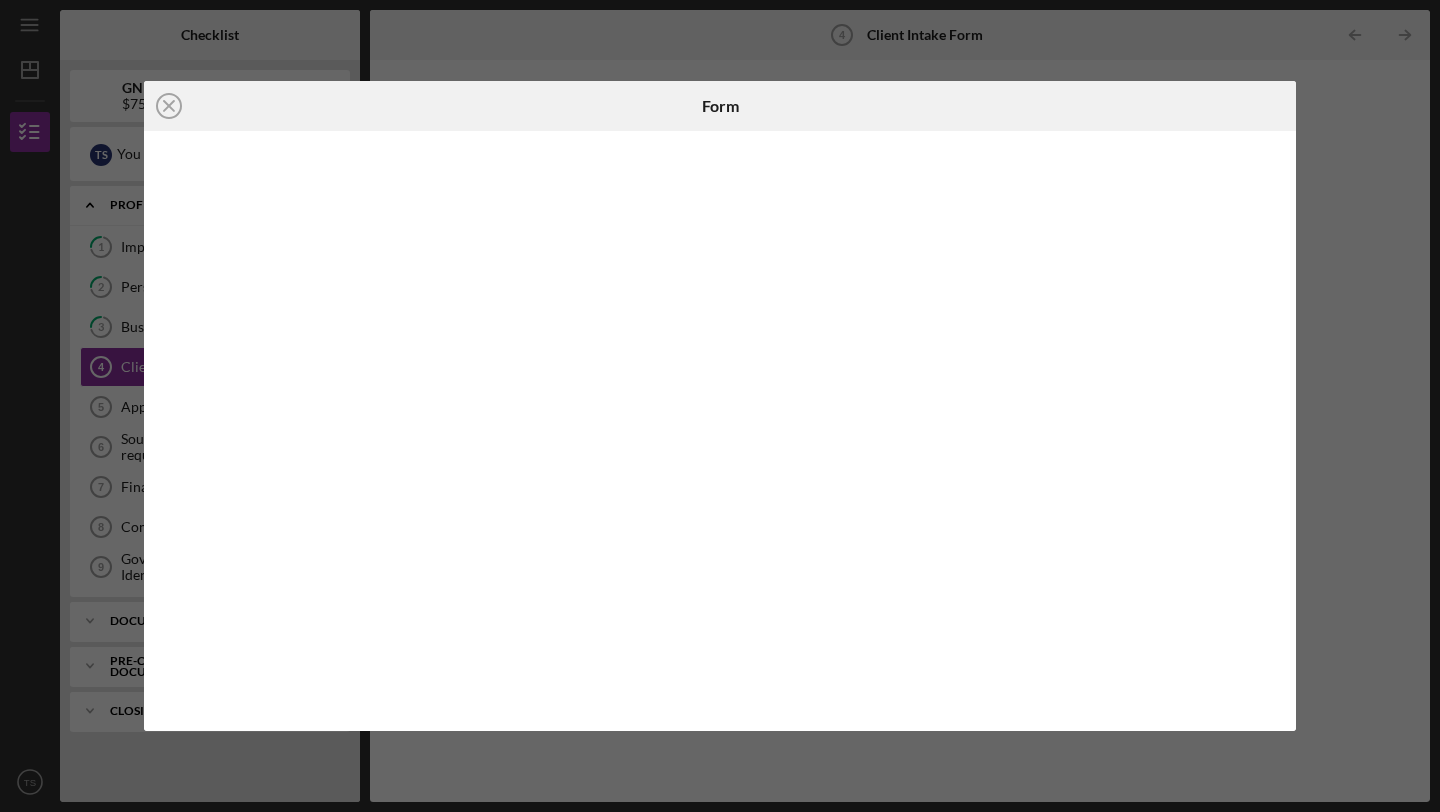 click on "Icon/Close Form" at bounding box center (720, 406) 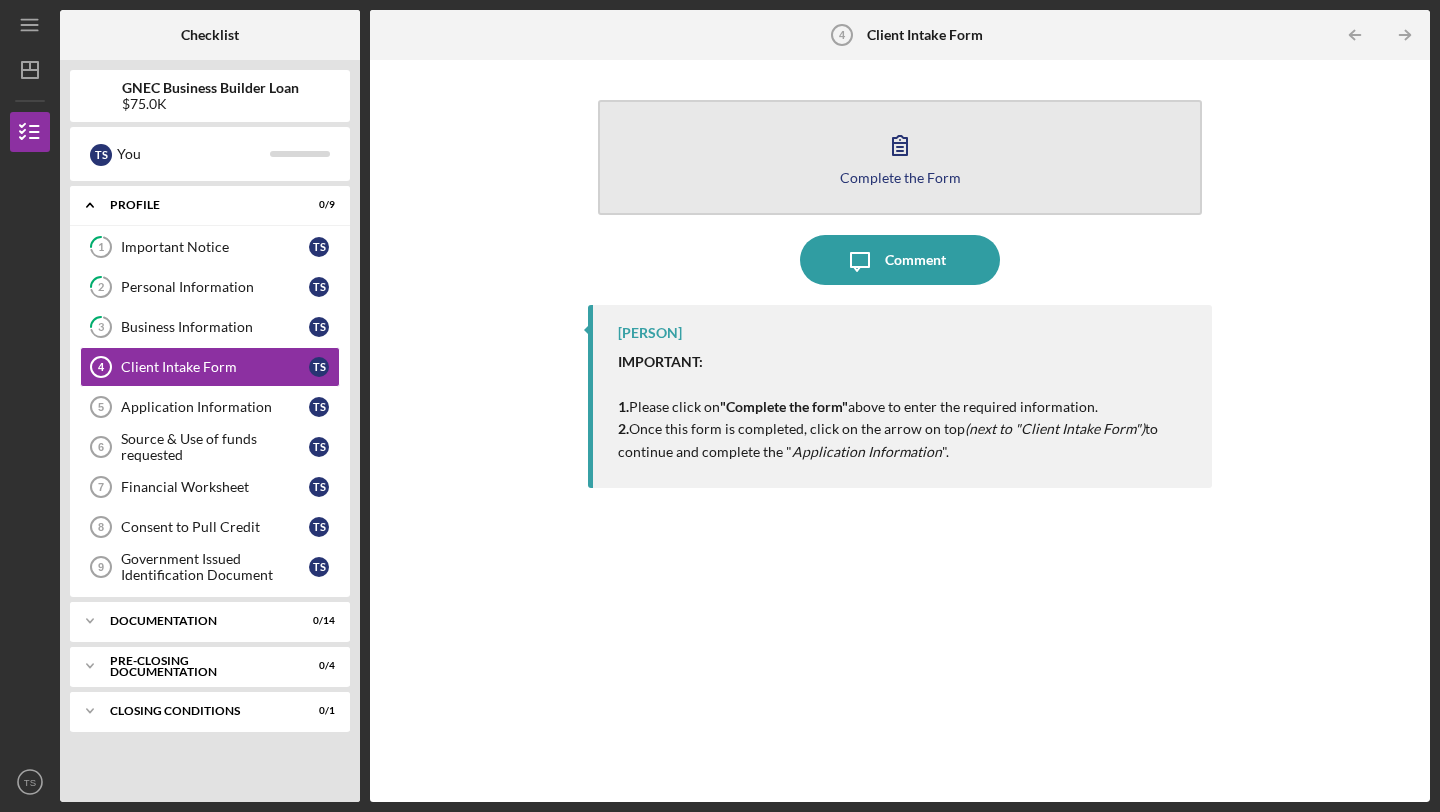 click on "Complete the Form" at bounding box center (900, 177) 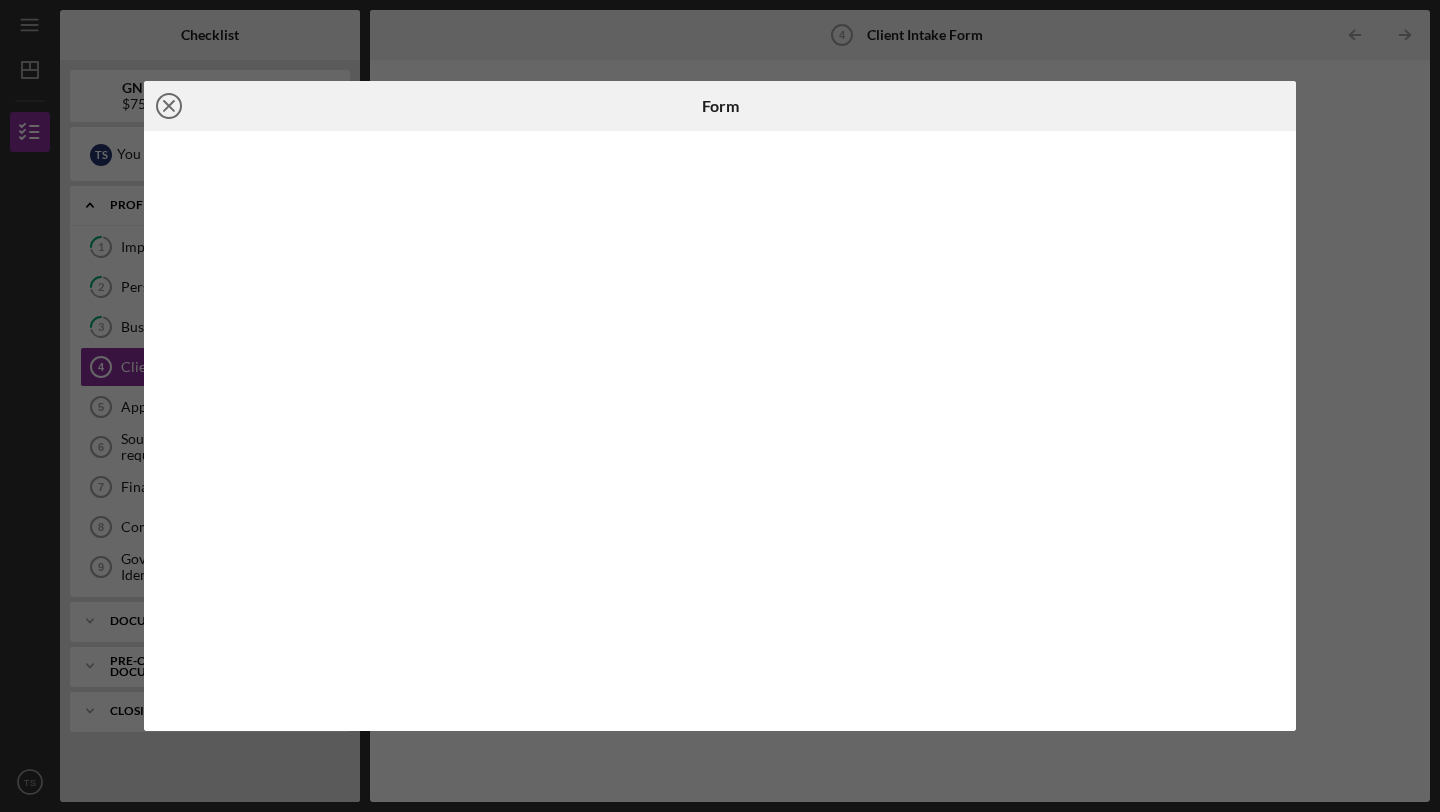 click on "Icon/Close" 